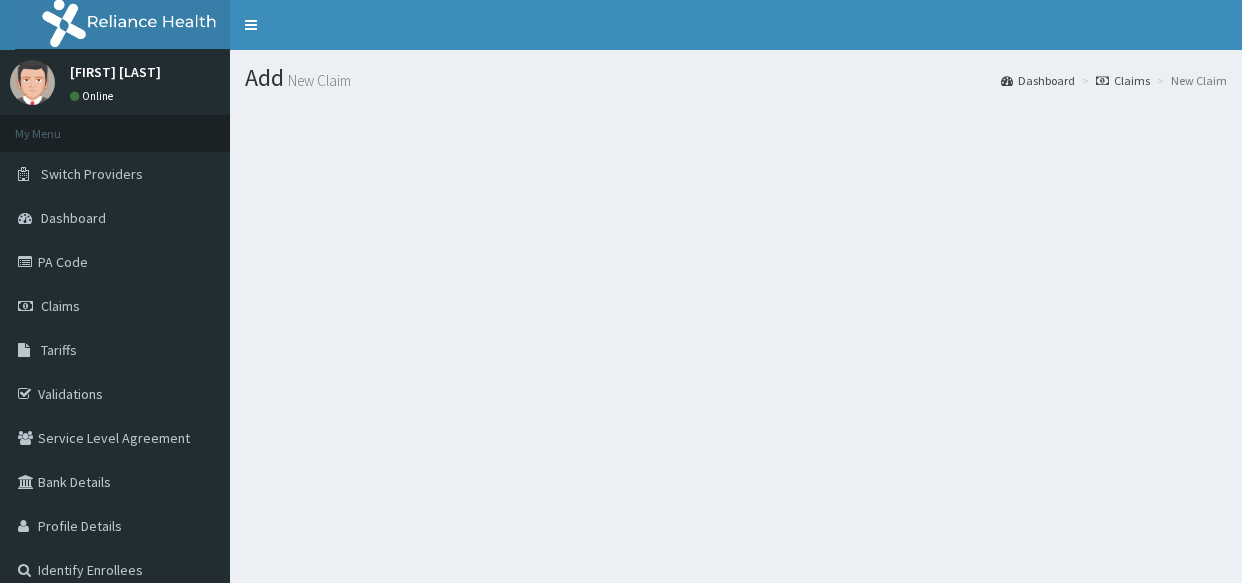 scroll, scrollTop: 0, scrollLeft: 0, axis: both 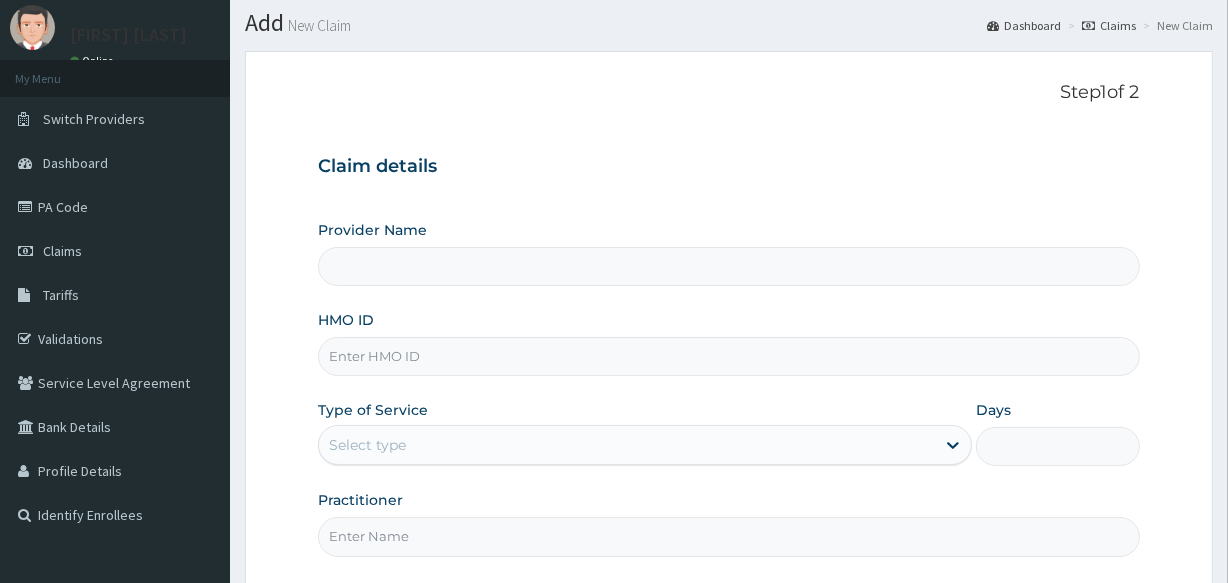 click on "Provider Name" at bounding box center [728, 266] 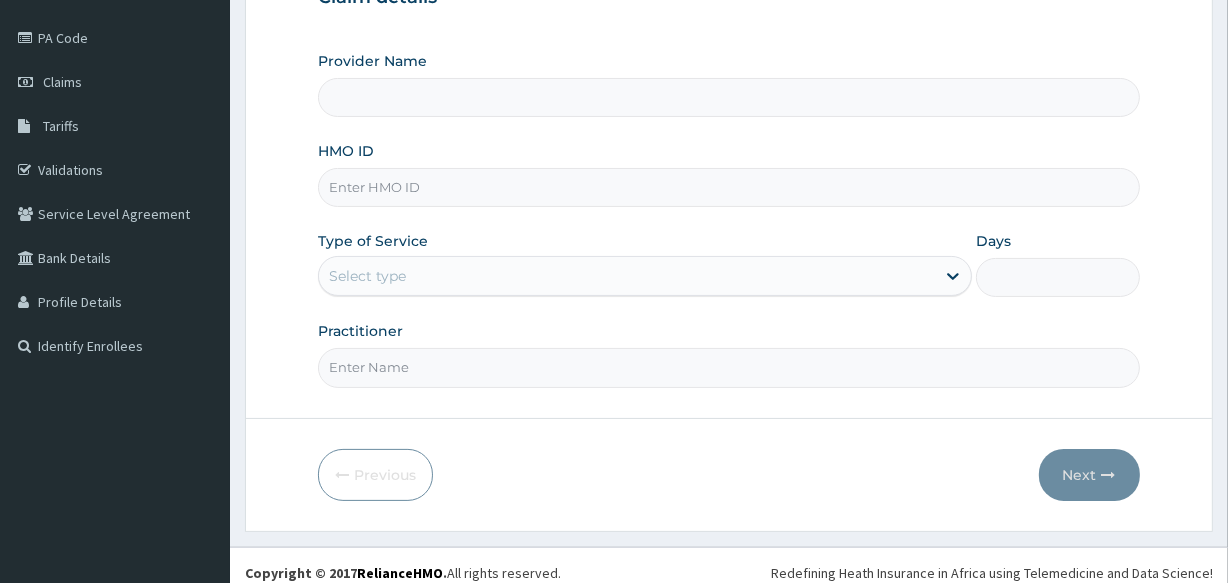 scroll, scrollTop: 237, scrollLeft: 0, axis: vertical 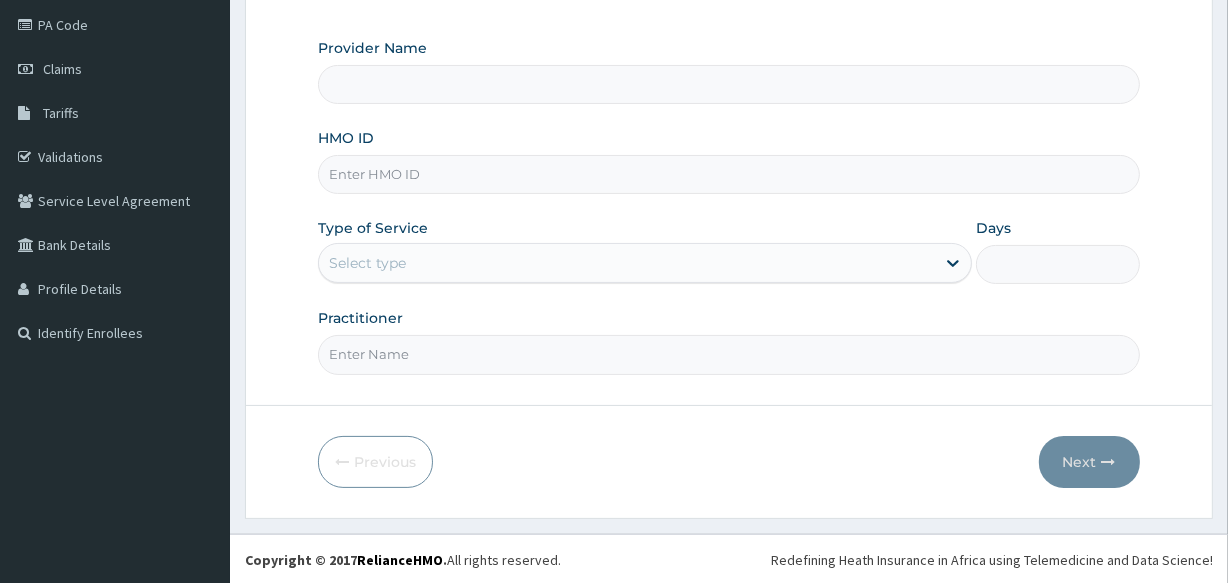 type on "Supreme Faith Hospital" 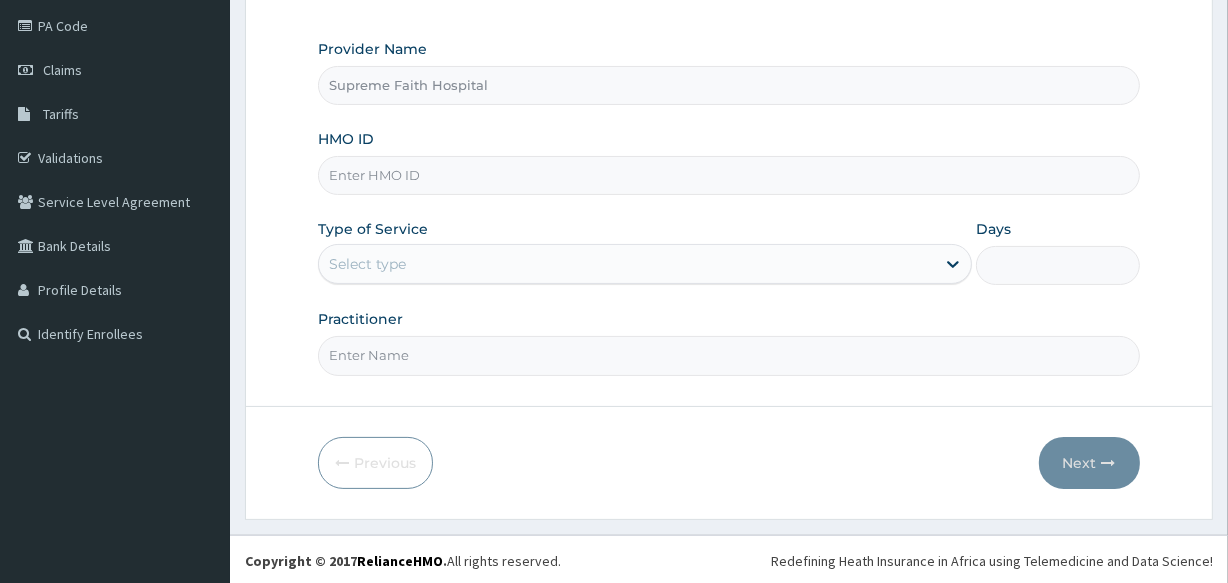 scroll, scrollTop: 237, scrollLeft: 0, axis: vertical 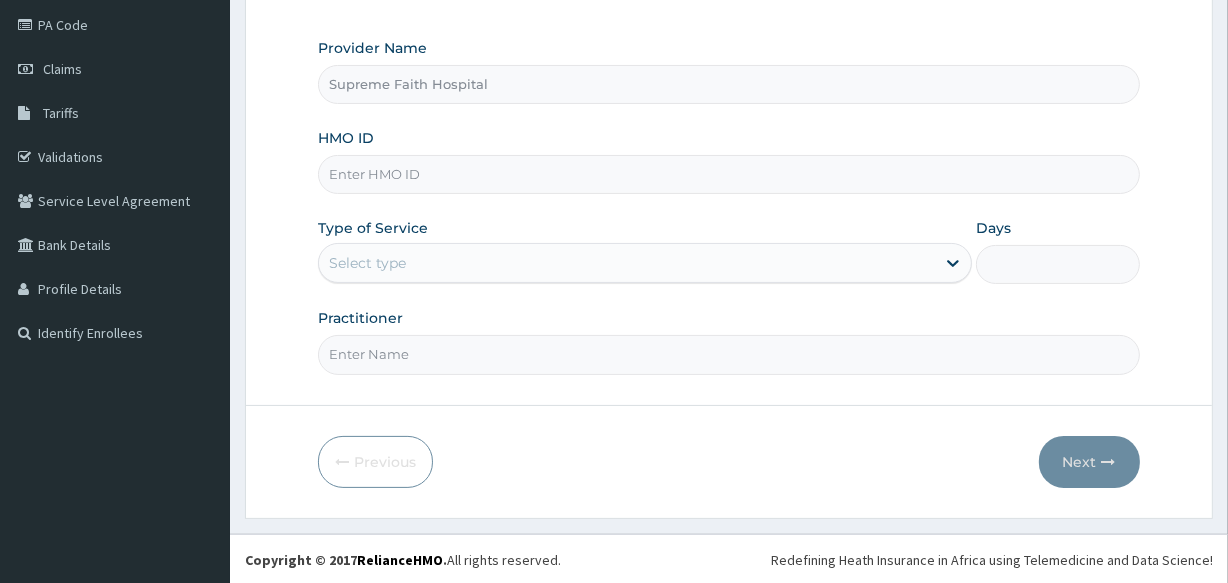 click on "HMO ID" at bounding box center (728, 174) 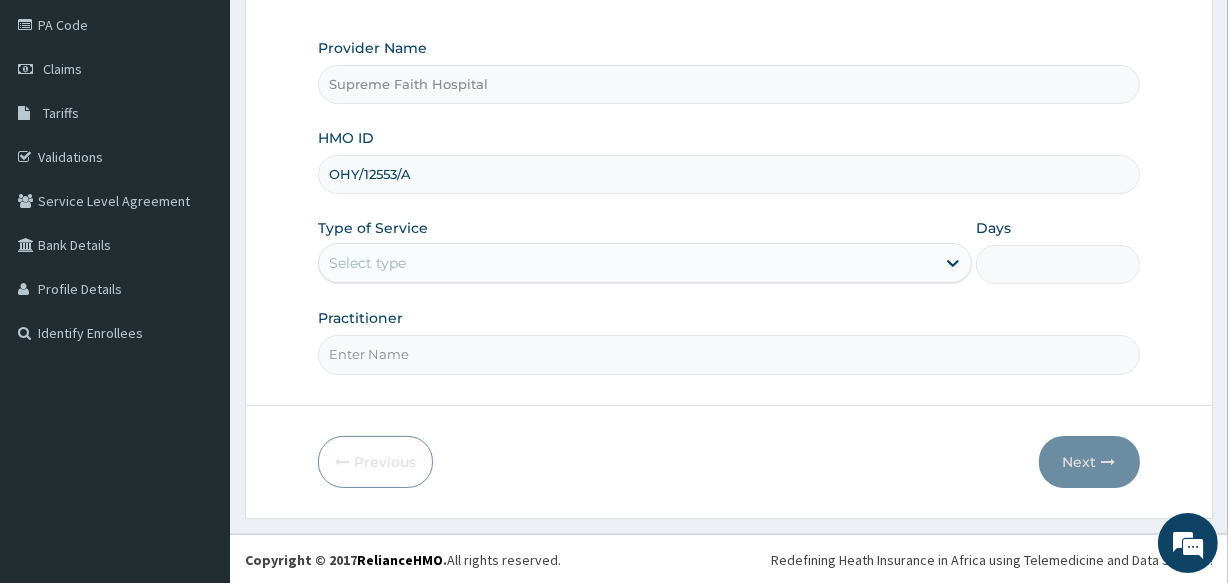 type on "OHY/12553/A" 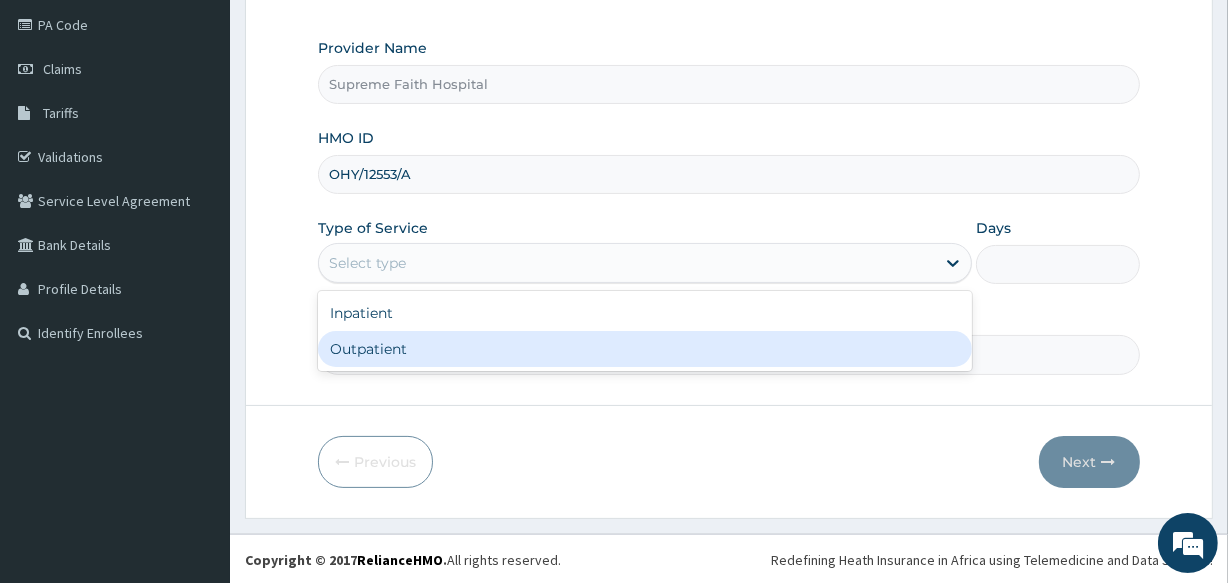 click on "Outpatient" at bounding box center [645, 349] 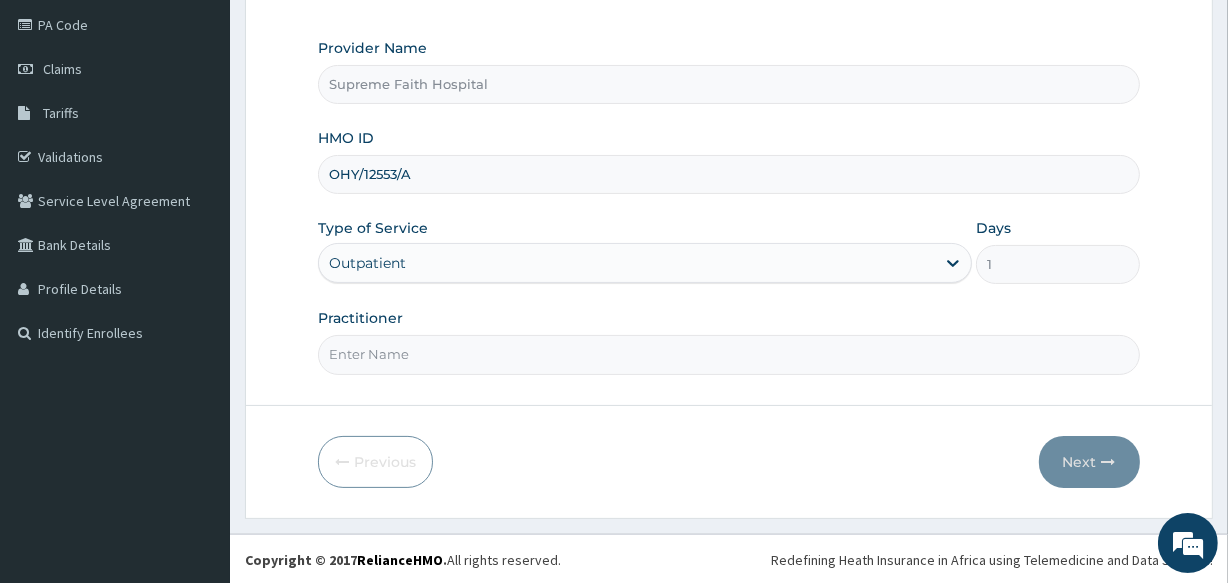 scroll, scrollTop: 0, scrollLeft: 0, axis: both 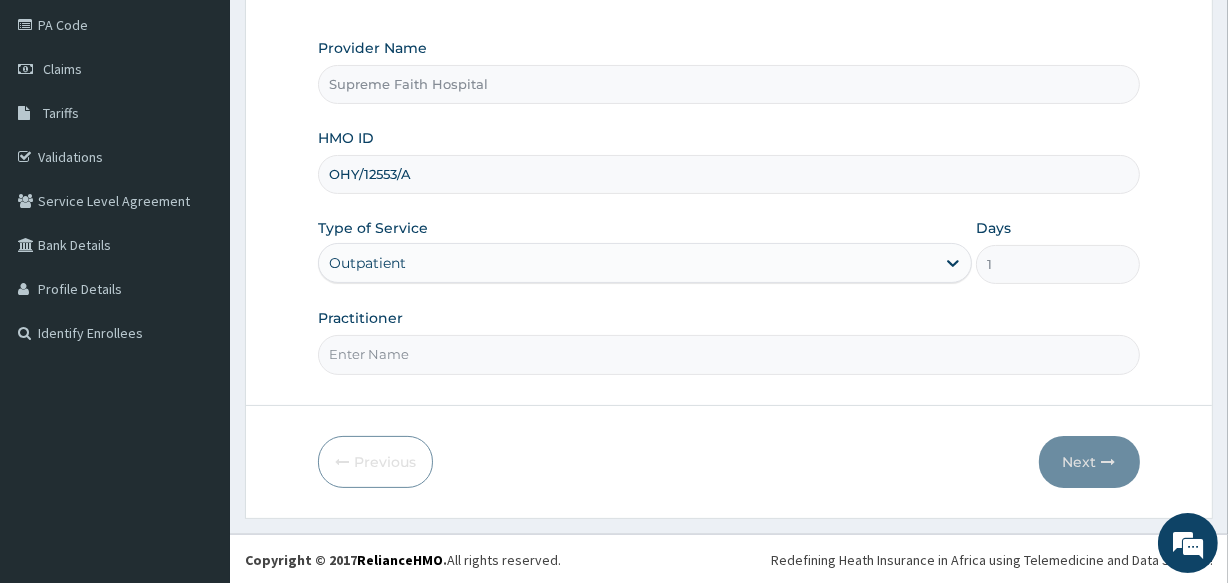 click on "Practitioner" at bounding box center [728, 354] 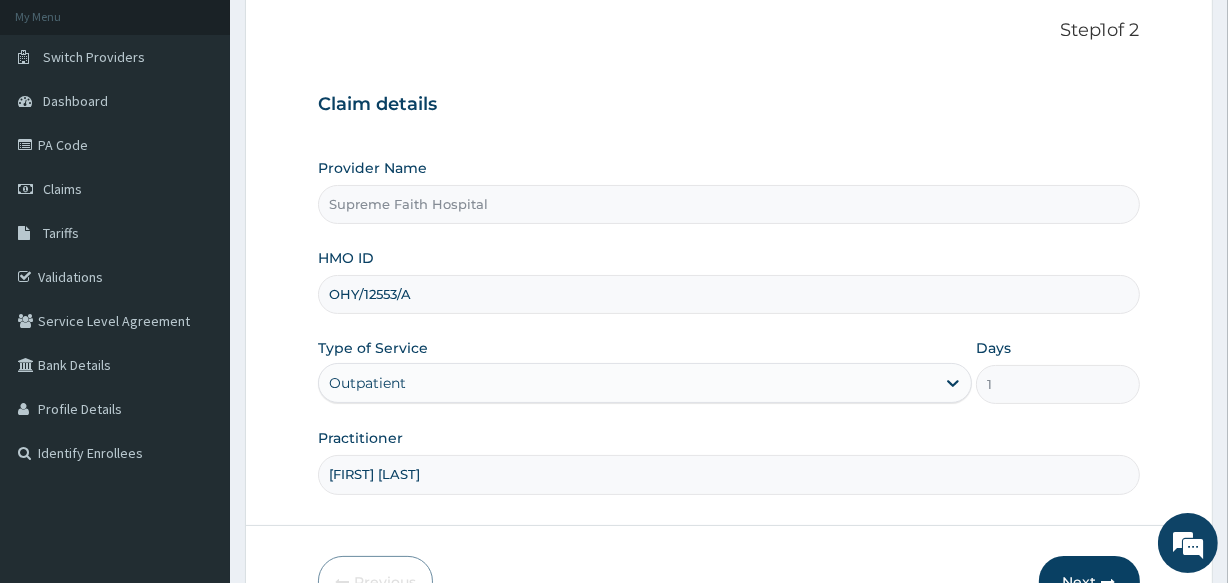 scroll, scrollTop: 237, scrollLeft: 0, axis: vertical 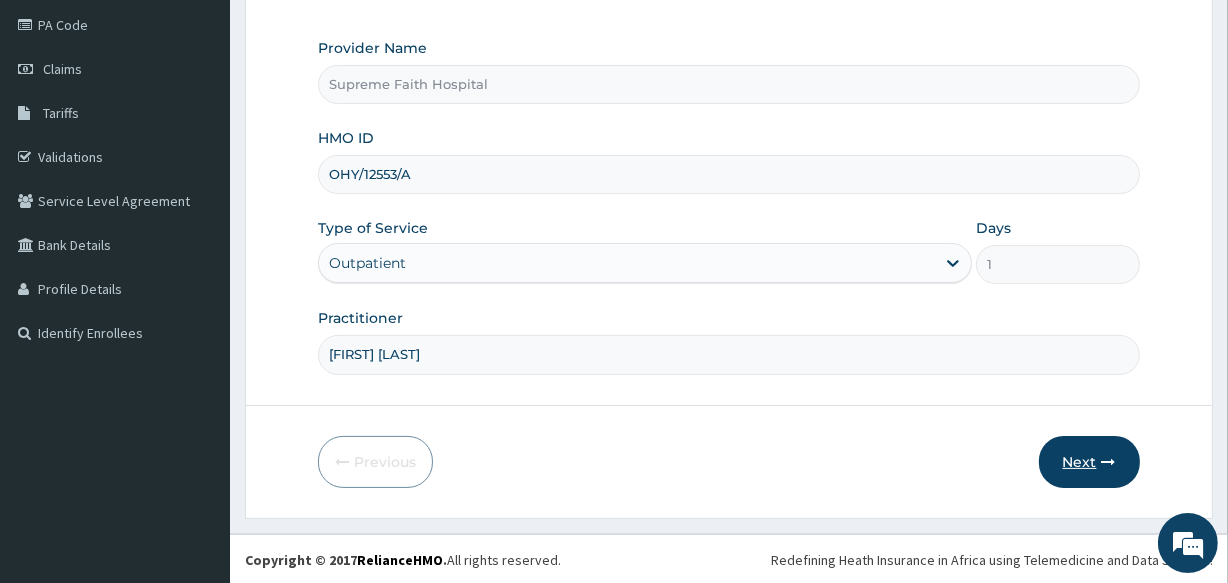 type on "Dr Pius Okpoko" 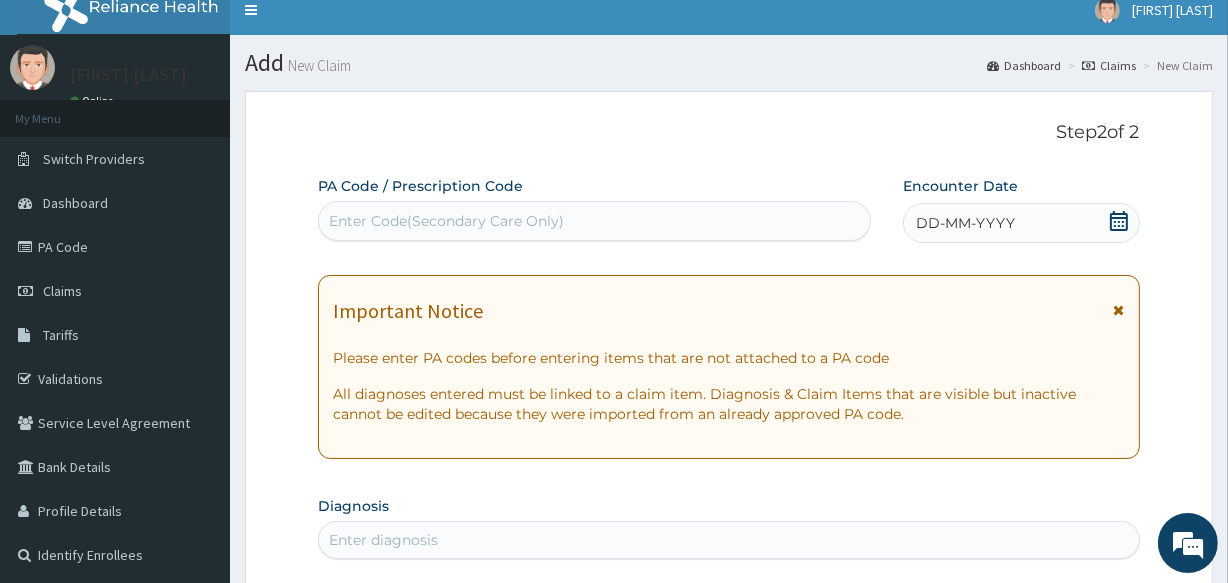 scroll, scrollTop: 0, scrollLeft: 0, axis: both 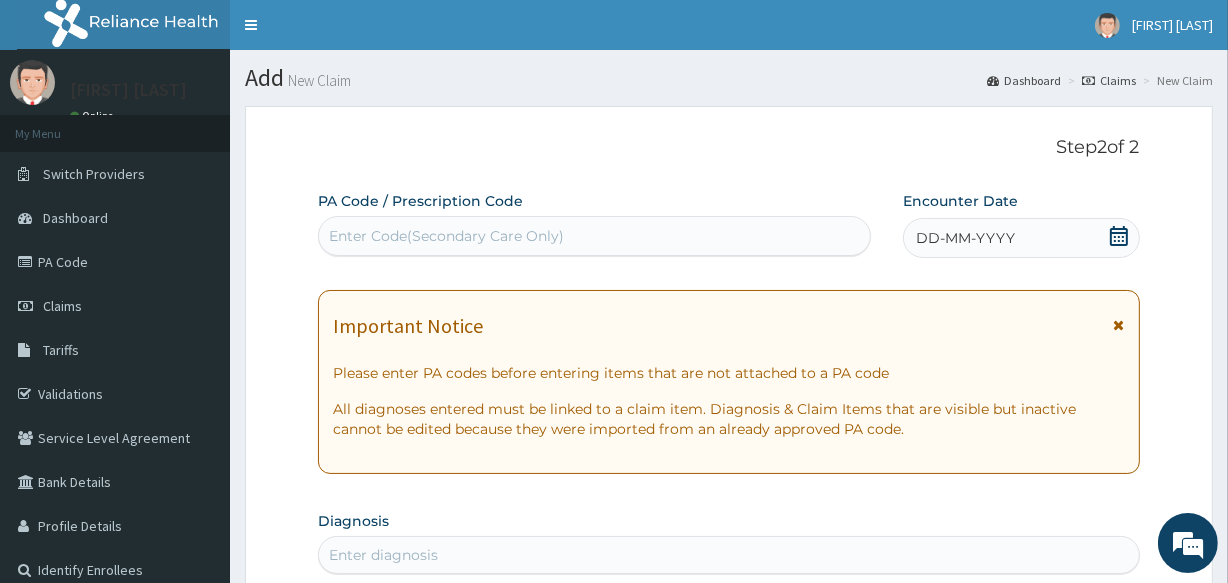 click on "Enter Code(Secondary Care Only)" at bounding box center [594, 236] 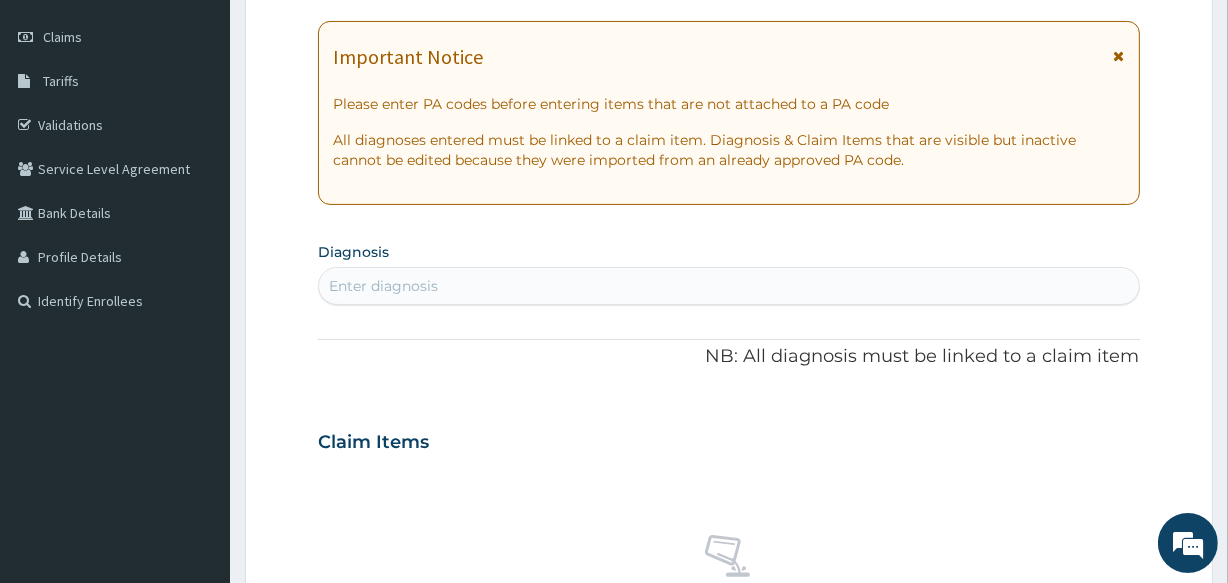 scroll, scrollTop: 272, scrollLeft: 0, axis: vertical 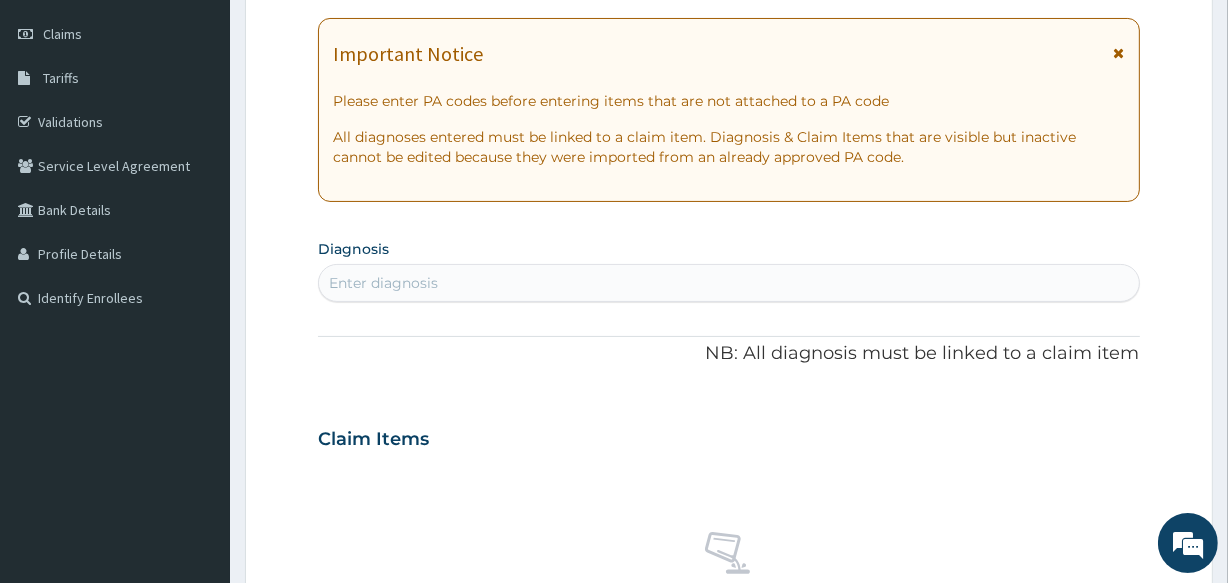 click on "Enter diagnosis" at bounding box center (728, 283) 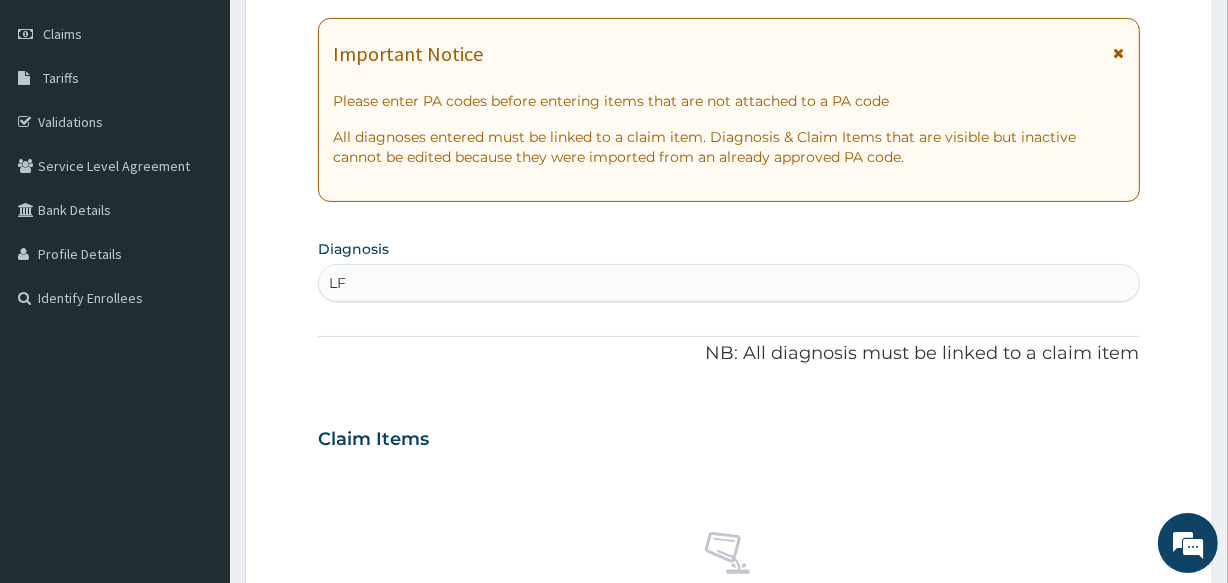 type on "L" 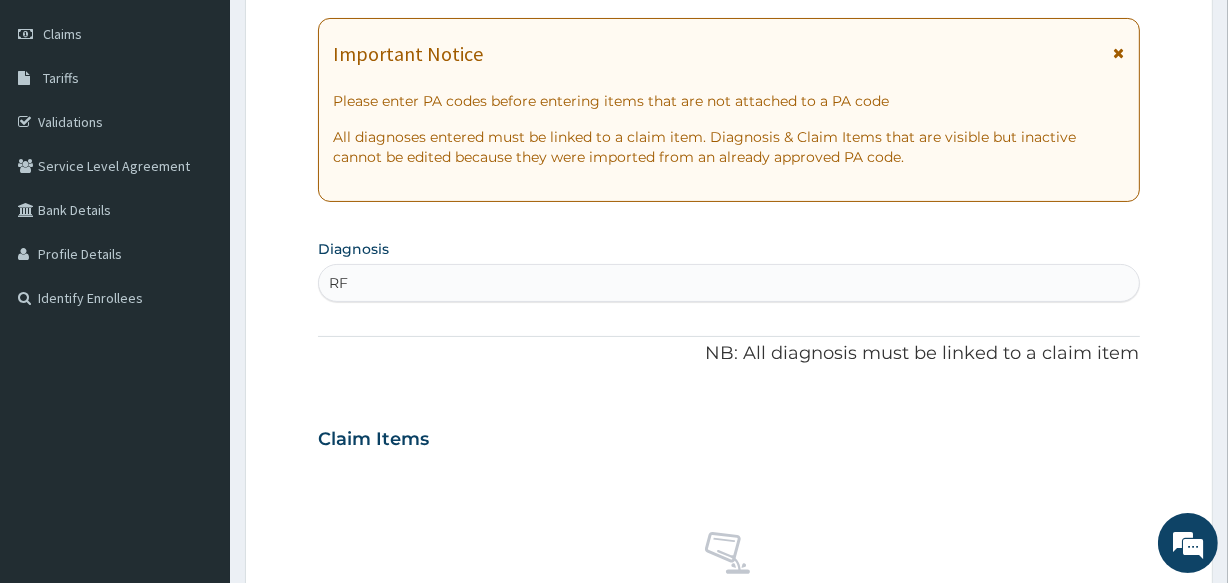 type on "R" 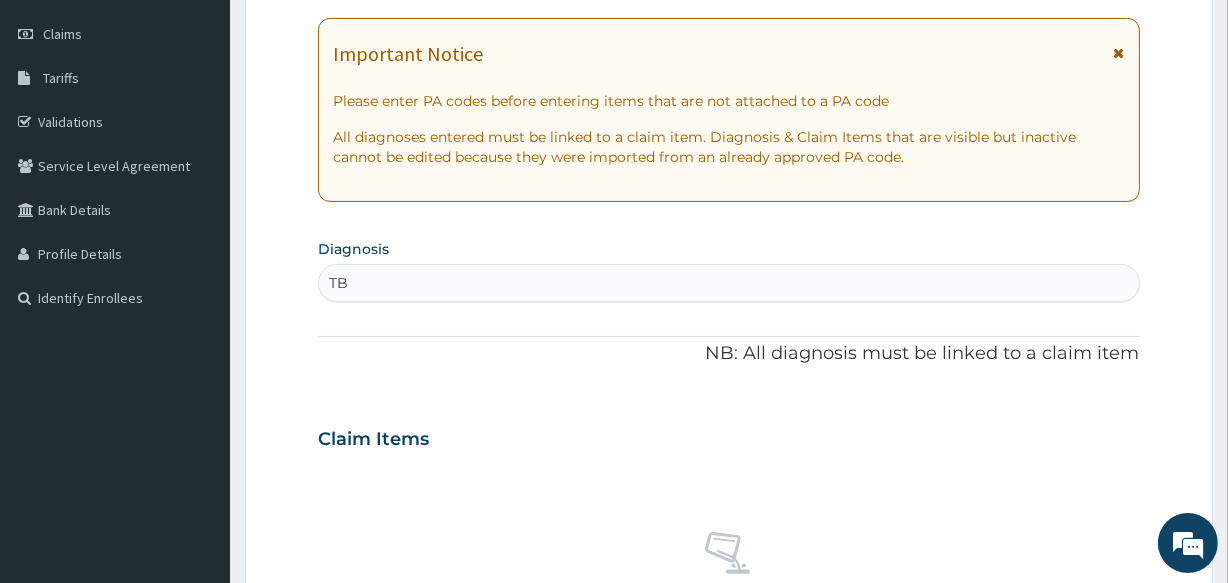 type on "T" 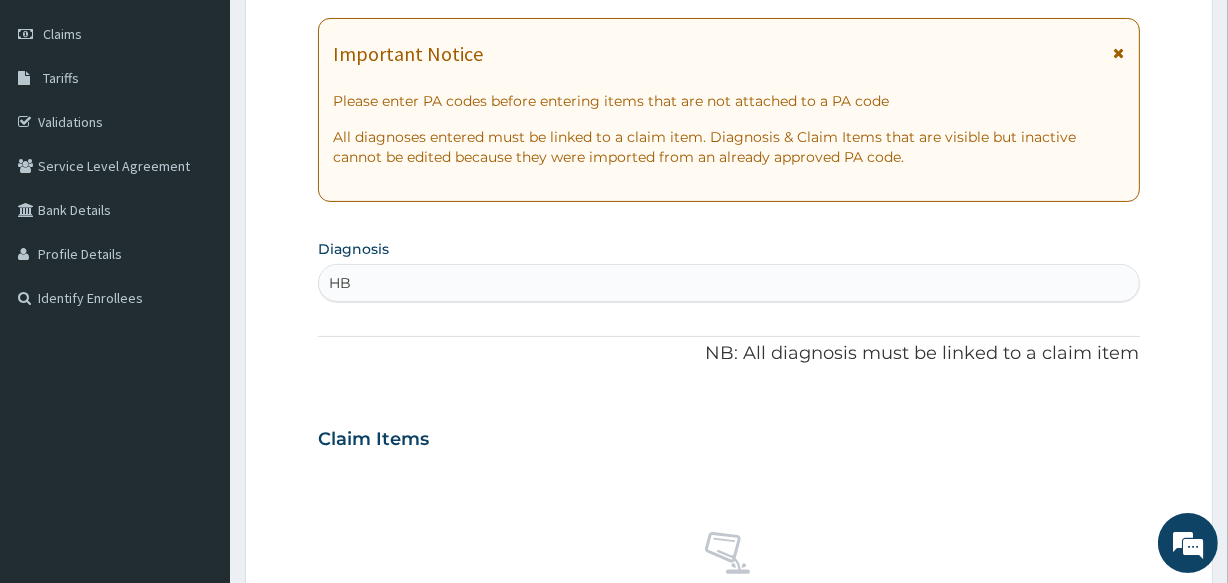 type on "H" 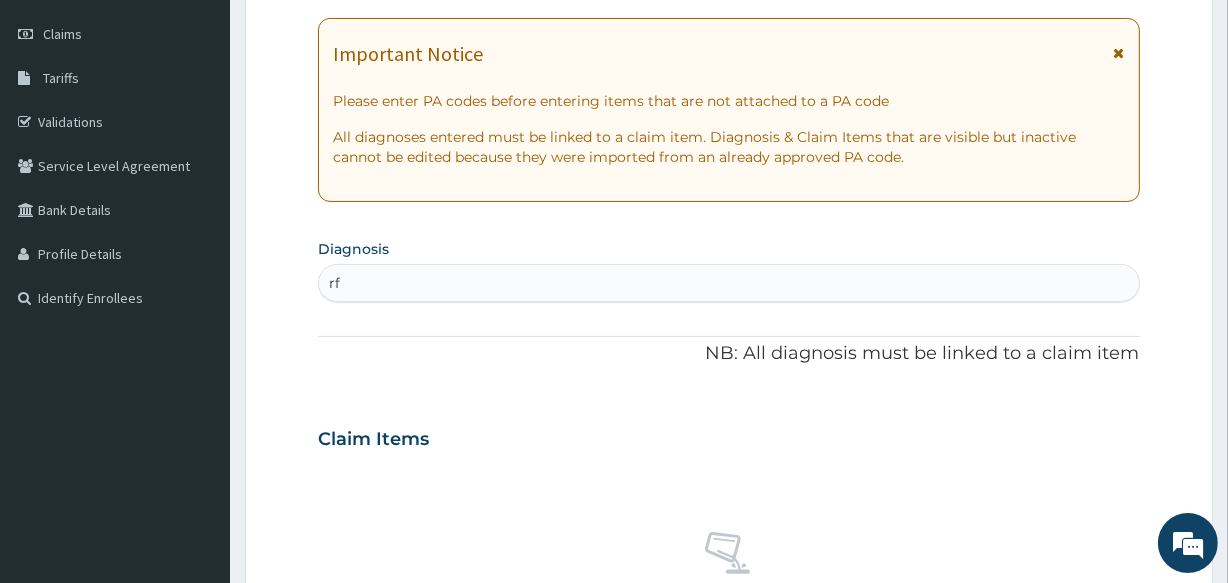 type on "r" 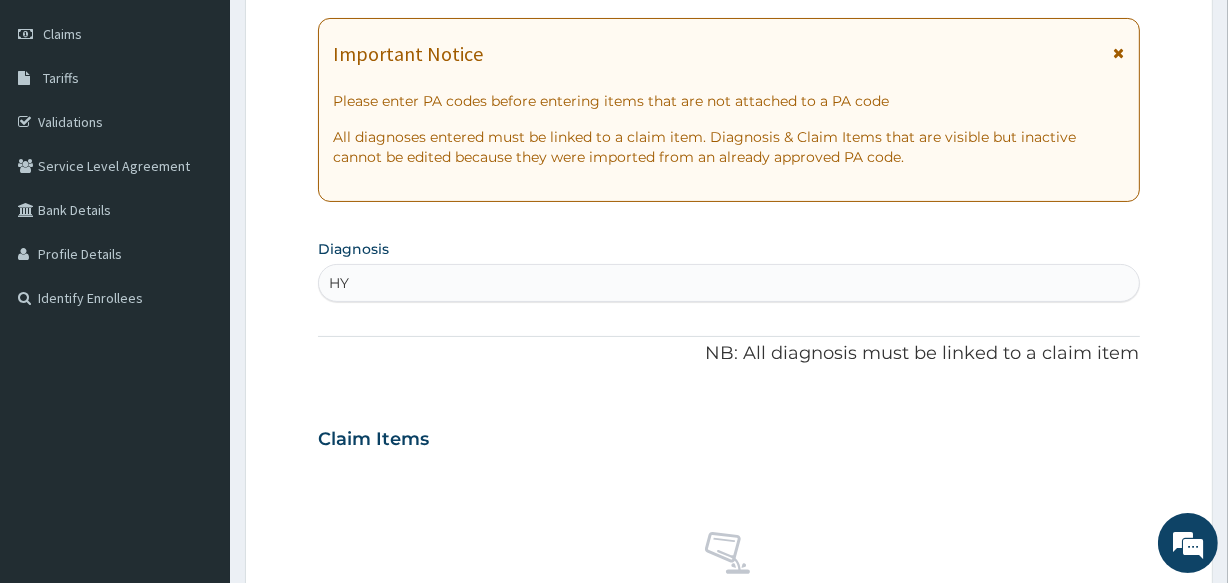 type on "H" 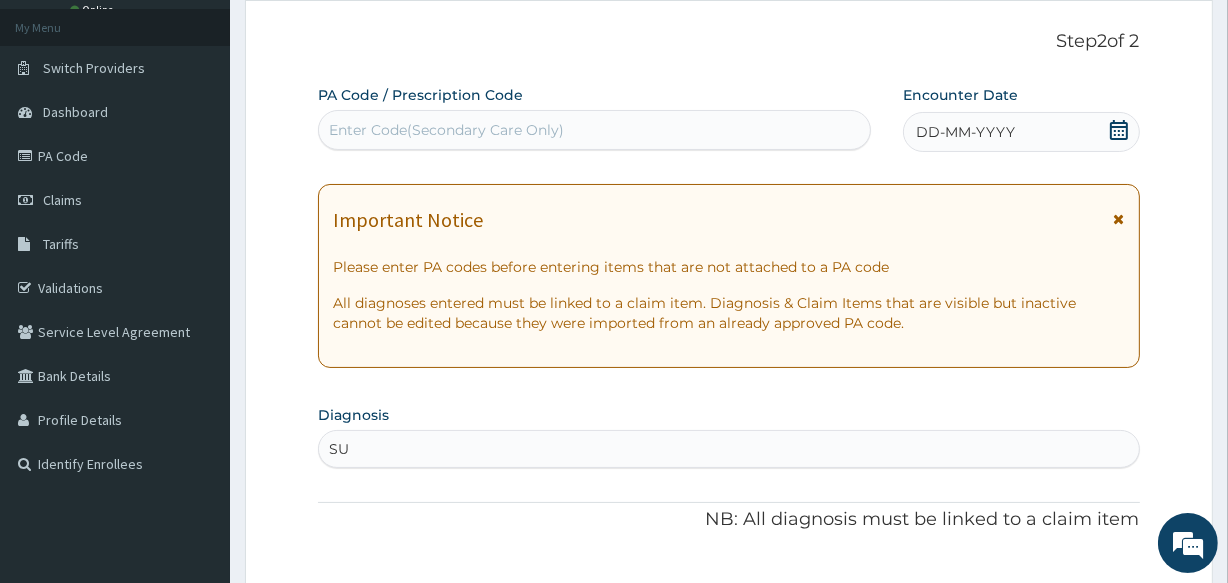 scroll, scrollTop: 90, scrollLeft: 0, axis: vertical 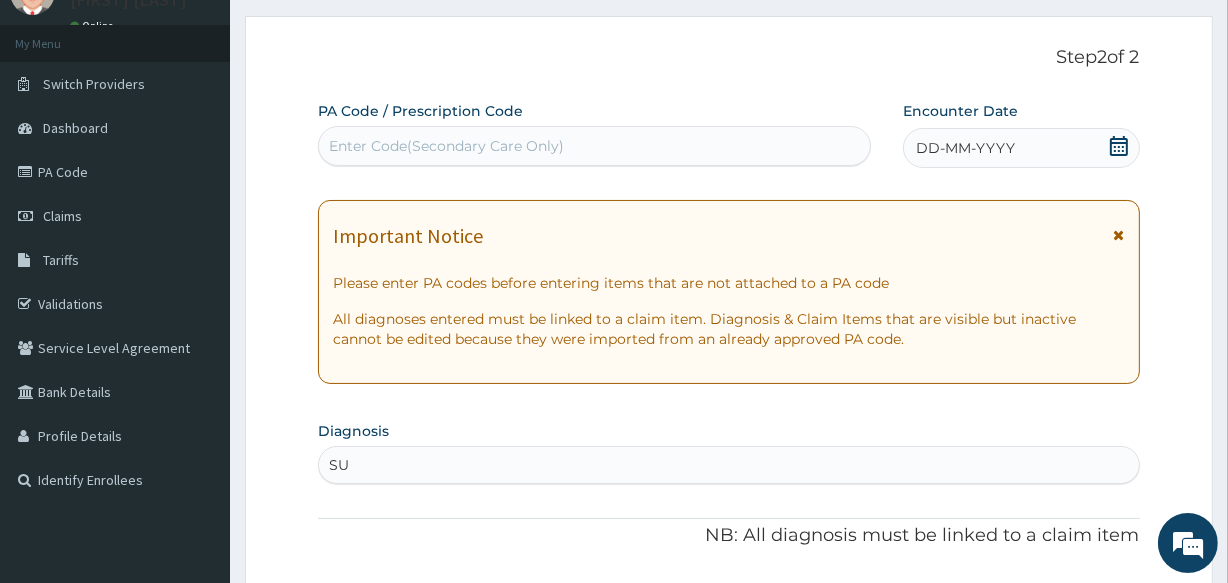 click on "SU SU" at bounding box center [728, 465] 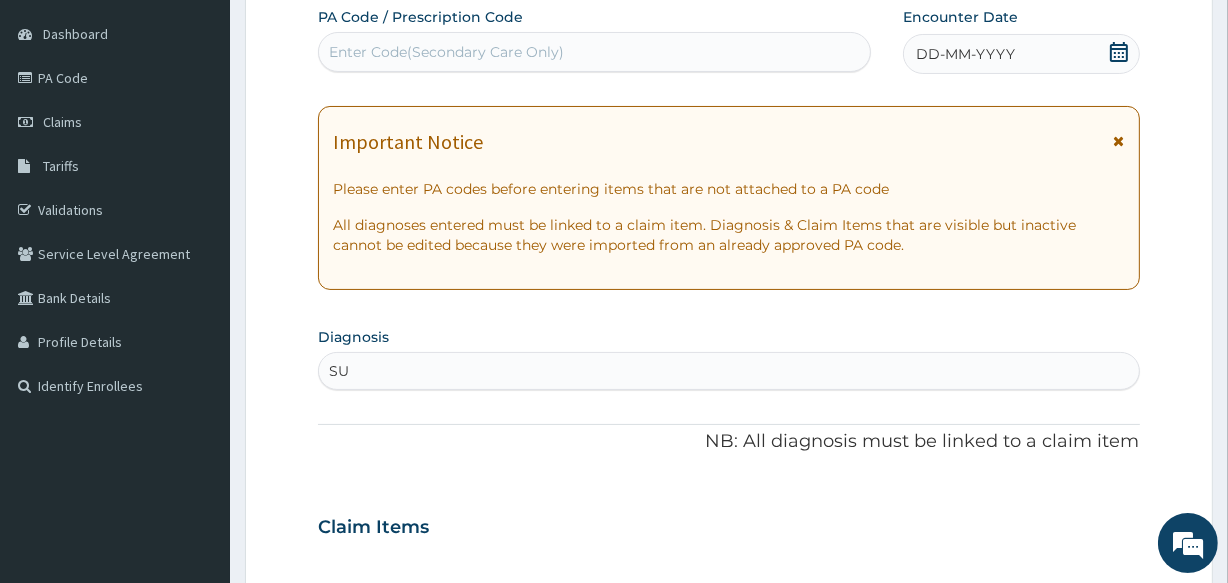 scroll, scrollTop: 181, scrollLeft: 0, axis: vertical 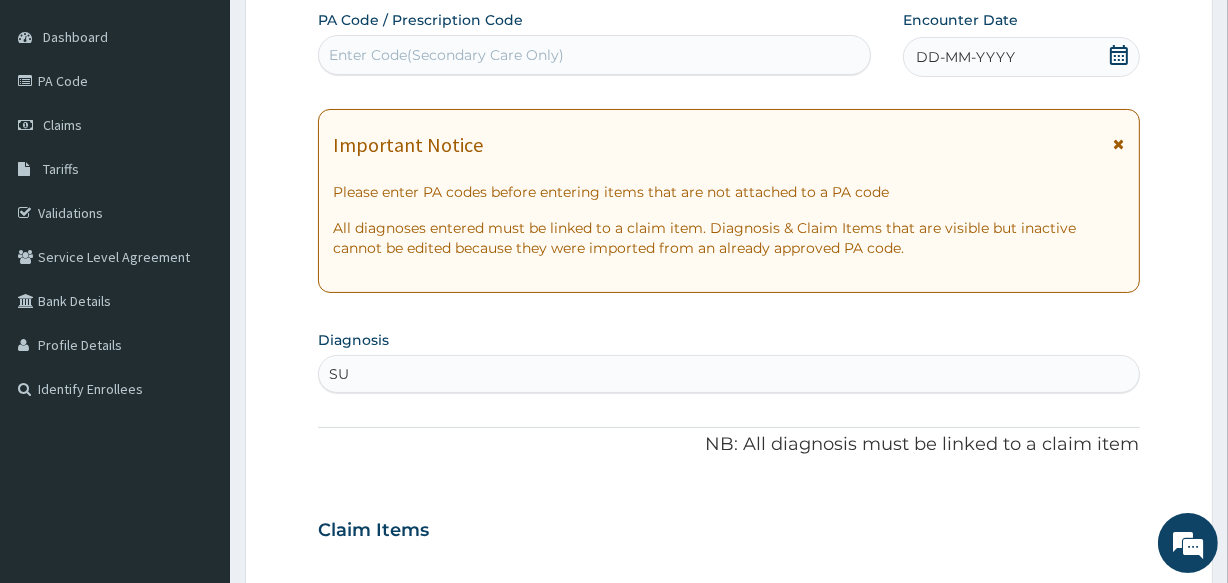 type on "S" 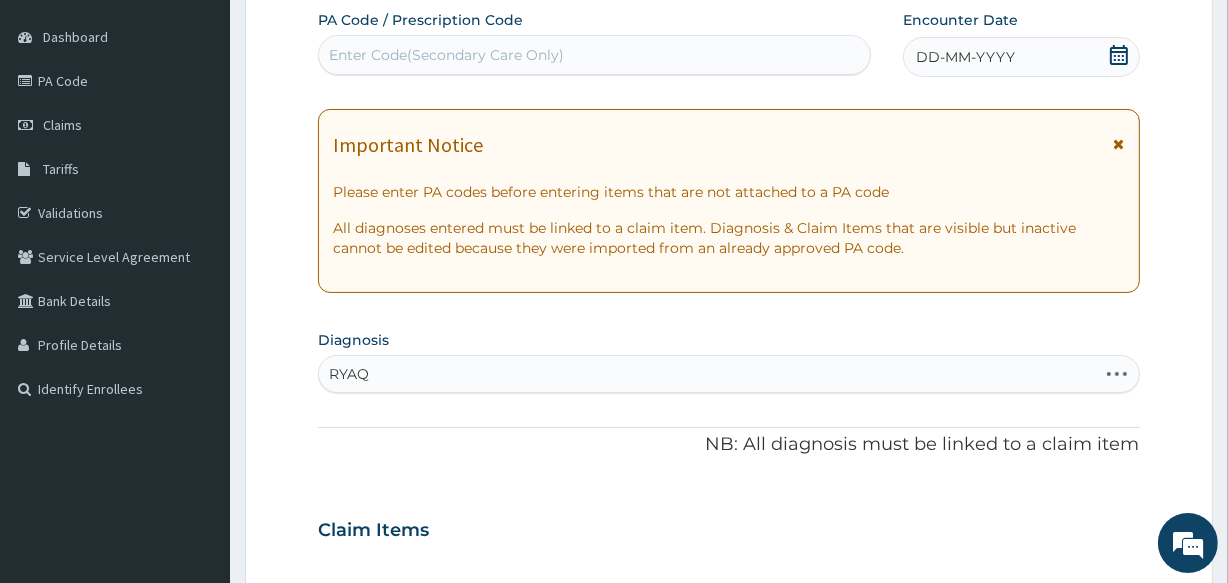type on "RYA" 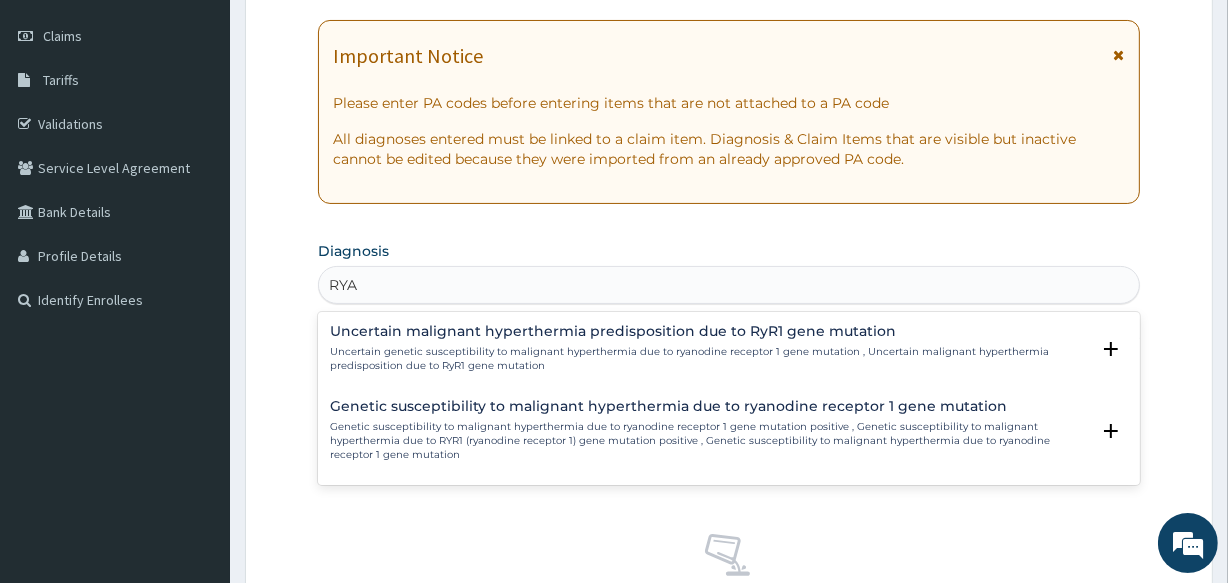 scroll, scrollTop: 262, scrollLeft: 0, axis: vertical 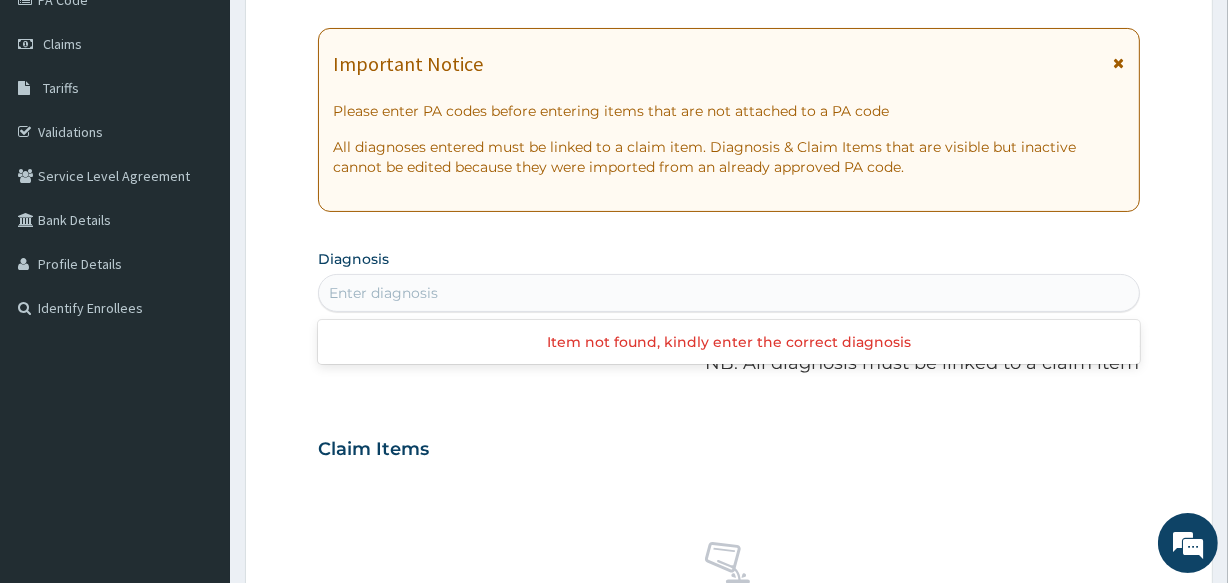 drag, startPoint x: 544, startPoint y: 306, endPoint x: 469, endPoint y: 305, distance: 75.00667 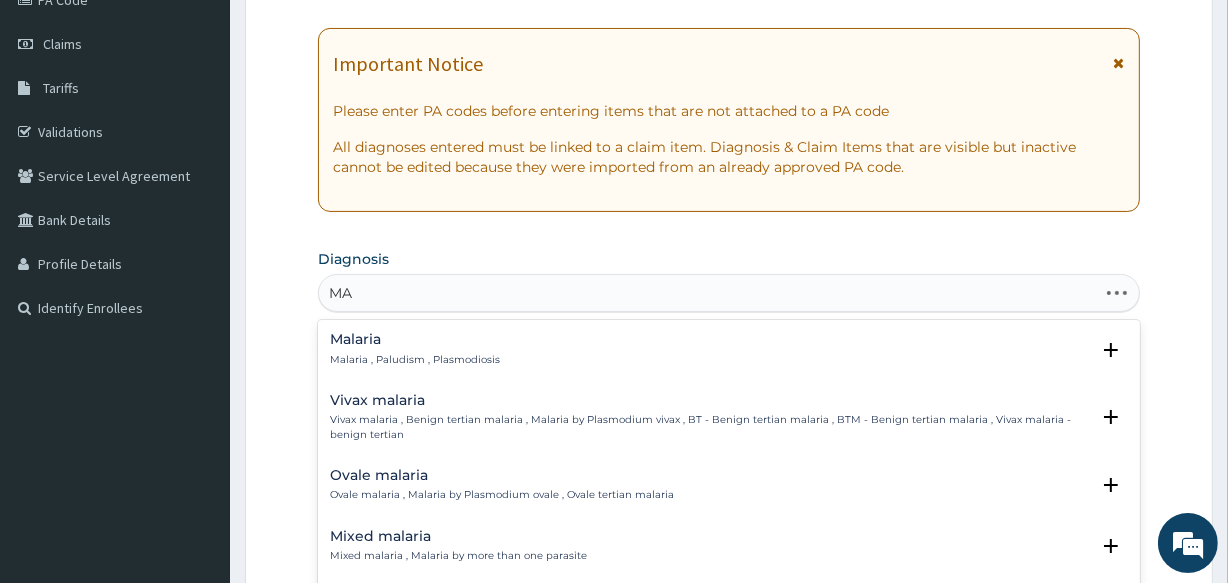 type on "M" 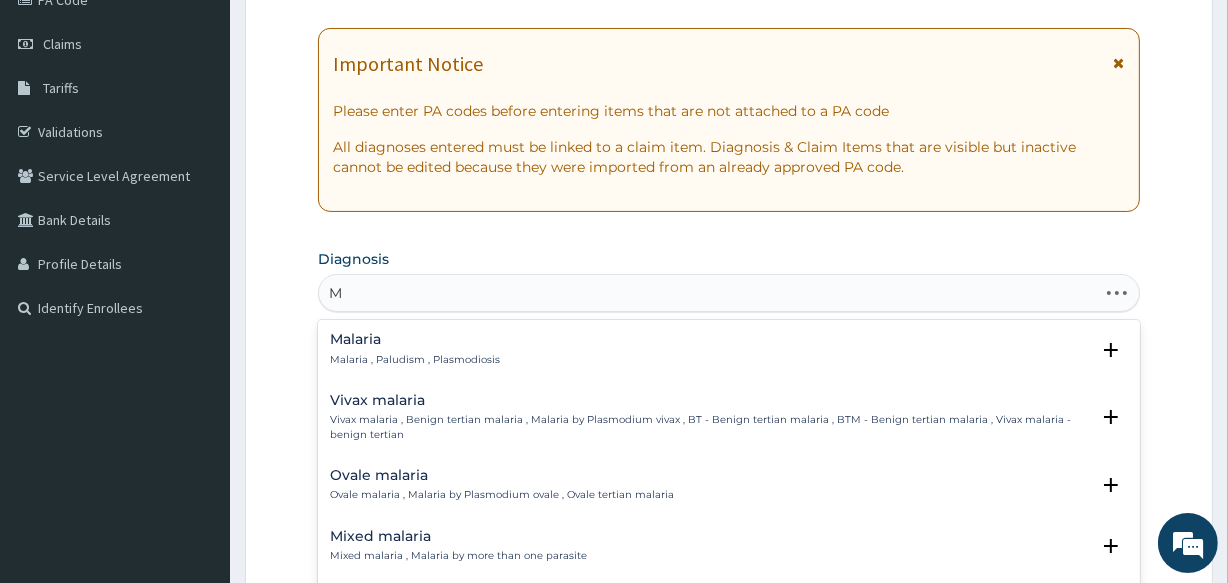 type 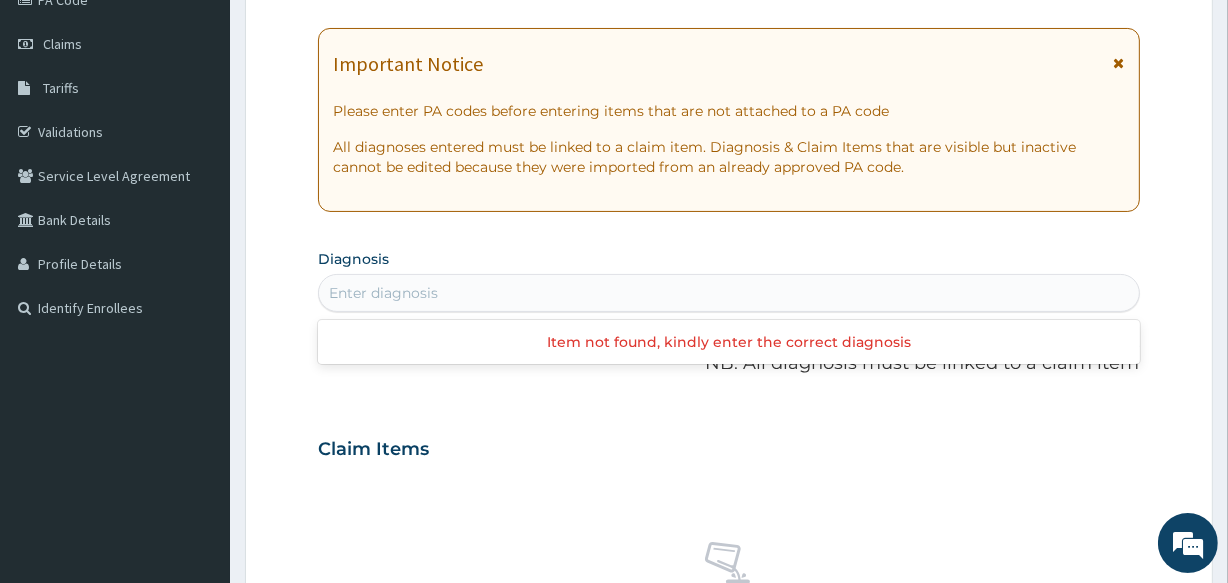 drag, startPoint x: 498, startPoint y: 126, endPoint x: 544, endPoint y: 169, distance: 62.968246 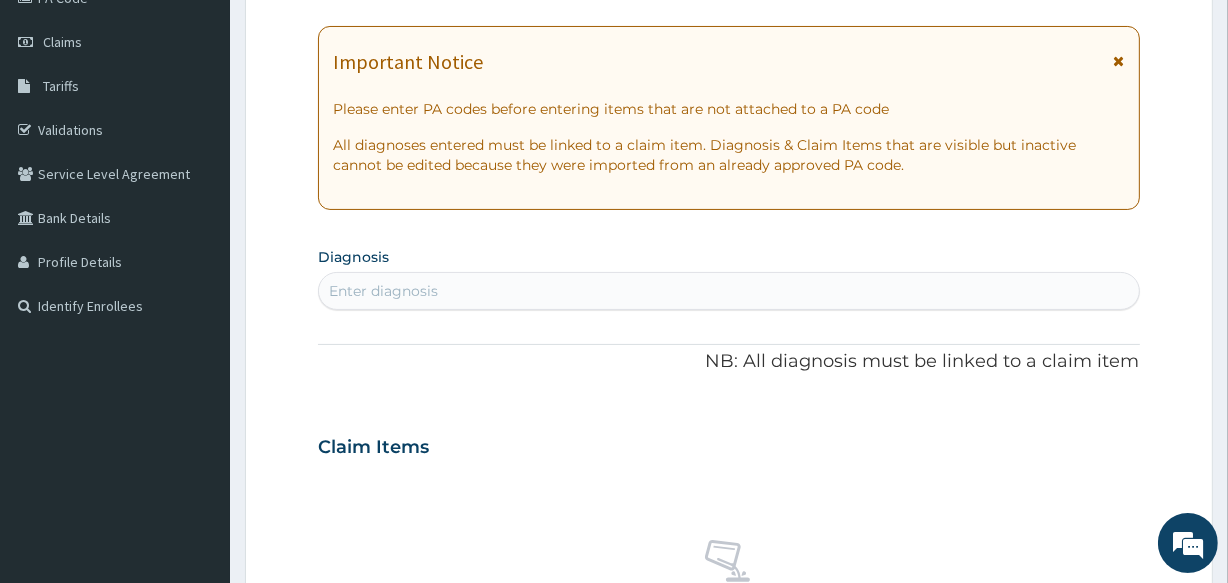 scroll, scrollTop: 272, scrollLeft: 0, axis: vertical 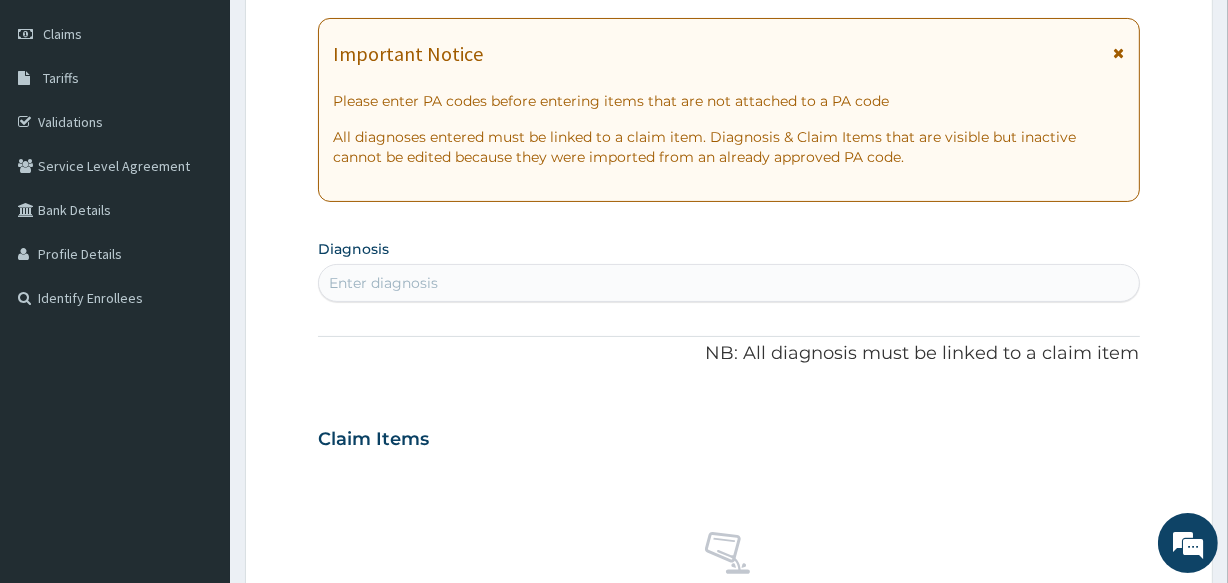click on "Diagnosis Enter diagnosis" at bounding box center [728, 268] 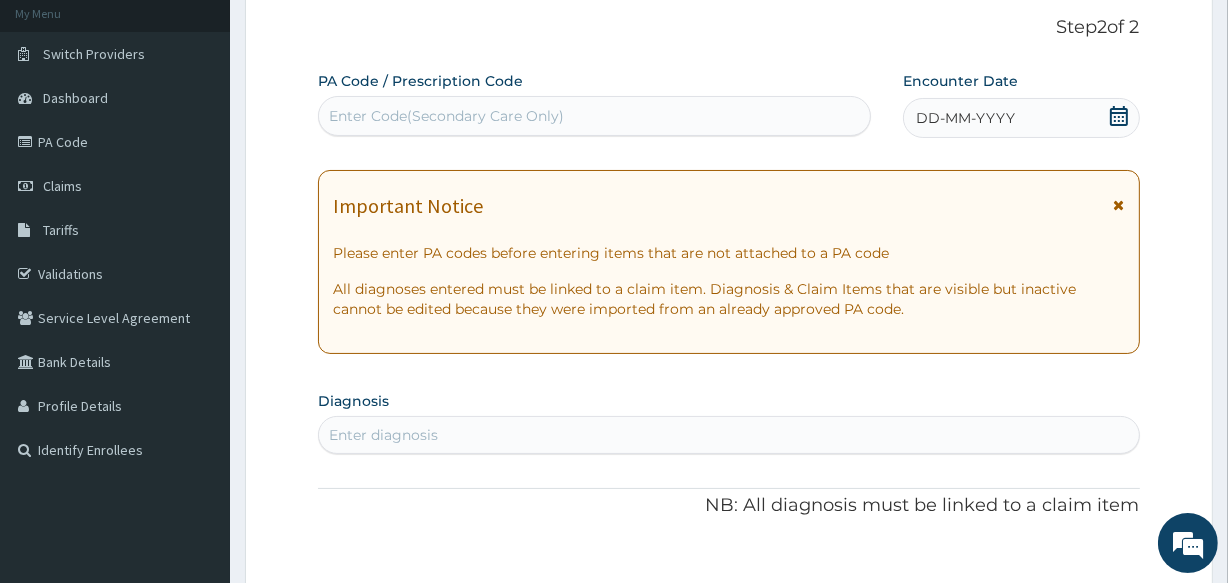 scroll, scrollTop: 0, scrollLeft: 0, axis: both 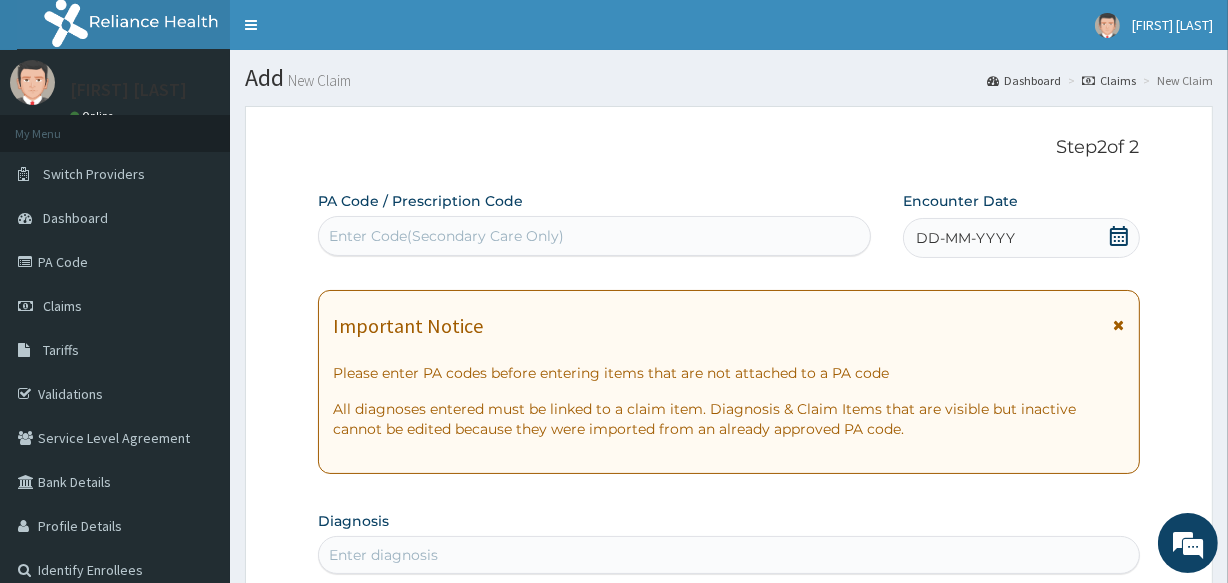 click on "Important Notice Please enter PA codes before entering items that are not attached to a PA code   All diagnoses entered must be linked to a claim item. Diagnosis & Claim Items that are visible but inactive cannot be edited because they were imported from an already approved PA code." at bounding box center (728, 382) 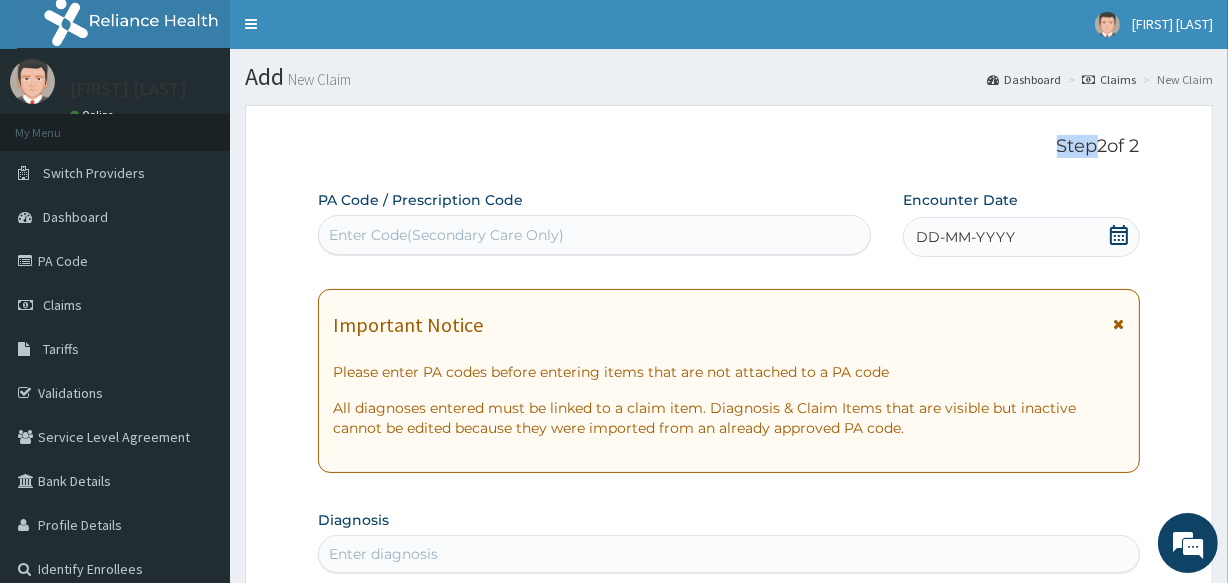 scroll, scrollTop: 0, scrollLeft: 0, axis: both 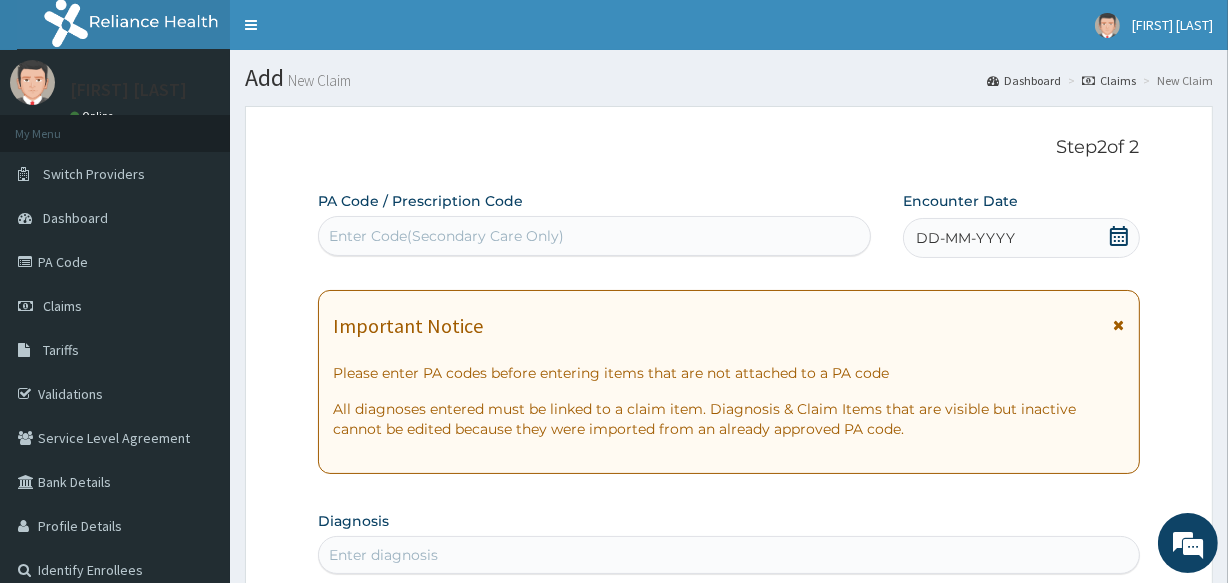 click on "DD-MM-YYYY" at bounding box center [1021, 238] 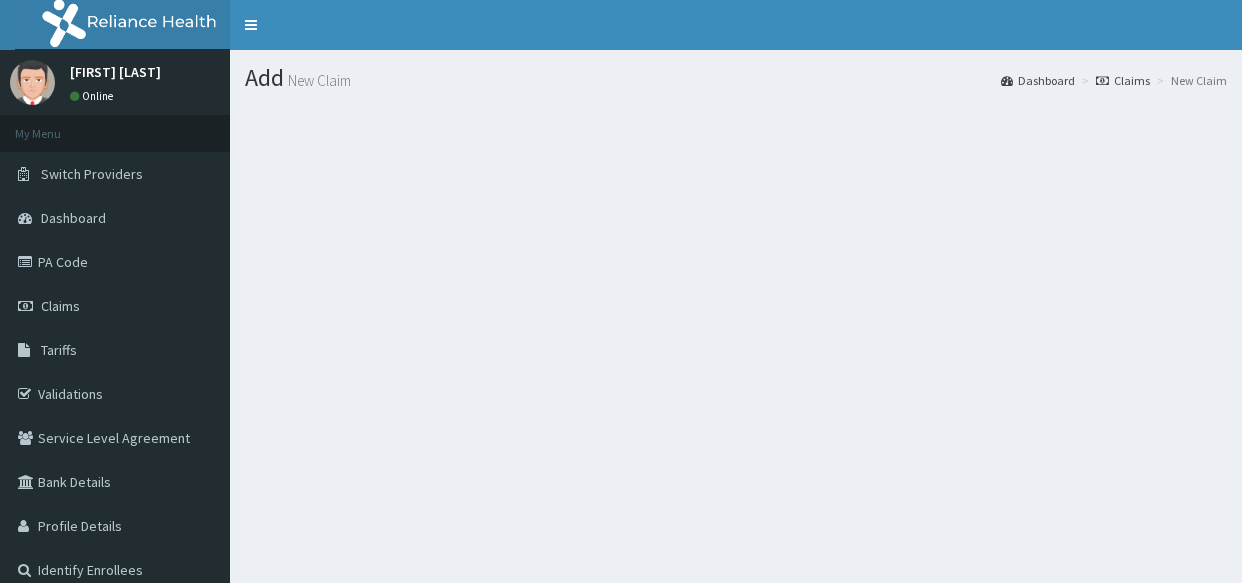 scroll, scrollTop: 0, scrollLeft: 0, axis: both 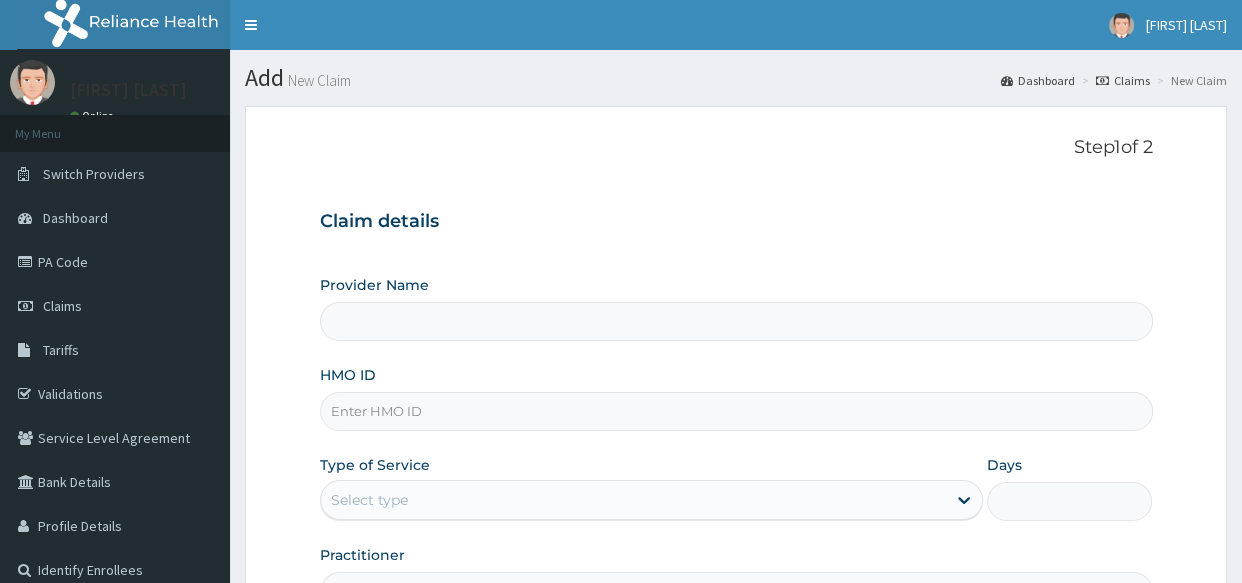 type on "Supreme Faith Hospital" 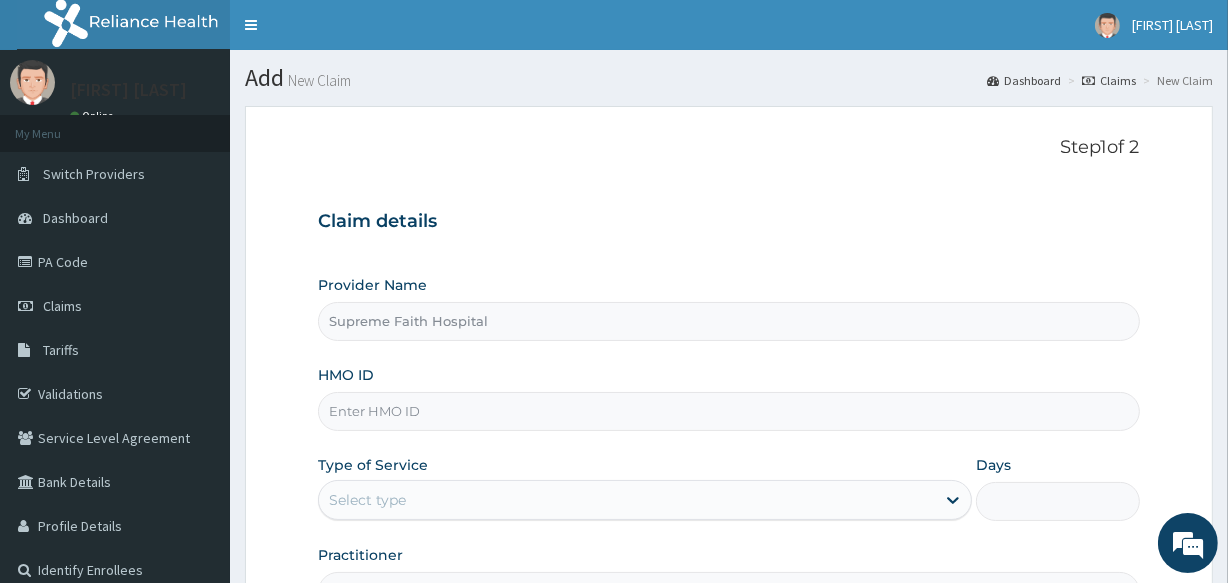 scroll, scrollTop: 0, scrollLeft: 0, axis: both 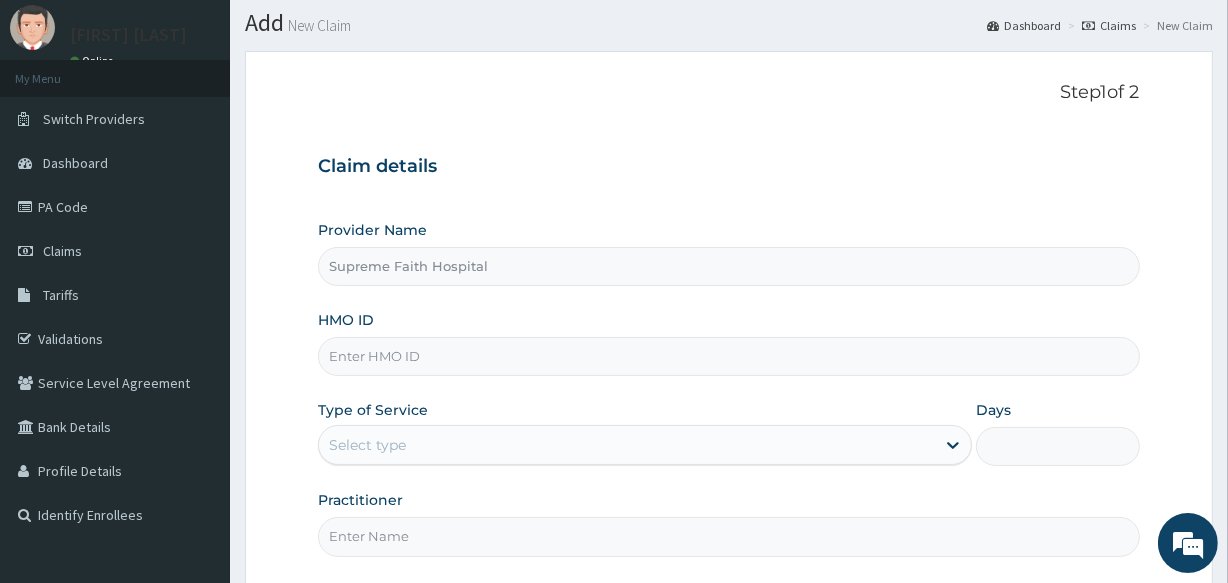 click on "HMO ID" at bounding box center (728, 356) 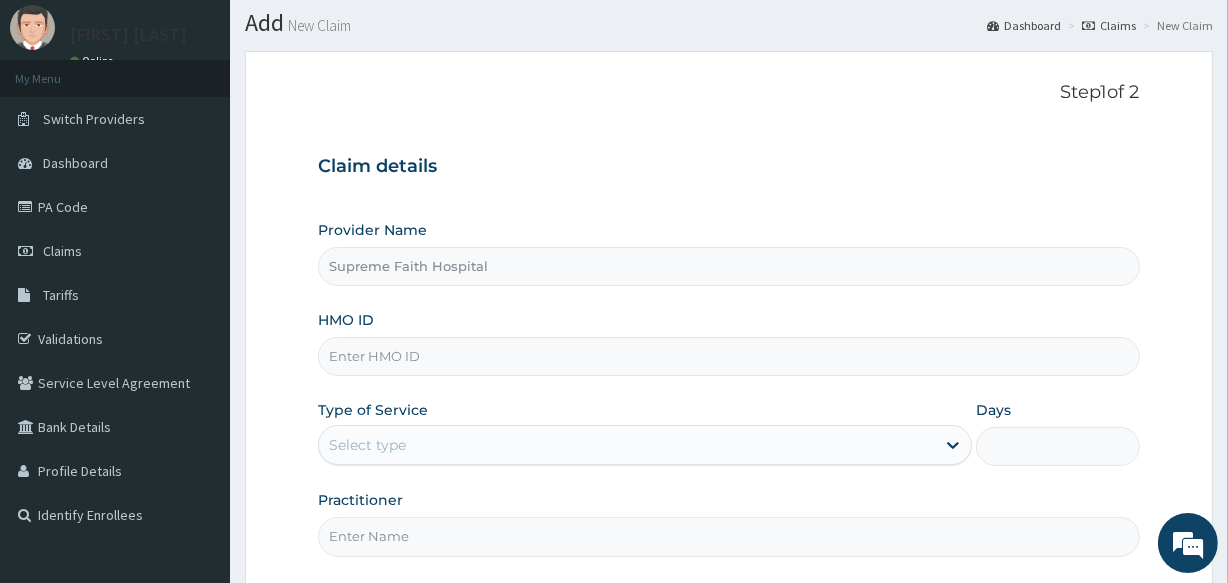 type on "o" 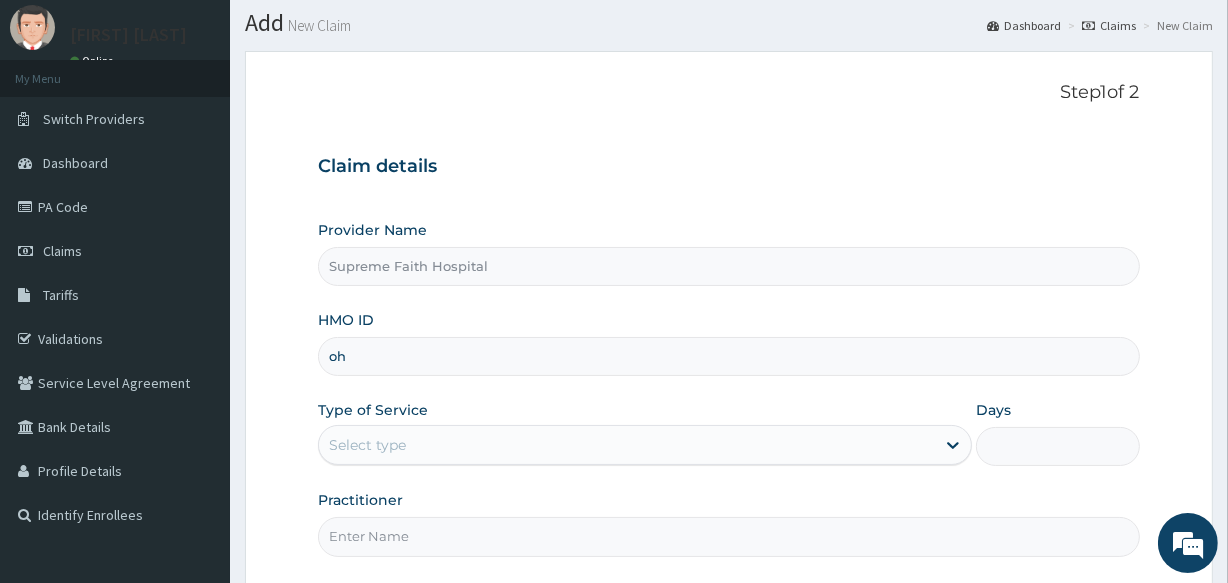 type on "o" 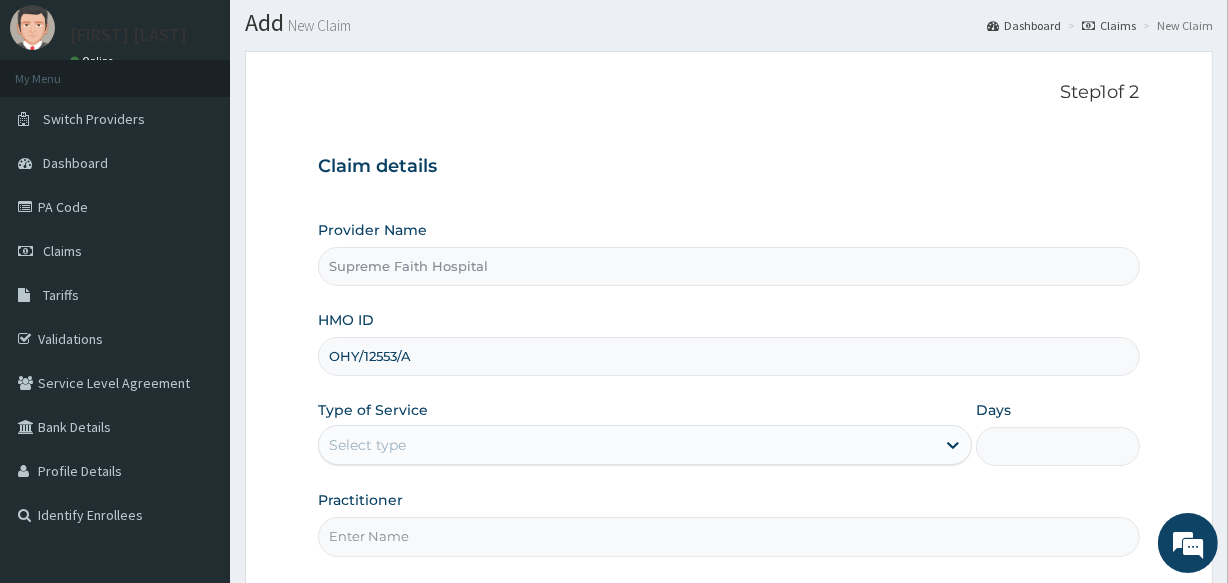 type on "OHY/12553/A" 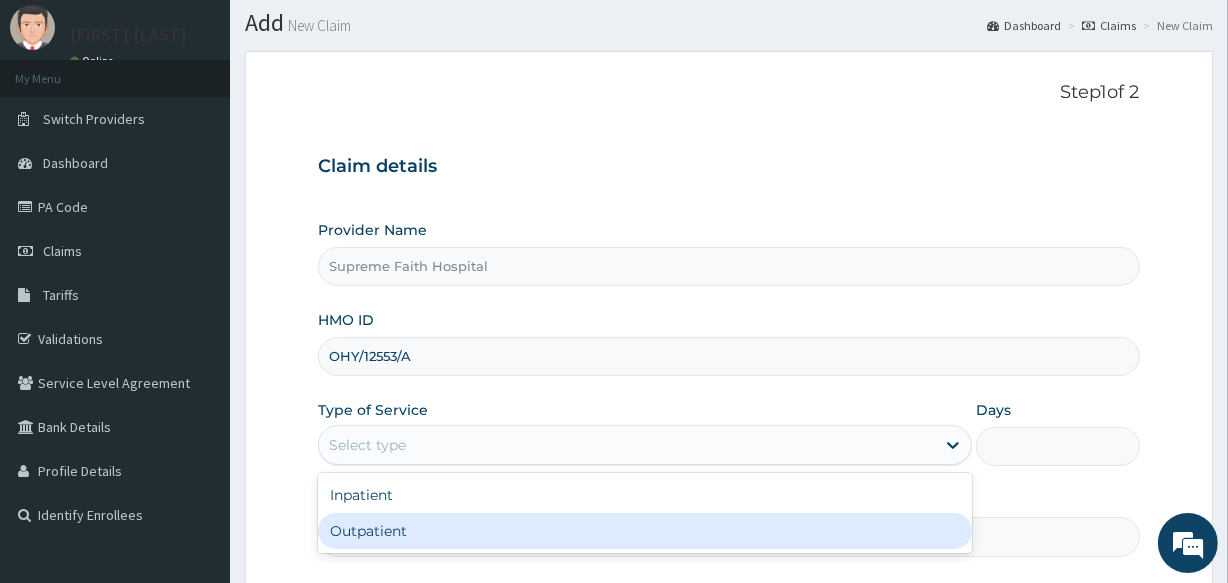 drag, startPoint x: 564, startPoint y: 518, endPoint x: 789, endPoint y: 486, distance: 227.26416 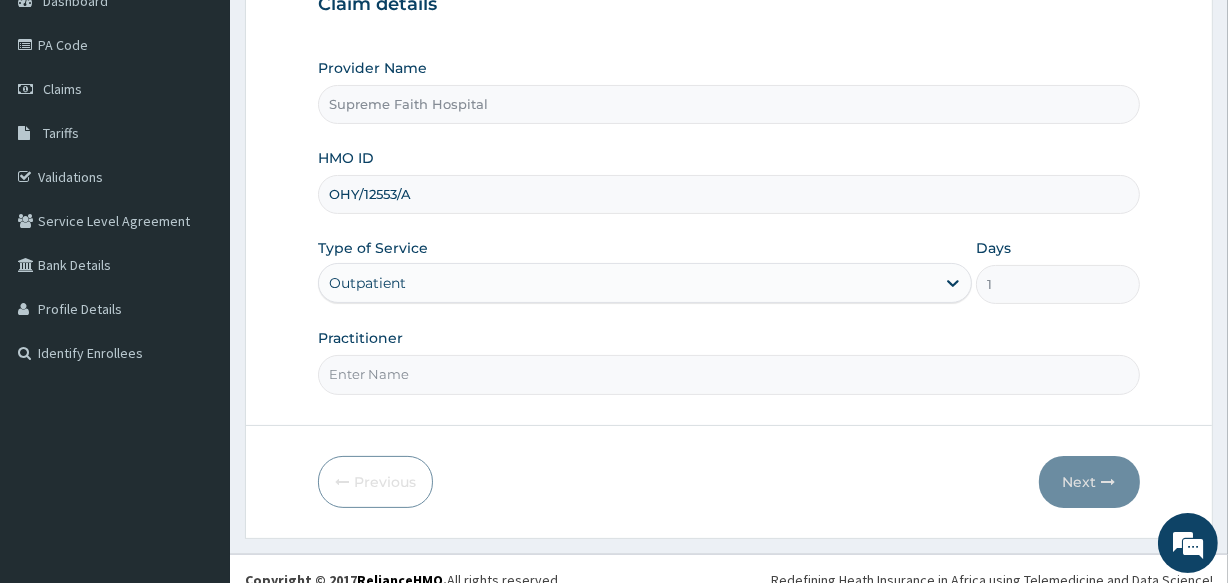 scroll, scrollTop: 237, scrollLeft: 0, axis: vertical 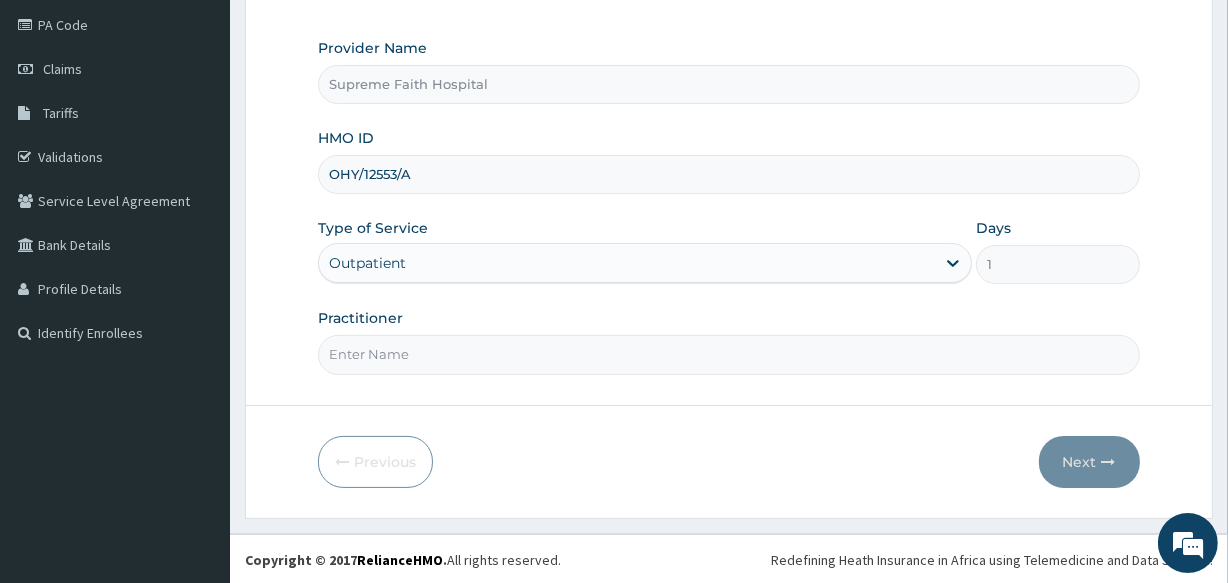 click on "Provider Name Supreme Faith Hospital HMO ID OHY/12553/A Type of Service Outpatient Days 1 Practitioner" at bounding box center [728, 206] 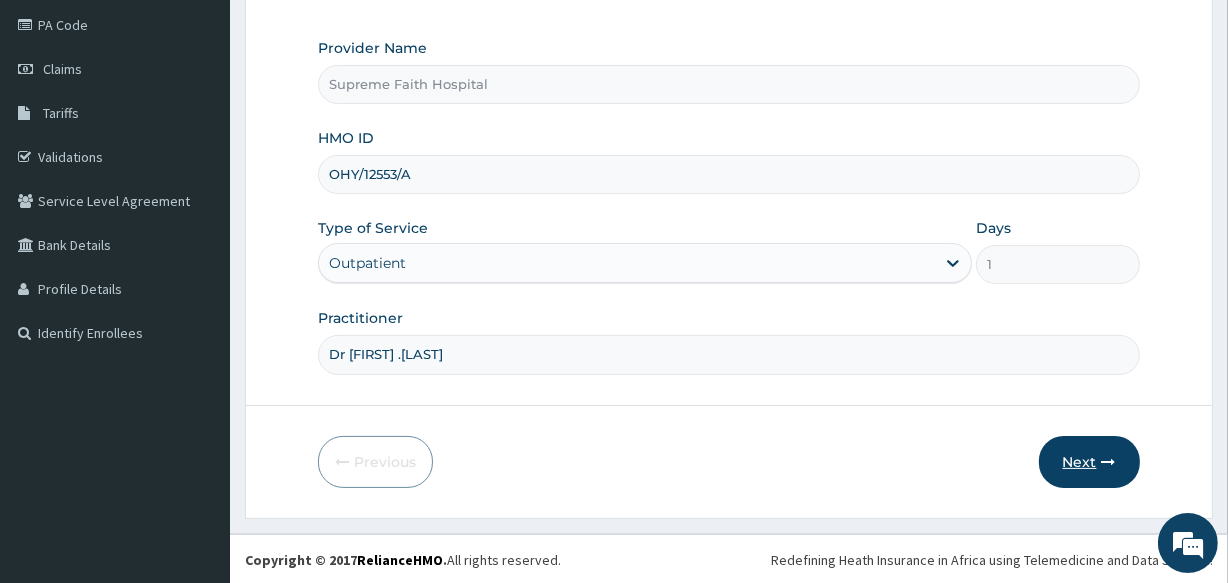 type on "Dr Pius .O" 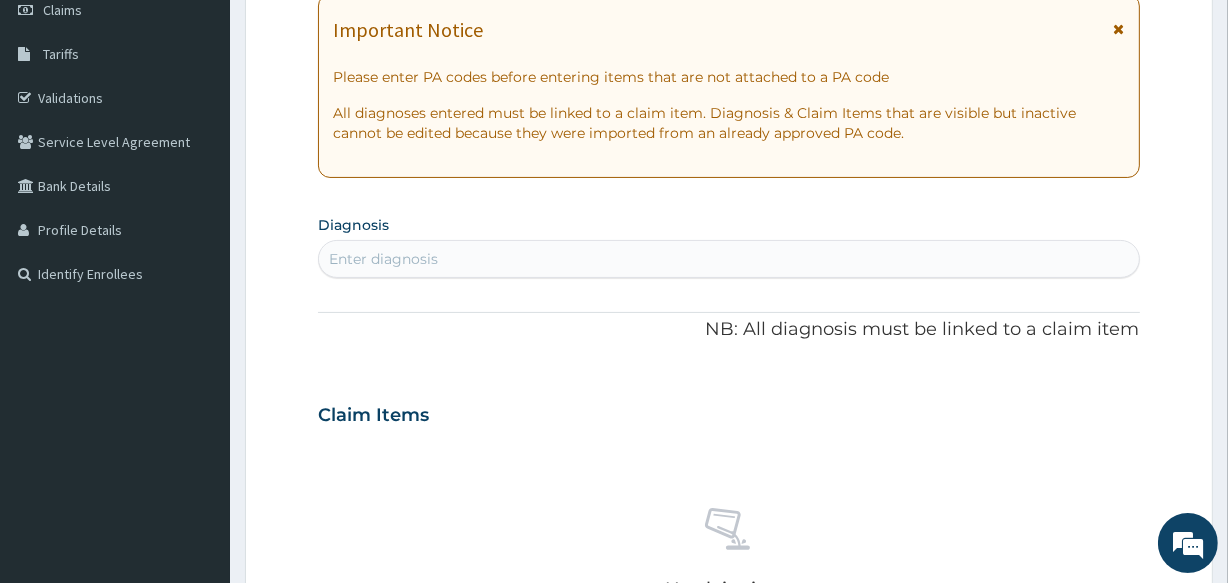 scroll, scrollTop: 328, scrollLeft: 0, axis: vertical 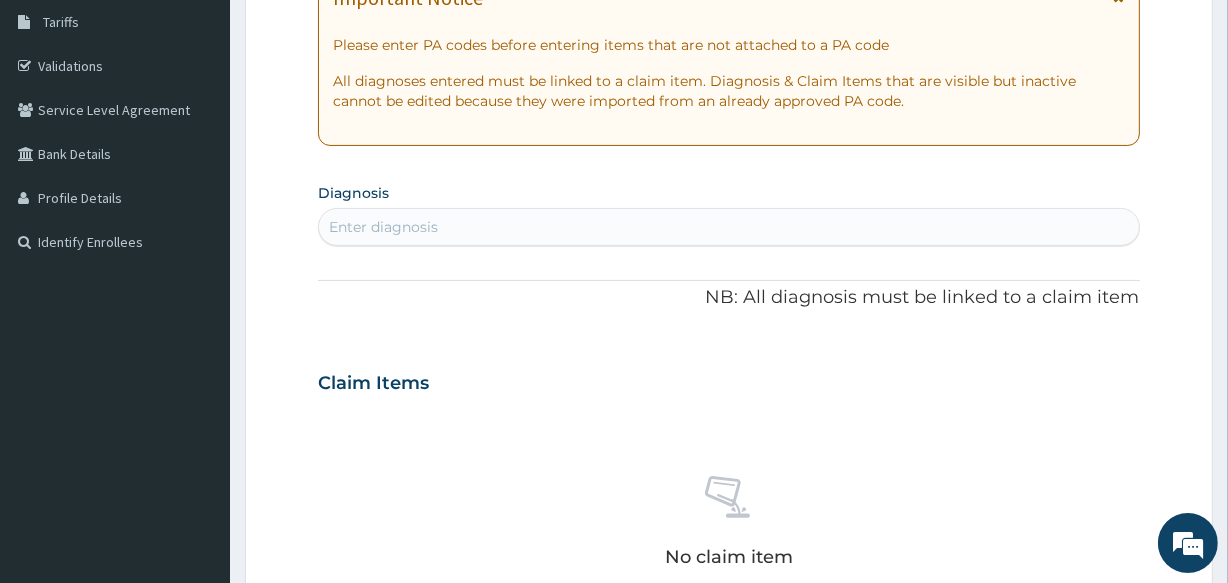 click on "Enter diagnosis" at bounding box center [728, 227] 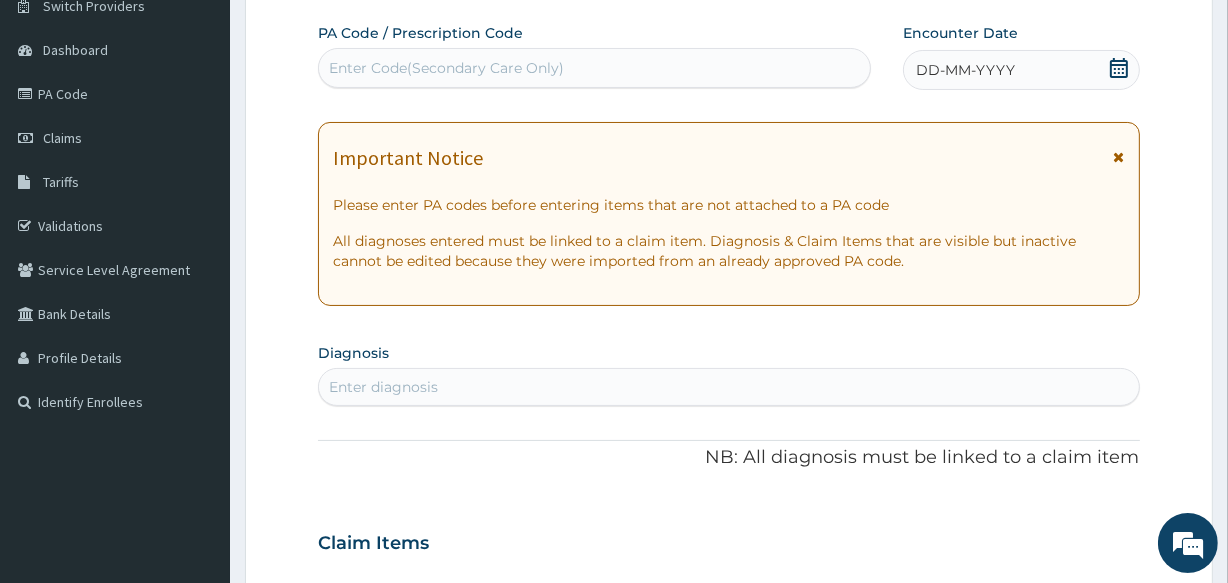 scroll, scrollTop: 0, scrollLeft: 0, axis: both 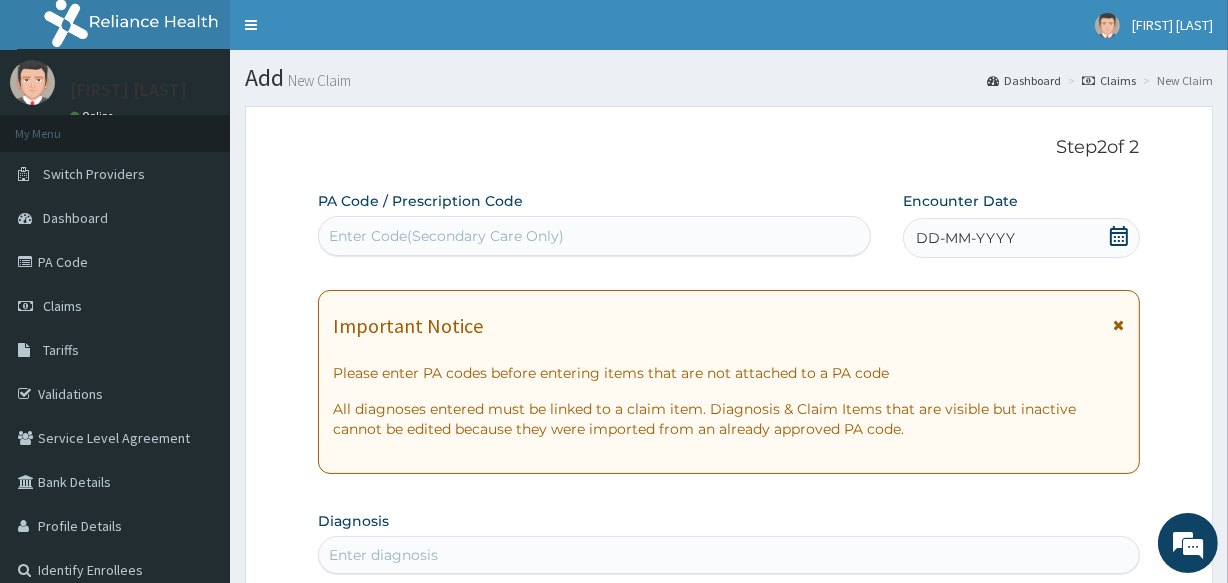 click on "DD-MM-YYYY" at bounding box center (965, 238) 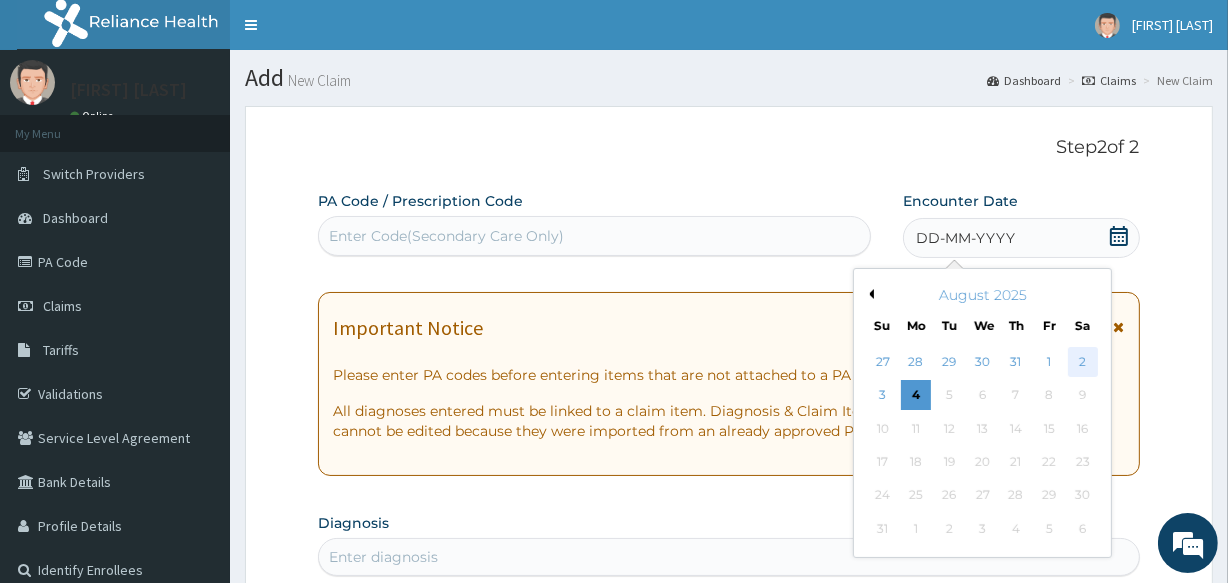 click on "2" at bounding box center (1082, 362) 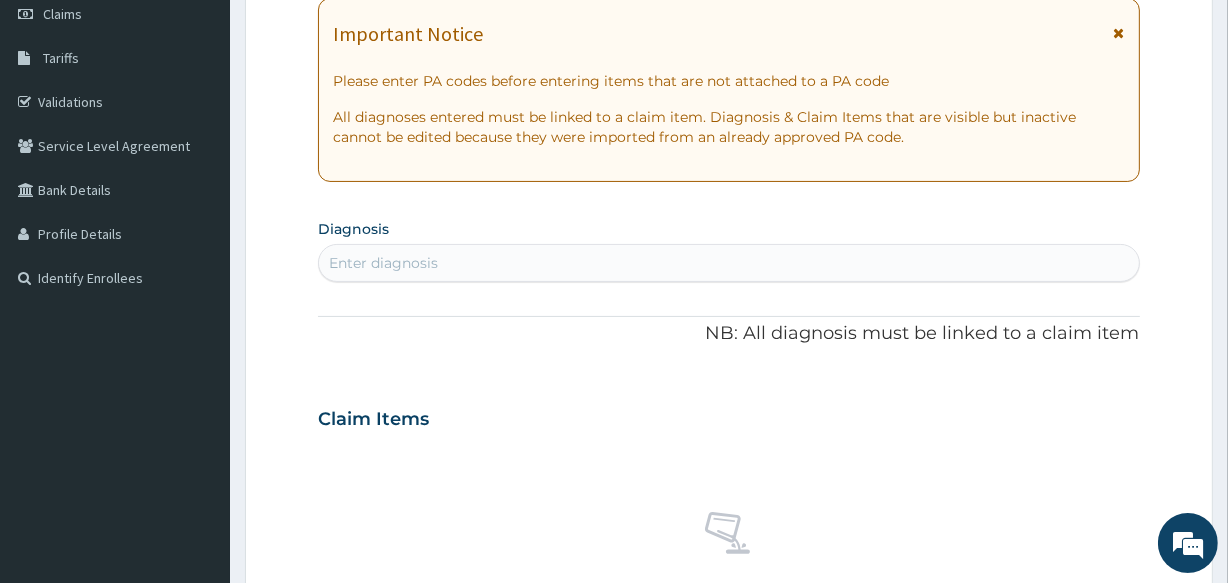 scroll, scrollTop: 363, scrollLeft: 0, axis: vertical 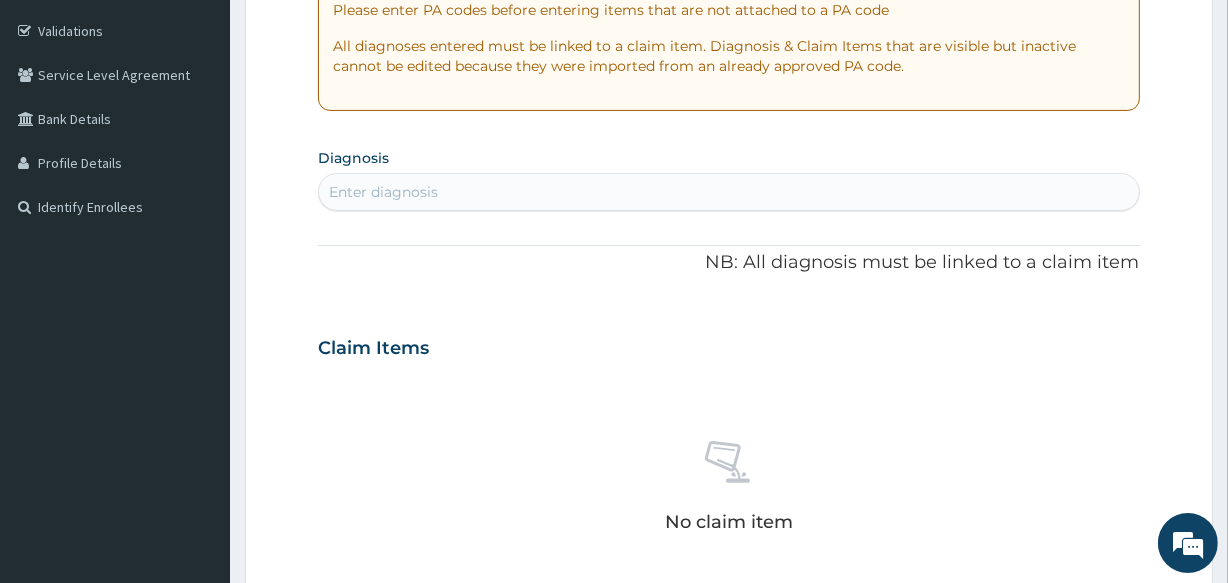 click on "Enter diagnosis" at bounding box center [728, 192] 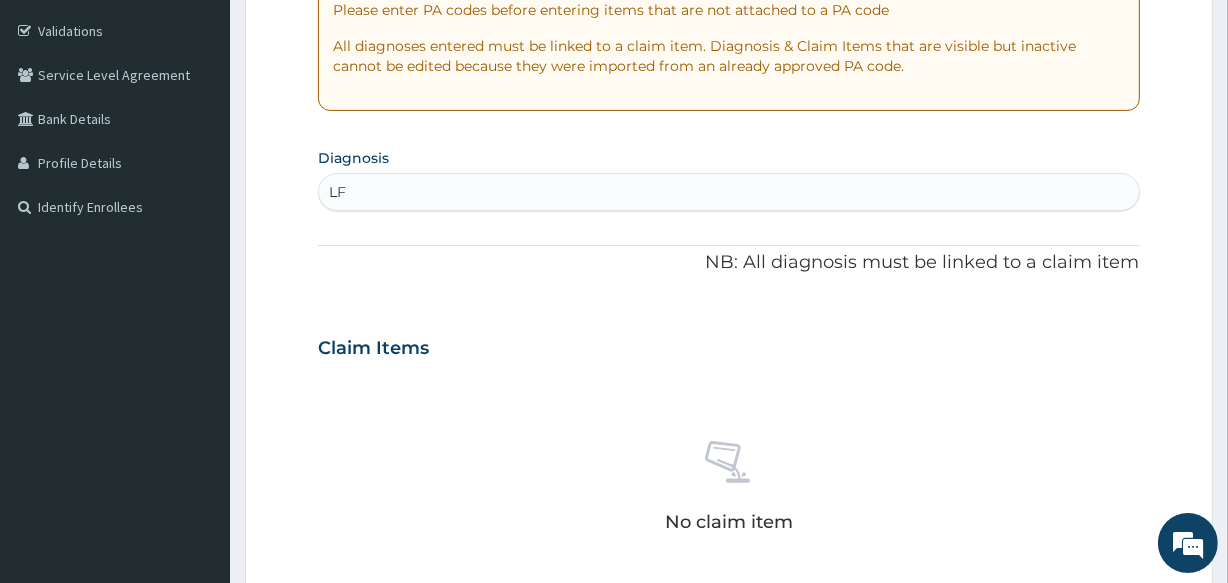 type on "LFT" 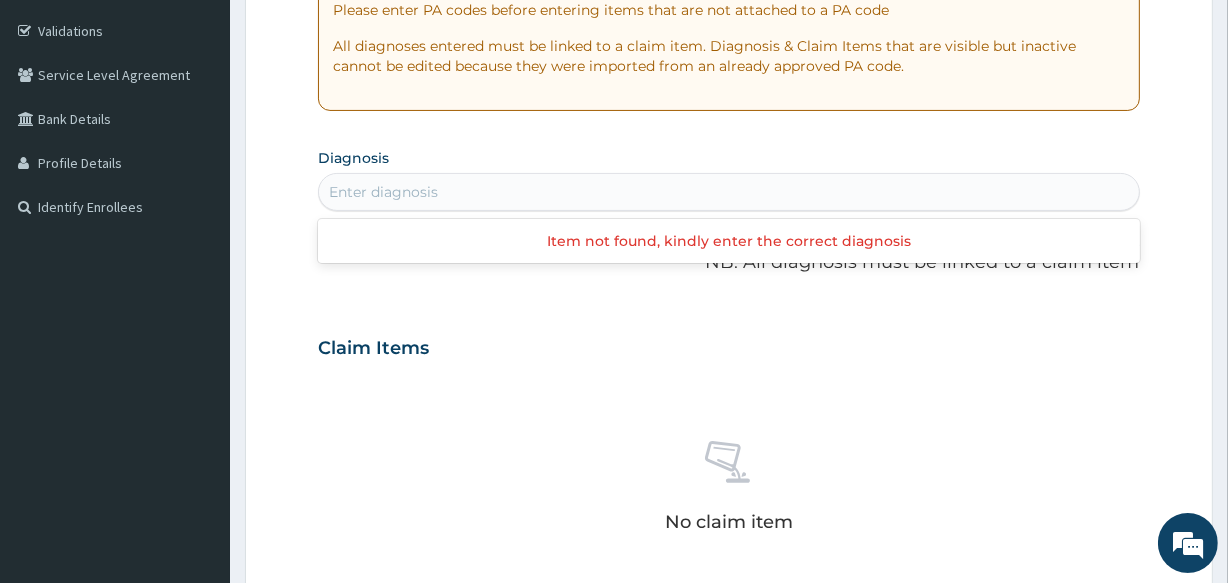 click on "Enter diagnosis" at bounding box center (728, 192) 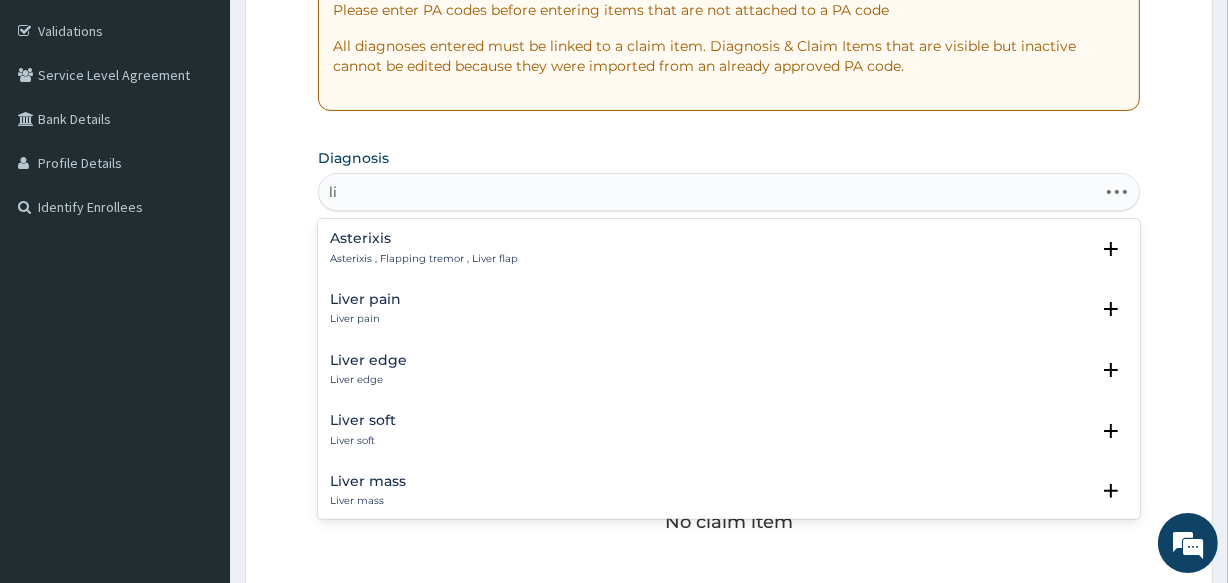 type on "l" 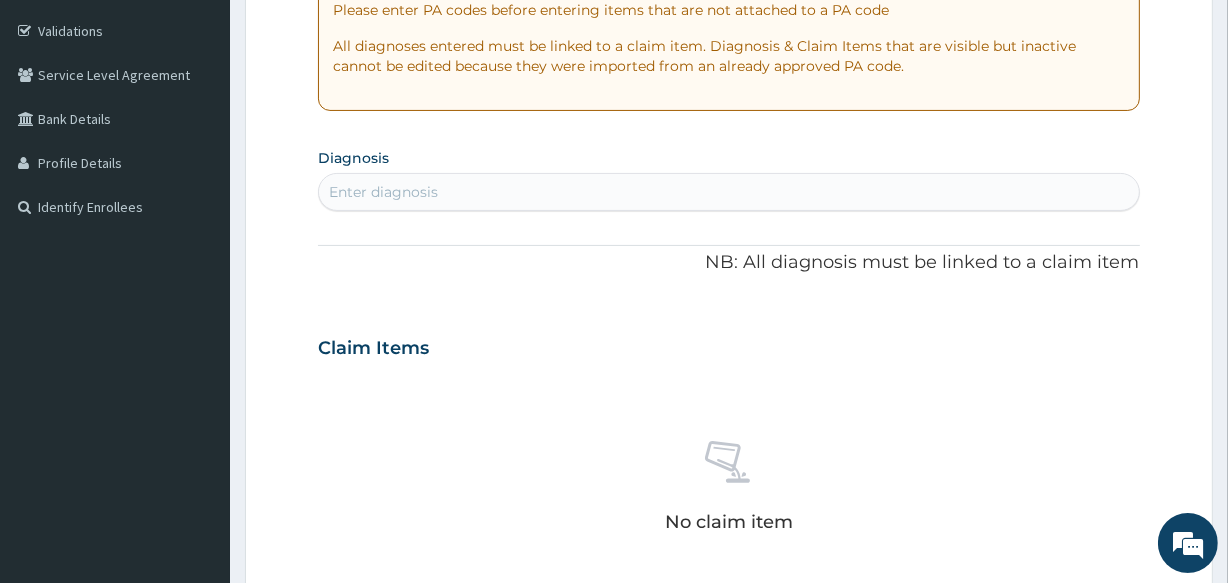 click on "Enter diagnosis" at bounding box center [728, 192] 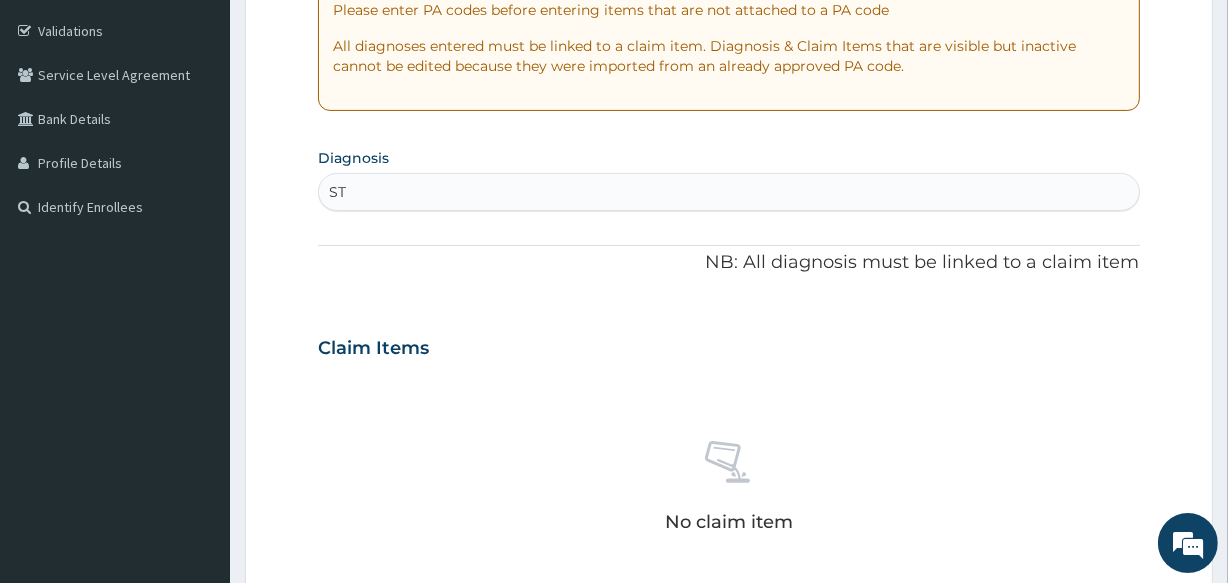type on "STI" 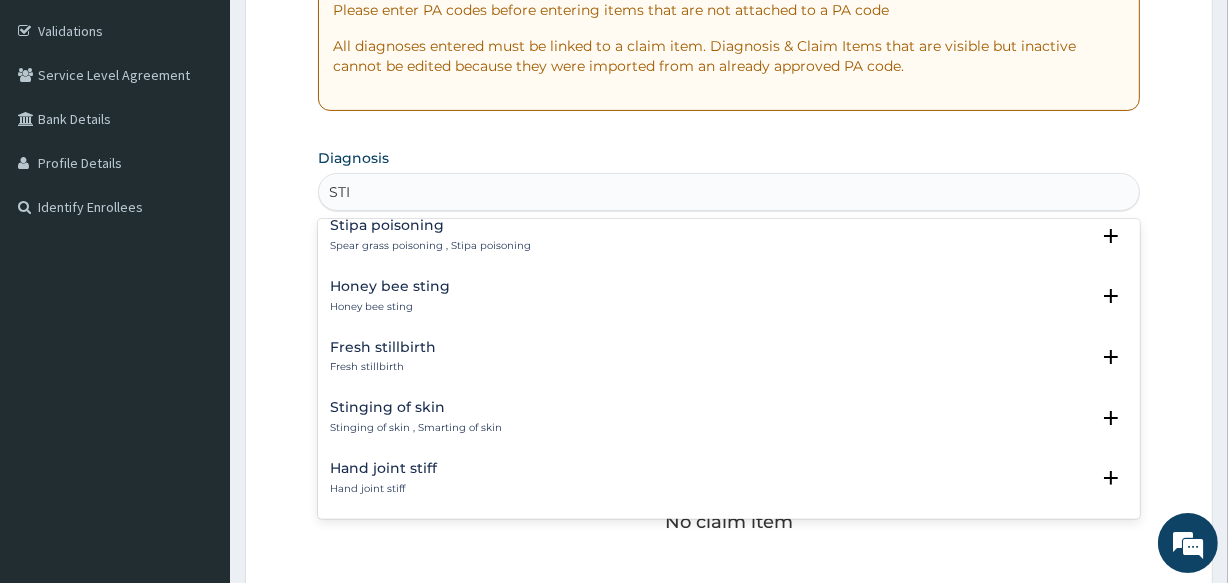 scroll, scrollTop: 2770, scrollLeft: 0, axis: vertical 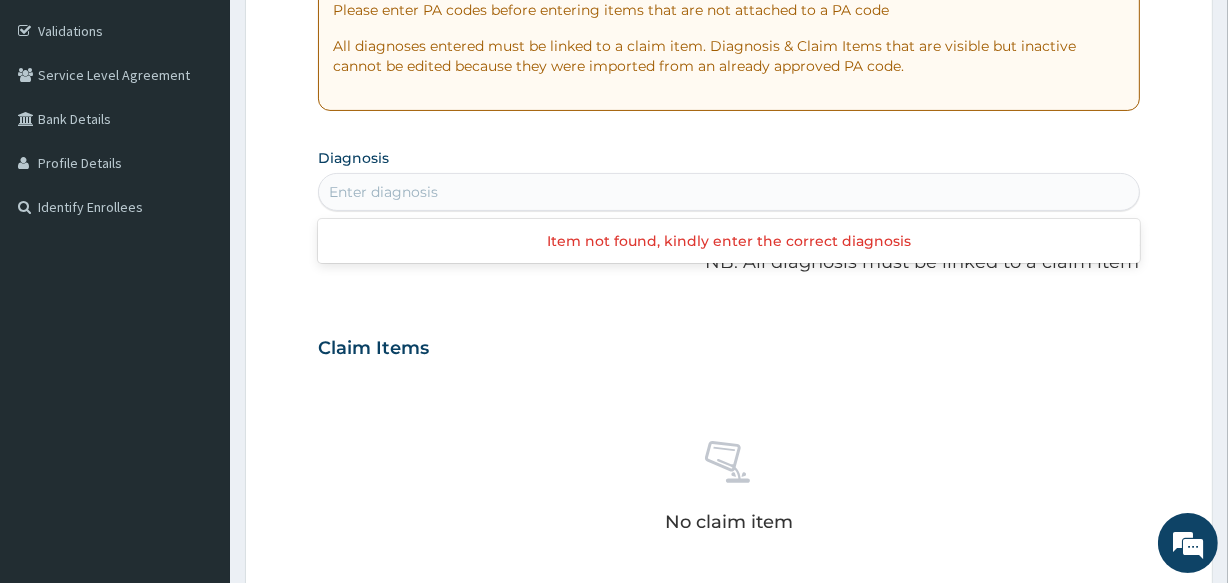 drag, startPoint x: 470, startPoint y: 201, endPoint x: 333, endPoint y: 200, distance: 137.00365 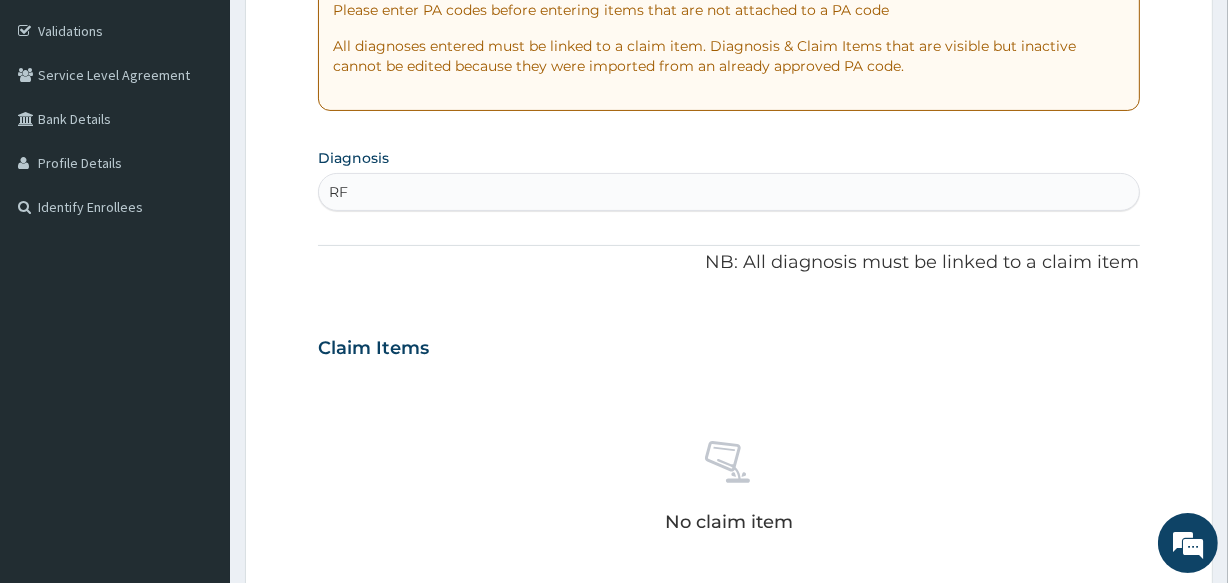type on "R" 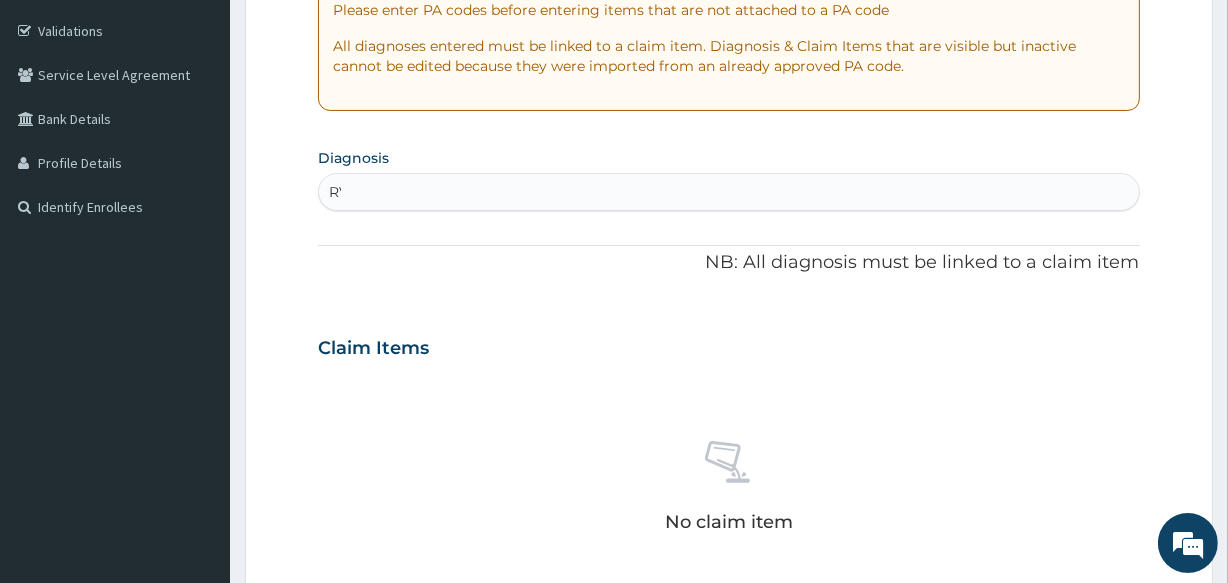 type on "R" 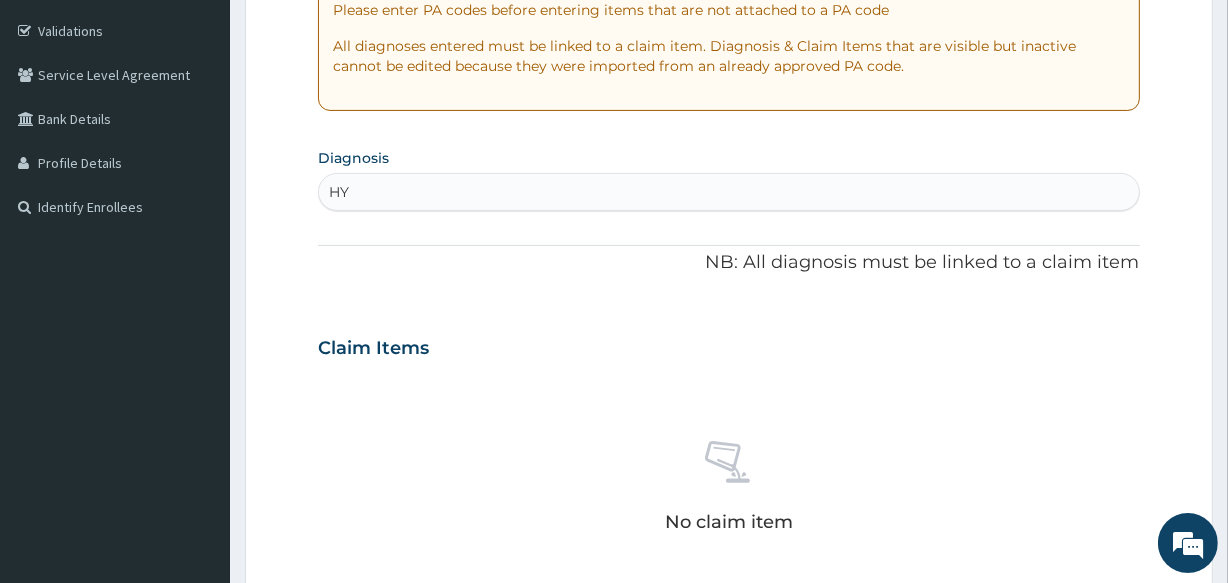 type on "H" 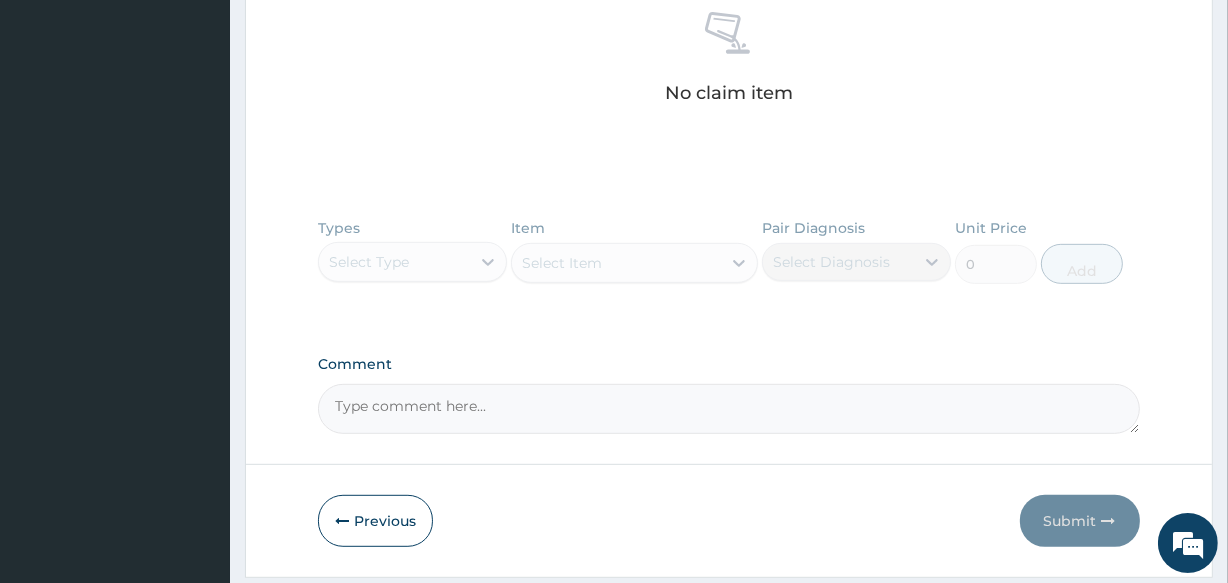 scroll, scrollTop: 761, scrollLeft: 0, axis: vertical 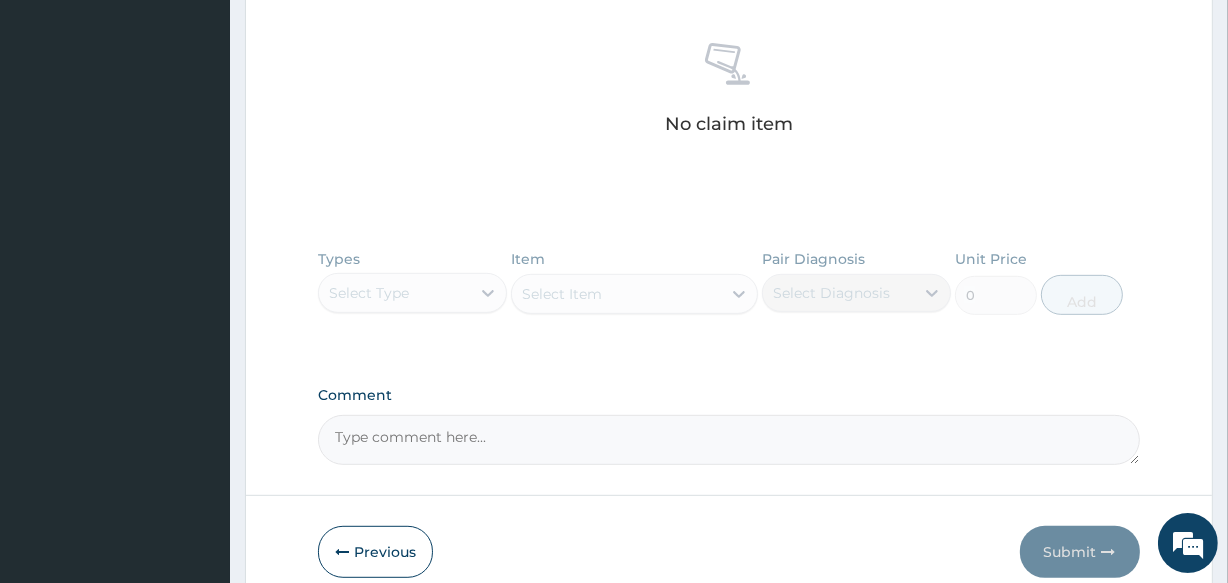 click on "Types Select Type Item Select Item Pair Diagnosis Select Diagnosis Unit Price 0 Add" at bounding box center [728, 297] 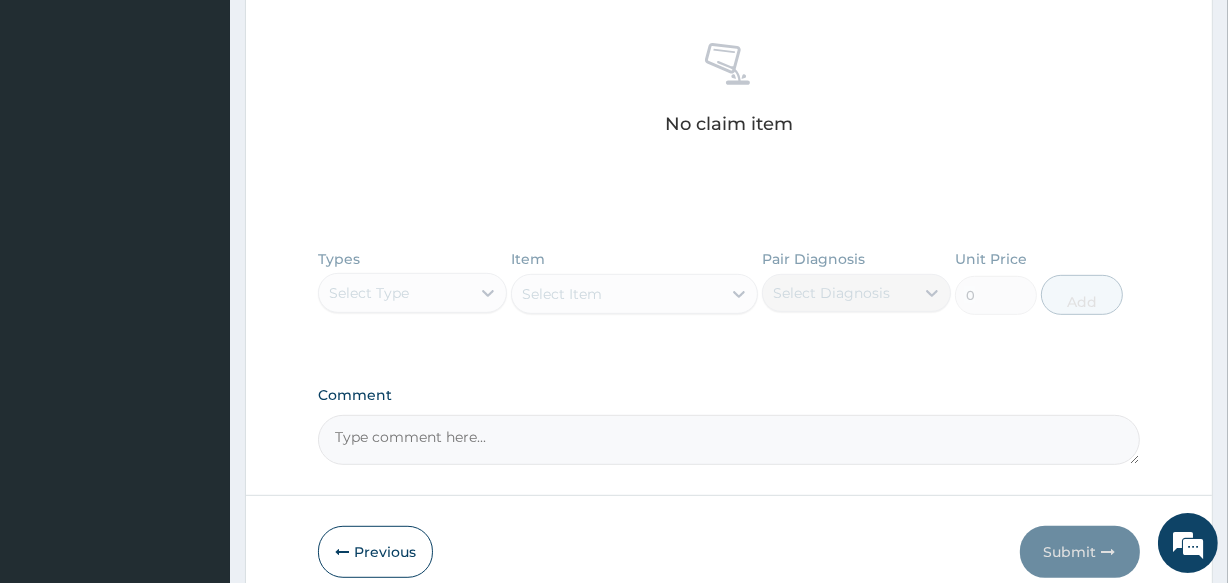 drag, startPoint x: 451, startPoint y: 307, endPoint x: 462, endPoint y: 294, distance: 17.029387 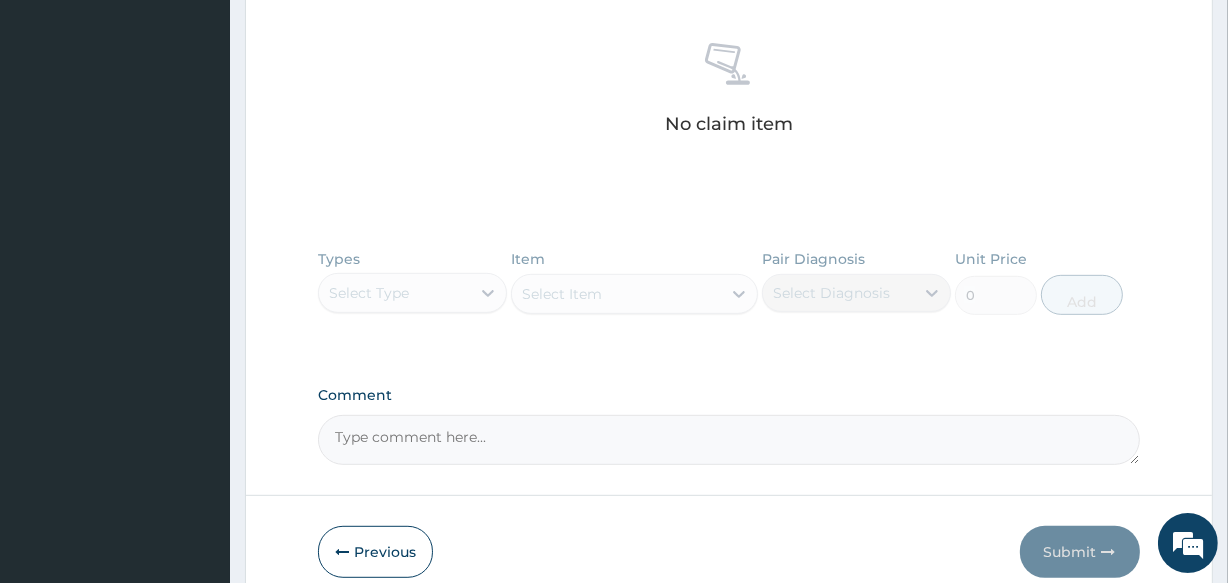 click on "Types Select Type Item Select Item Pair Diagnosis Select Diagnosis Unit Price 0 Add" at bounding box center [728, 297] 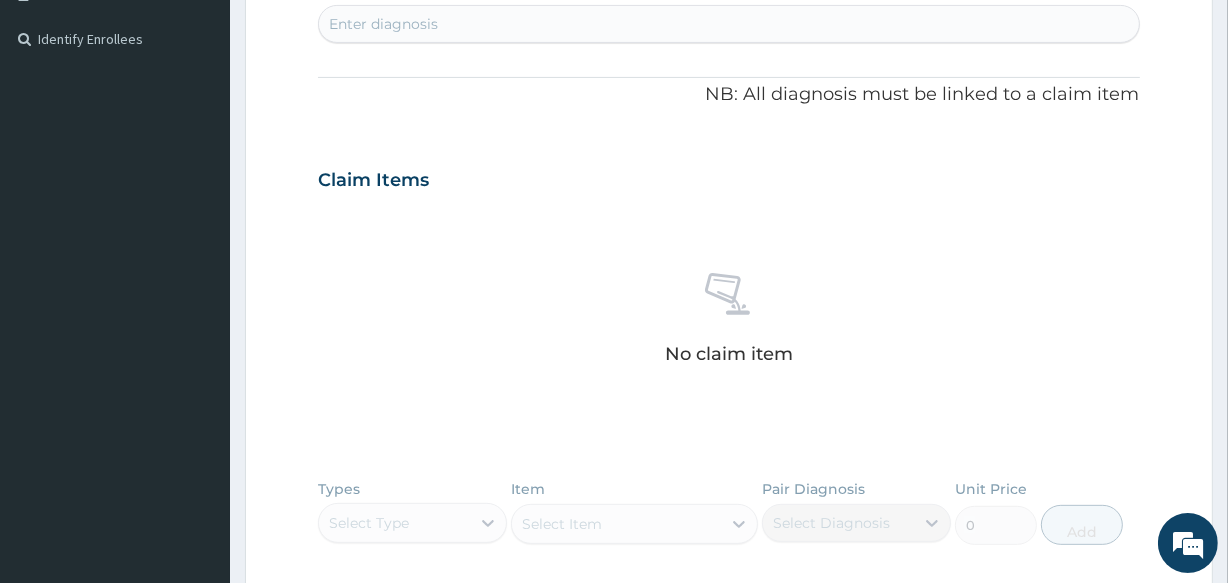 scroll, scrollTop: 398, scrollLeft: 0, axis: vertical 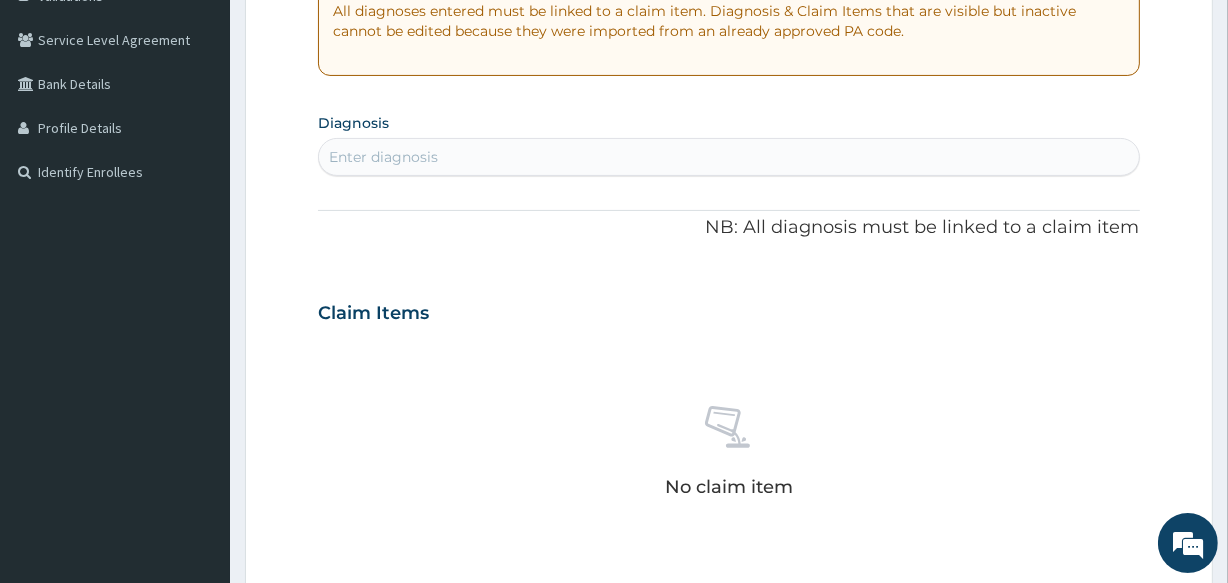 click on "Enter diagnosis" at bounding box center [728, 157] 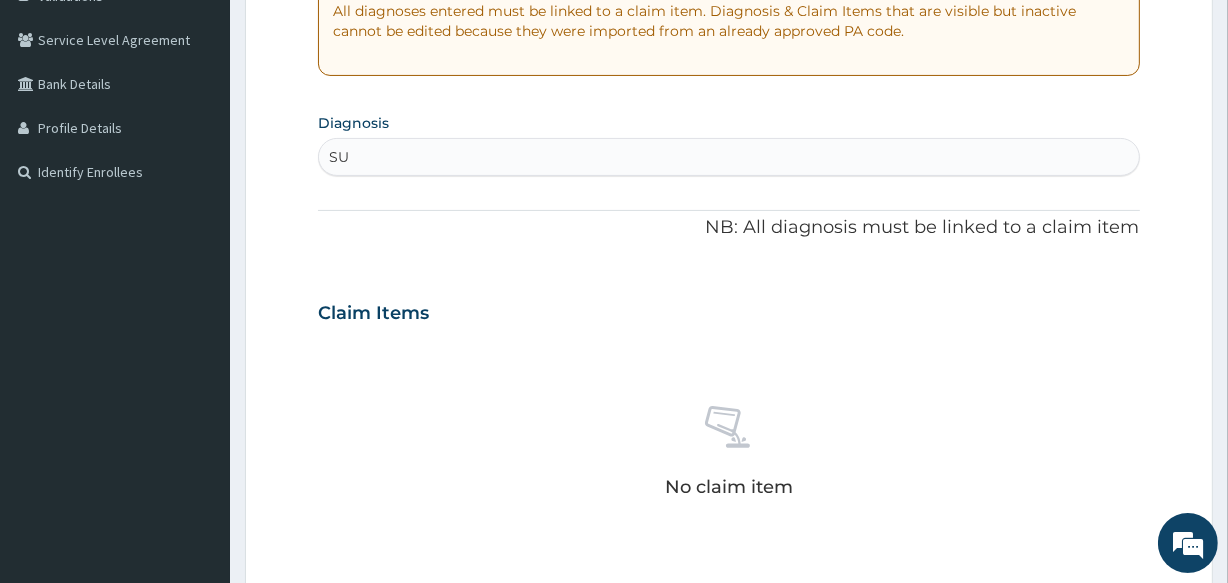 type on "S" 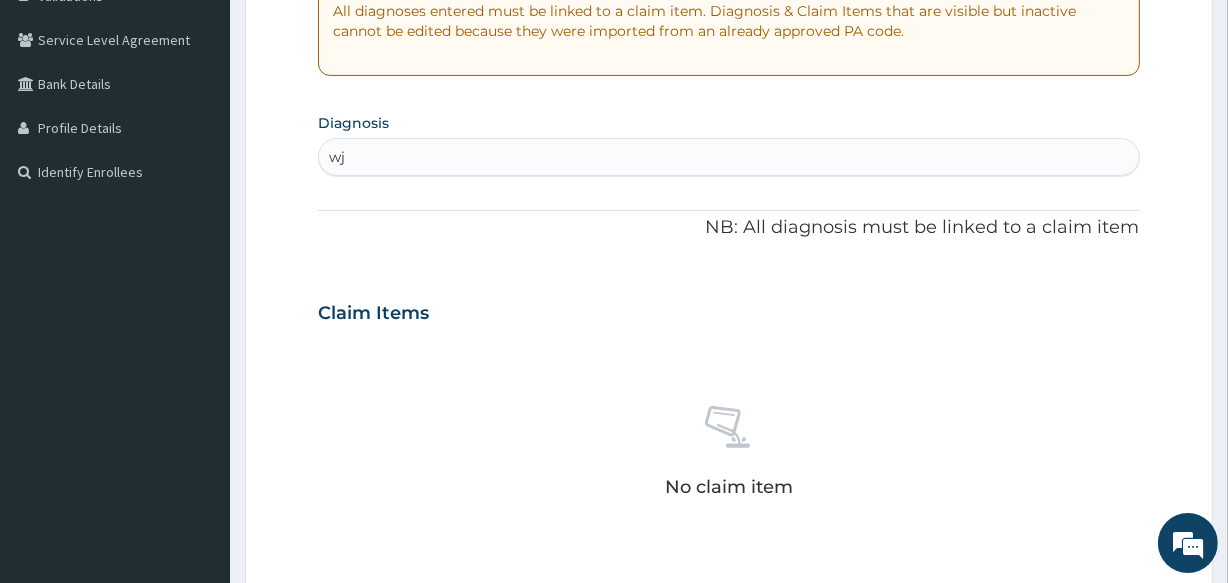 type on "w" 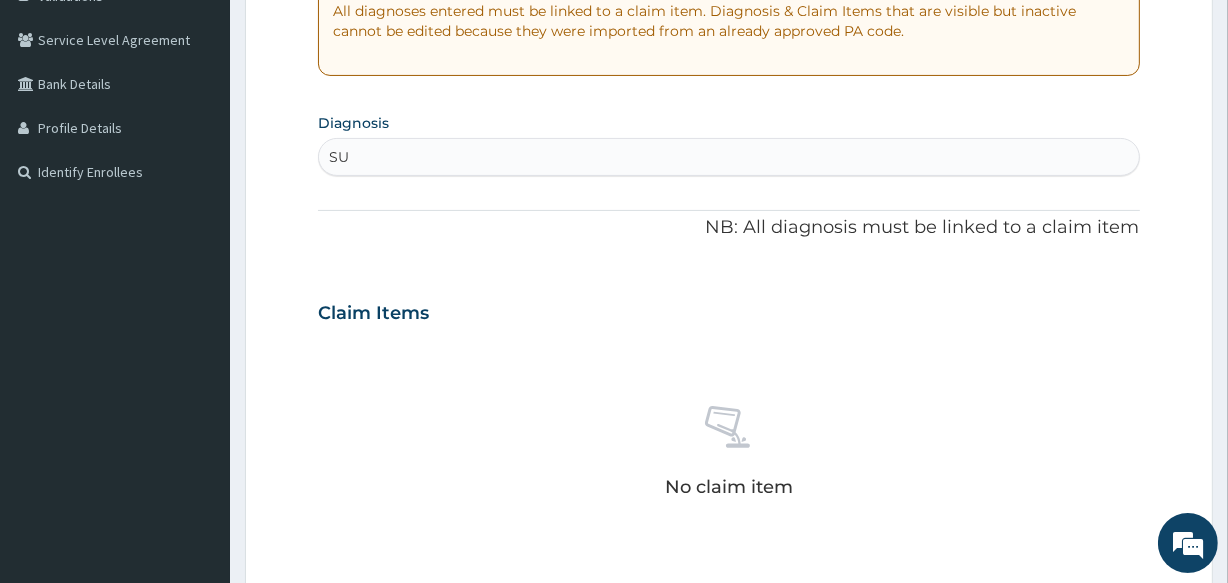 type on "S" 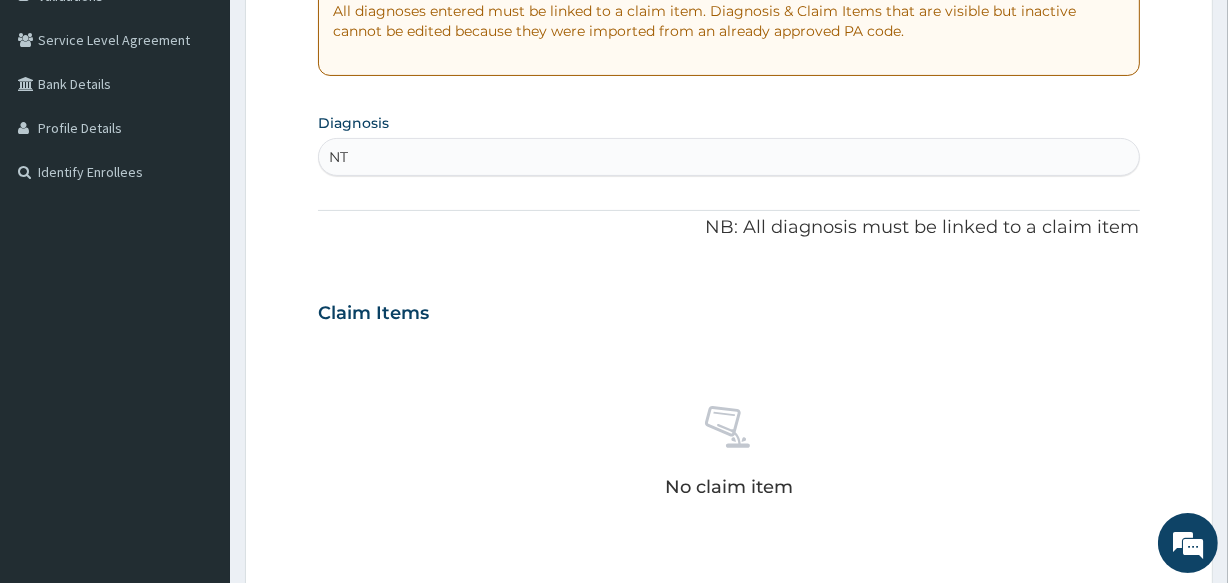 type on "N" 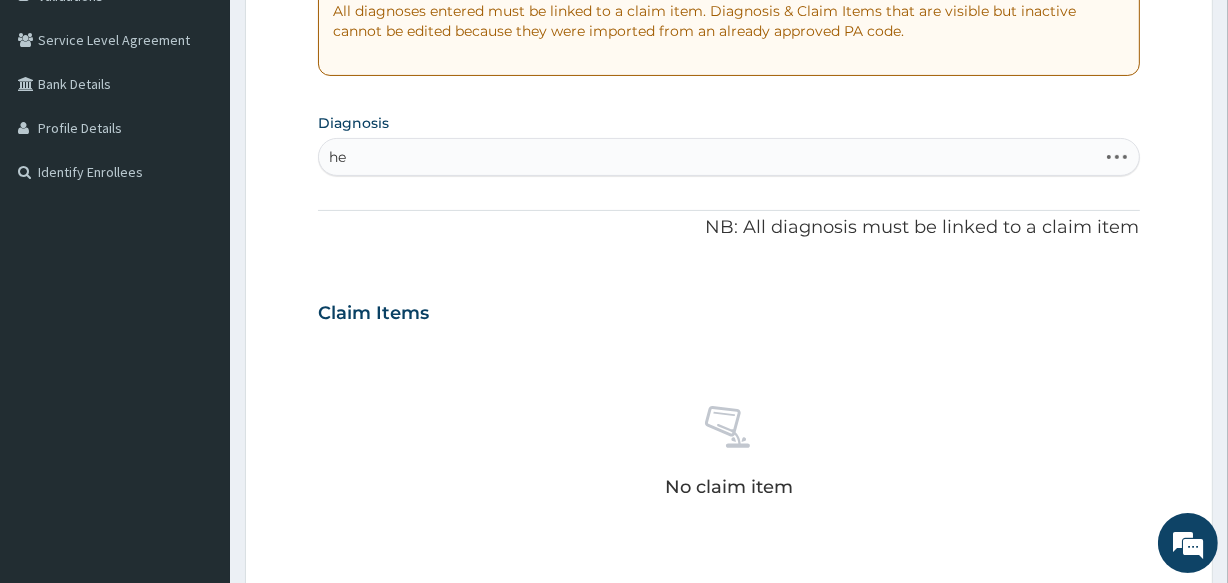 type on "h" 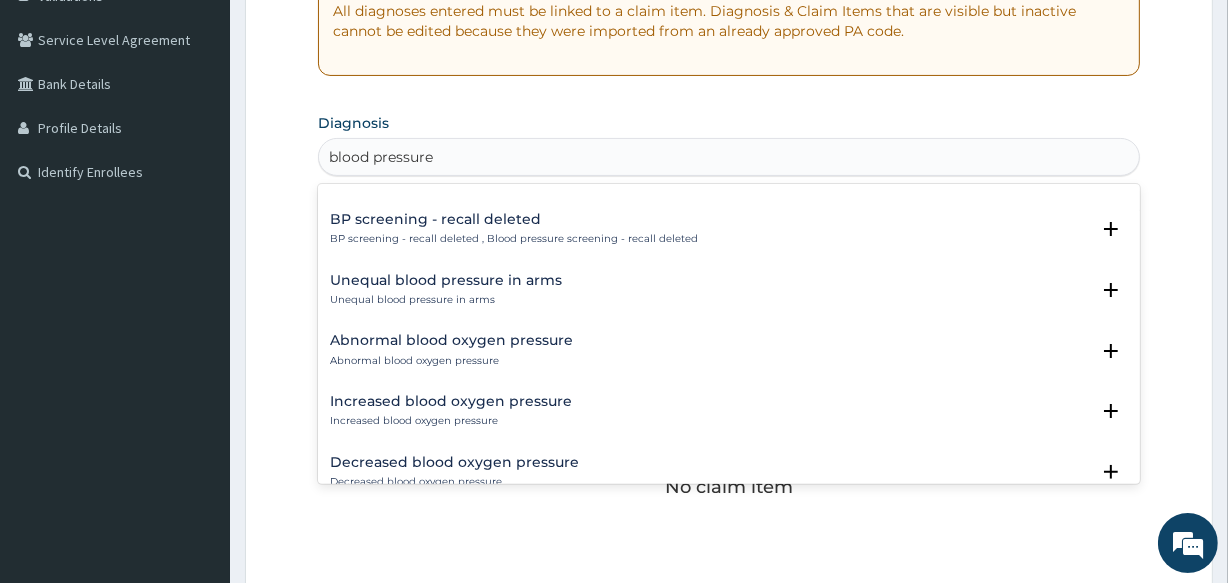 scroll, scrollTop: 1000, scrollLeft: 0, axis: vertical 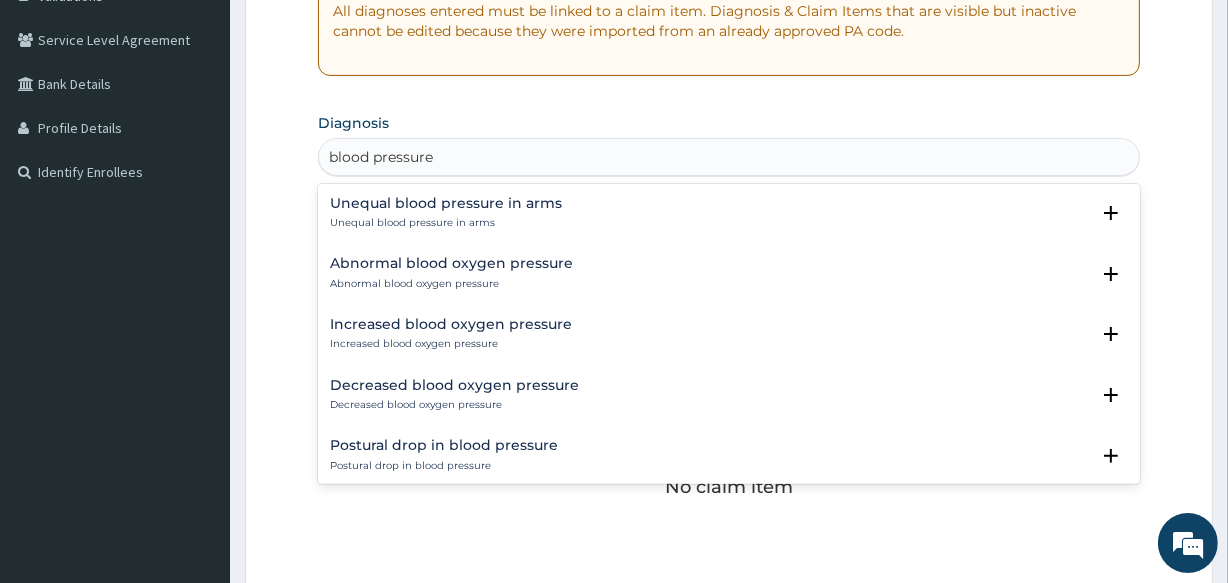 type on "blood pressure" 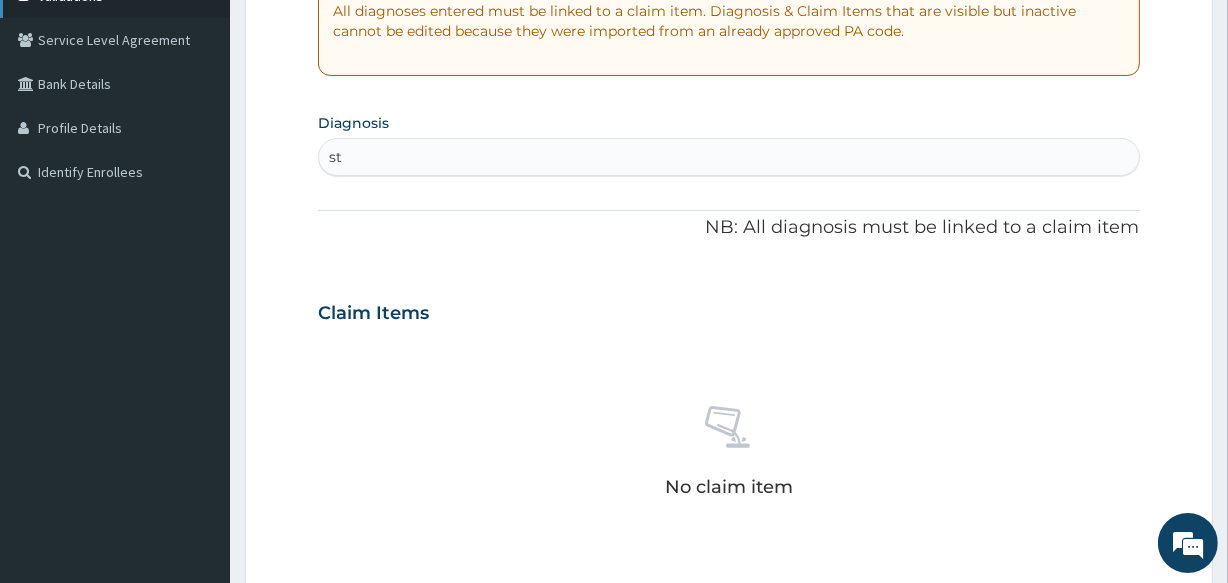 type on "std" 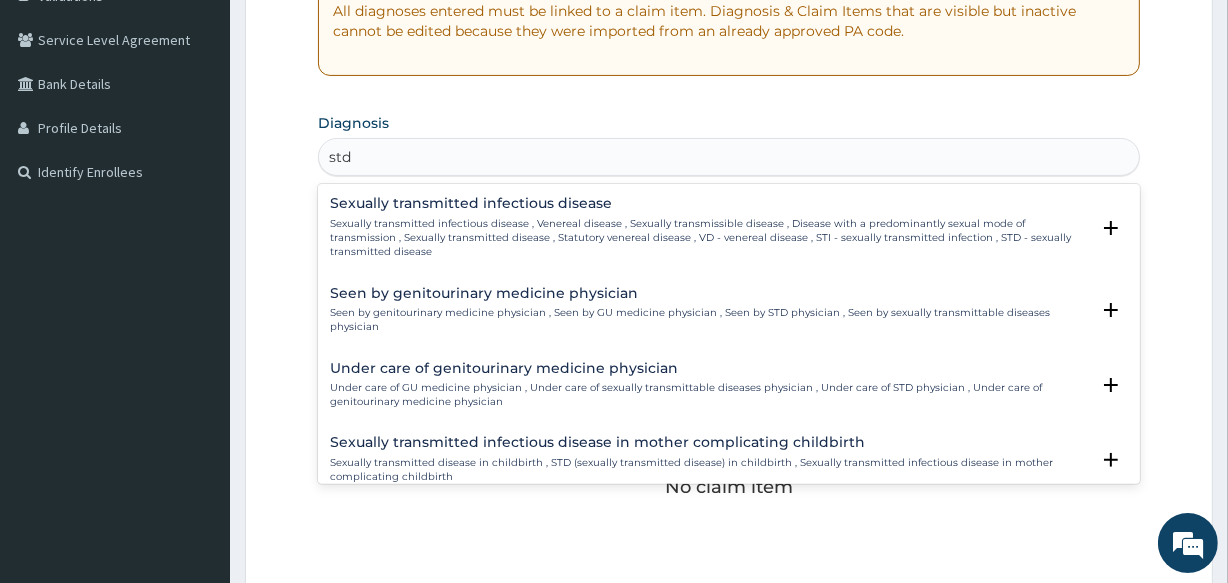 click on "Sexually transmitted infectious disease , Venereal disease , Sexually transmissible disease , Disease with a predominantly sexual mode of transmission , Sexually transmitted disease , Statutory venereal disease , VD - venereal disease , STI - sexually transmitted infection , STD - sexually transmitted disease" at bounding box center [709, 238] 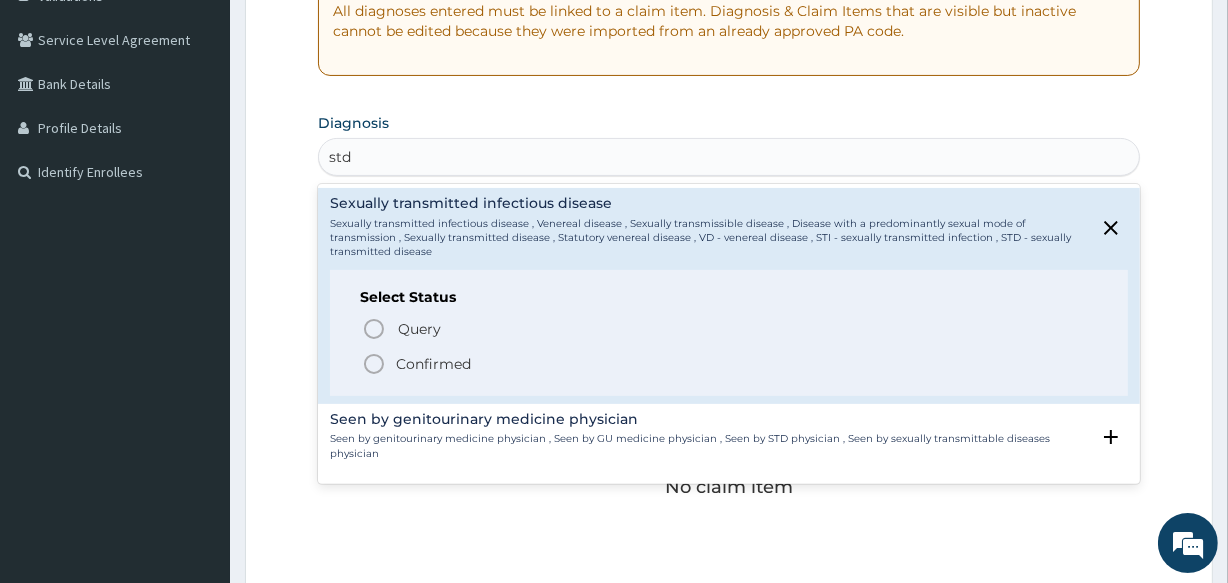 click on "Confirmed" at bounding box center (433, 364) 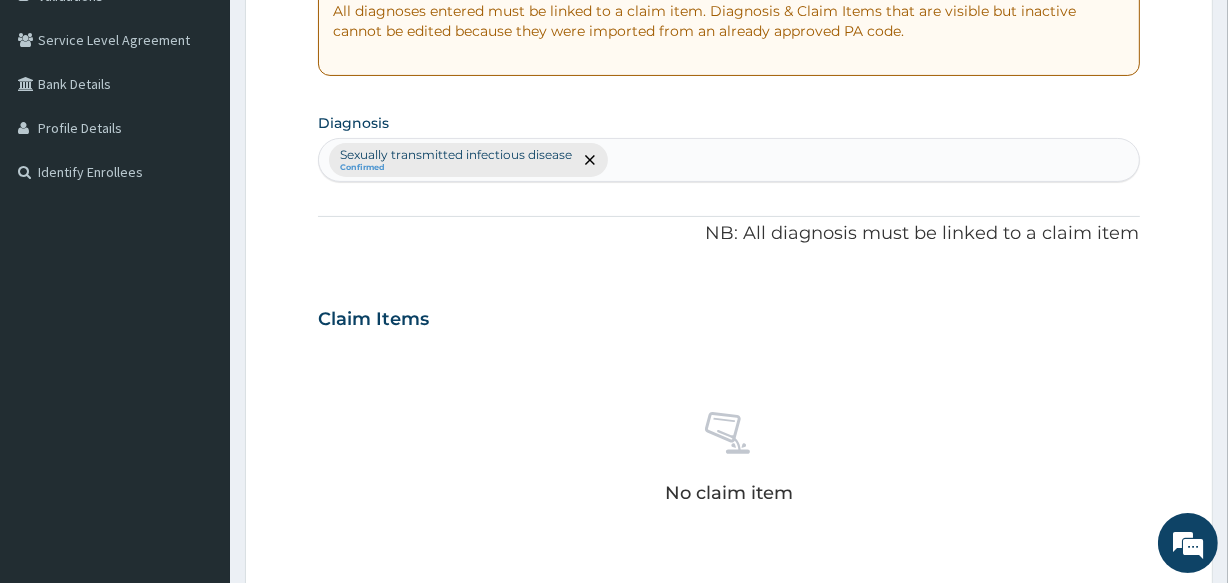 click on "Confirmed" at bounding box center (456, 168) 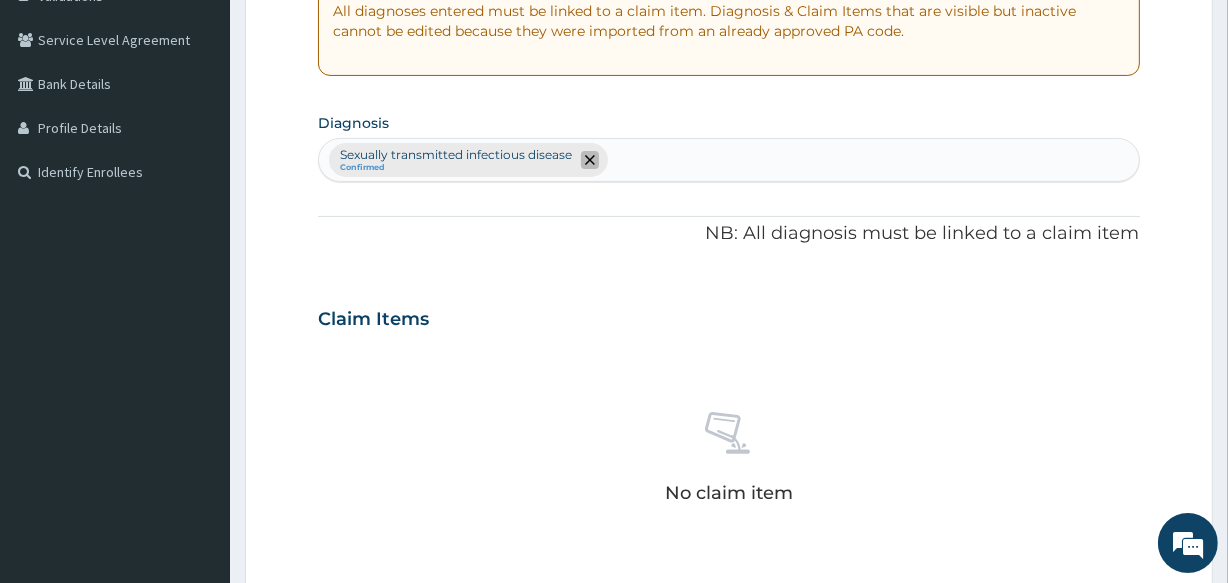 click at bounding box center (590, 160) 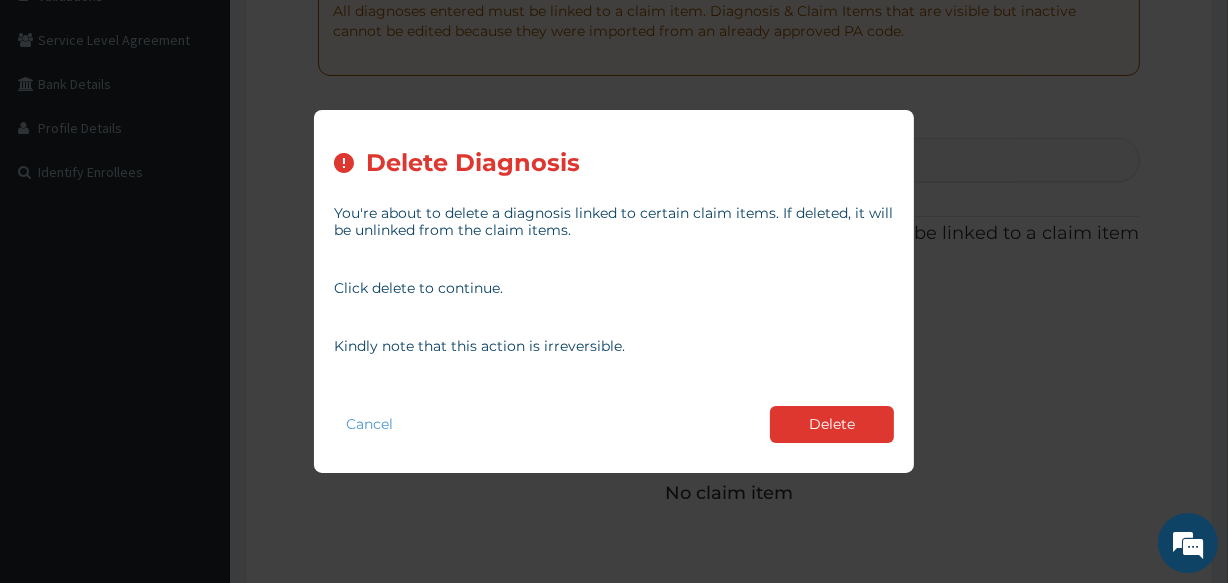 click on "Delete" at bounding box center (832, 424) 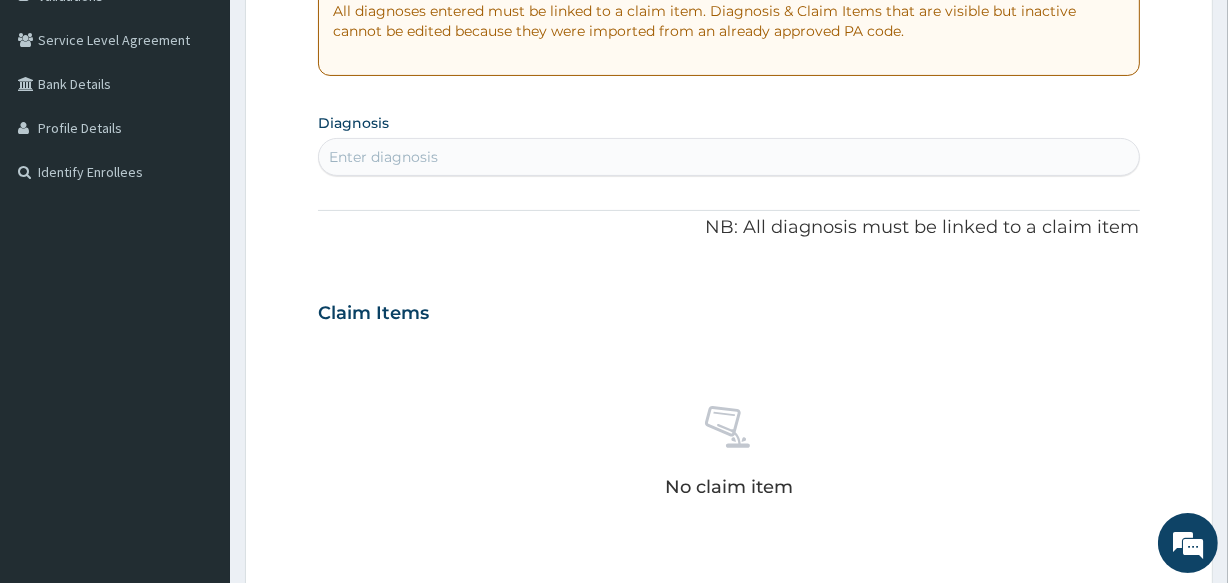 click on "Enter diagnosis" at bounding box center (728, 157) 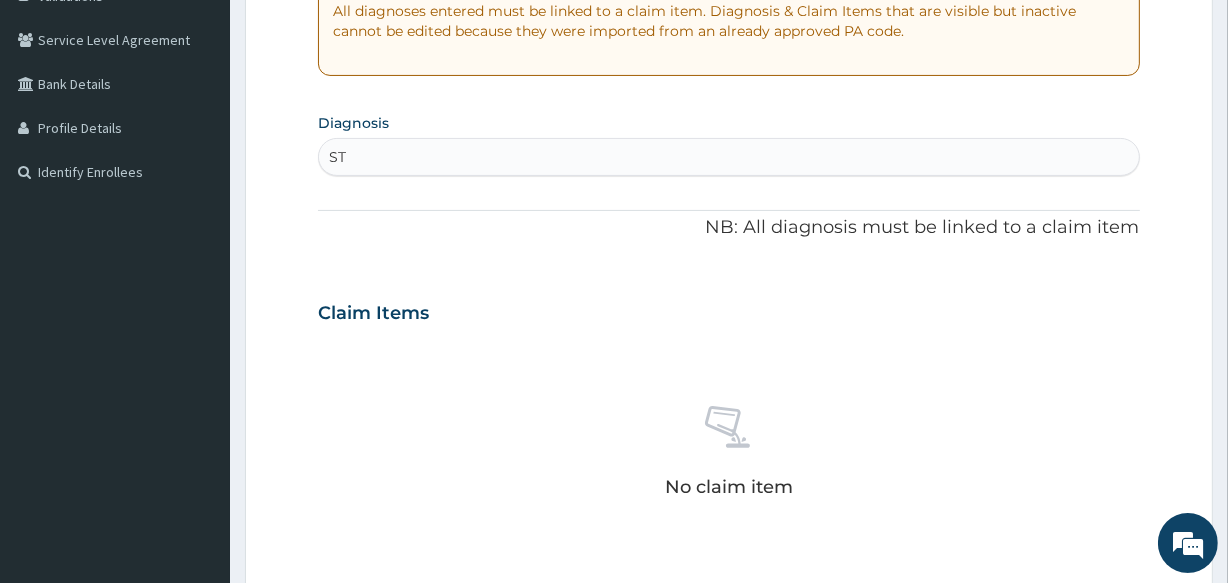 type on "STD" 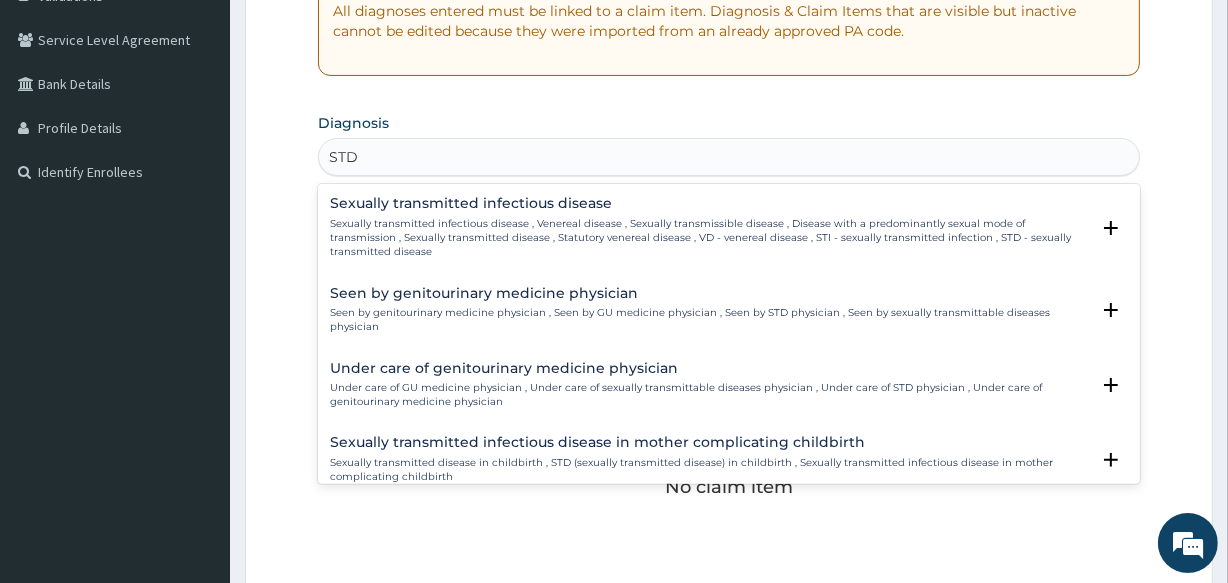 click on "Sexually transmitted infectious disease , Venereal disease , Sexually transmissible disease , Disease with a predominantly sexual mode of transmission , Sexually transmitted disease , Statutory venereal disease , VD - venereal disease , STI - sexually transmitted infection , STD - sexually transmitted disease" at bounding box center [709, 238] 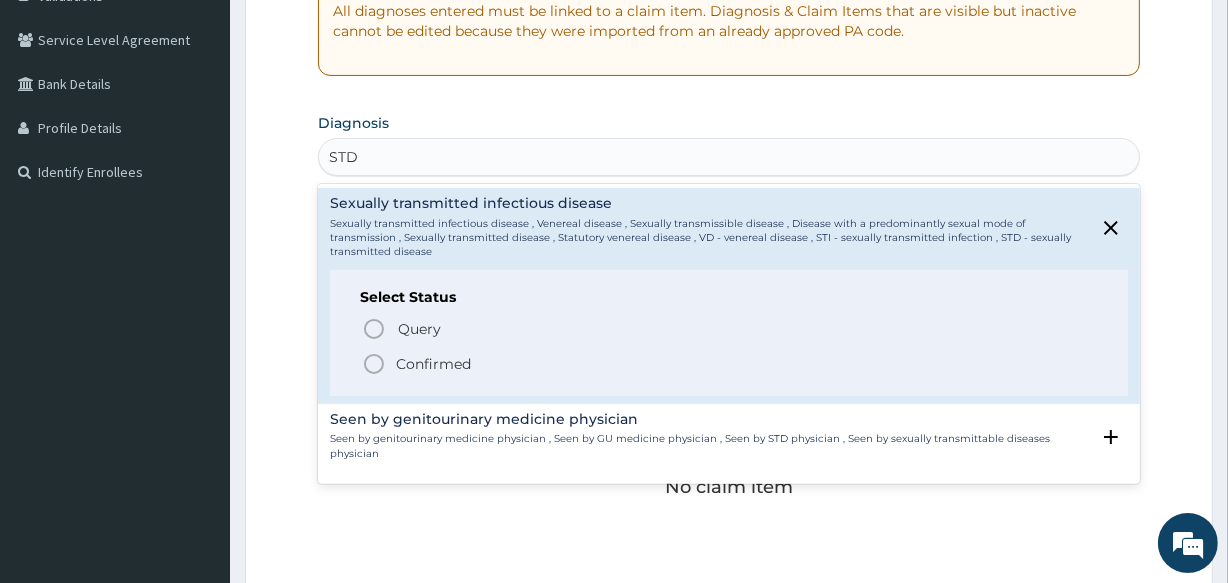 click on "Select Status Query Query covers suspected (?), Keep in view (kiv), Ruled out (r/o) Confirmed" at bounding box center (728, 333) 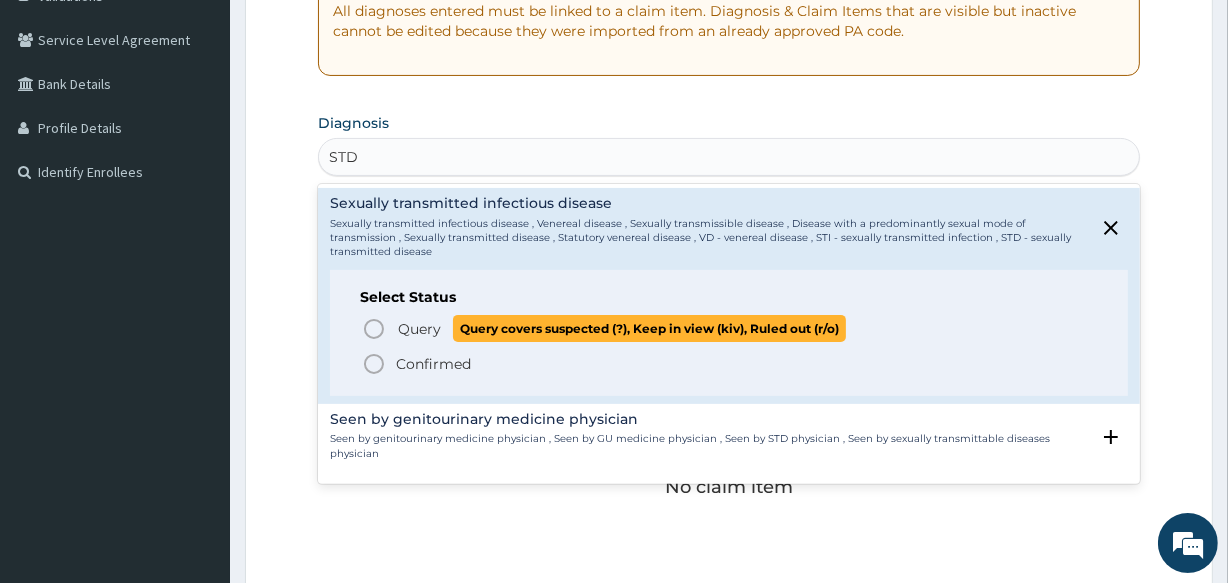 click on "Query" at bounding box center (419, 329) 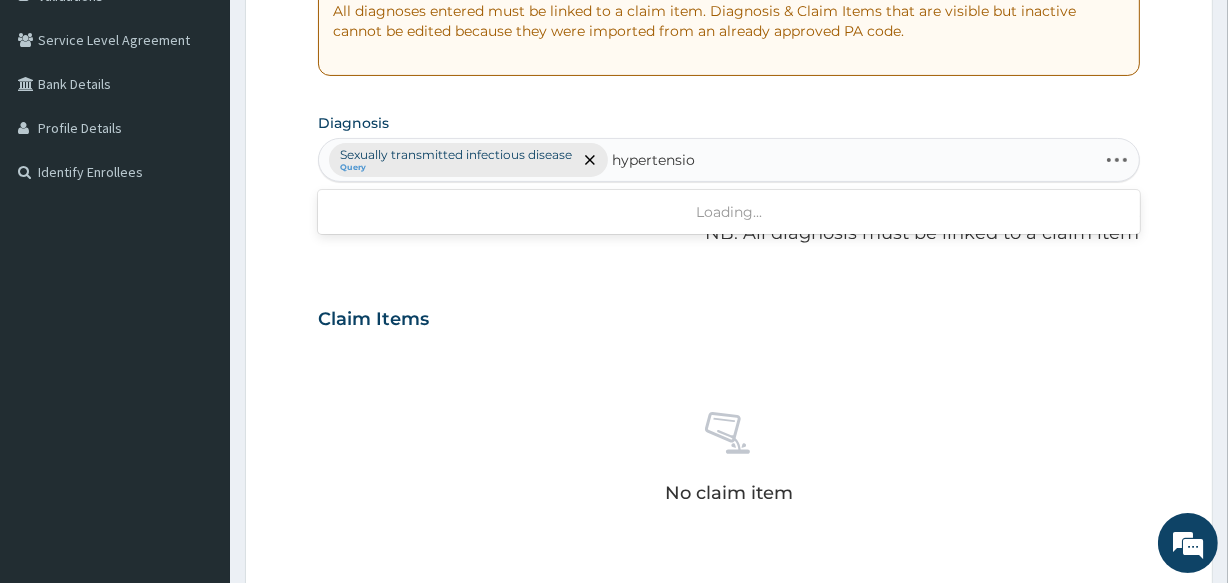 type on "hypertension" 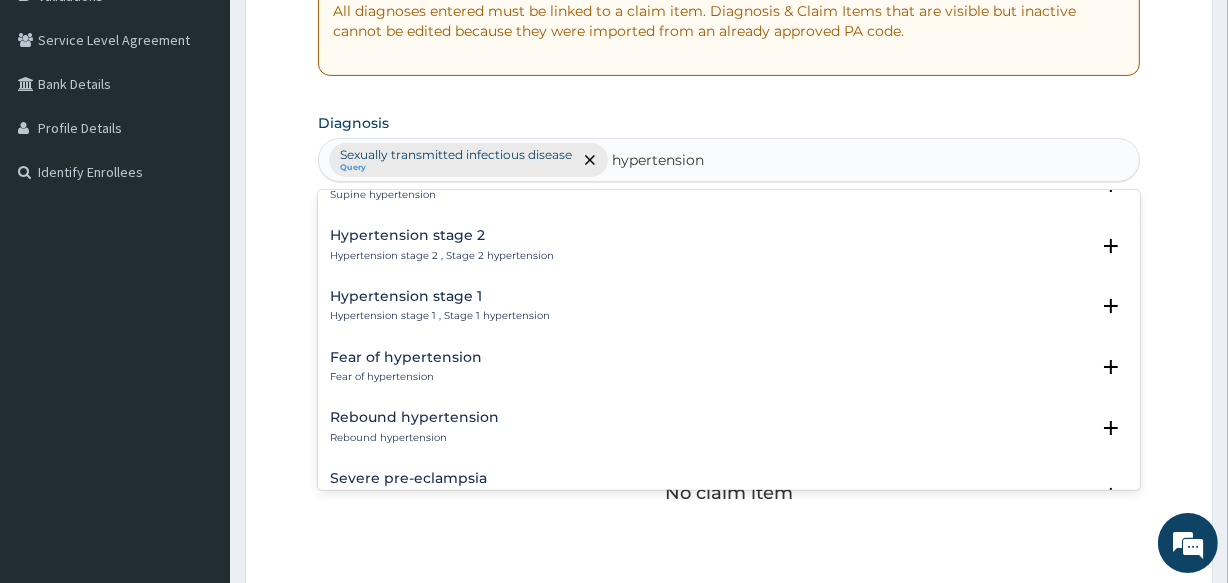 scroll, scrollTop: 727, scrollLeft: 0, axis: vertical 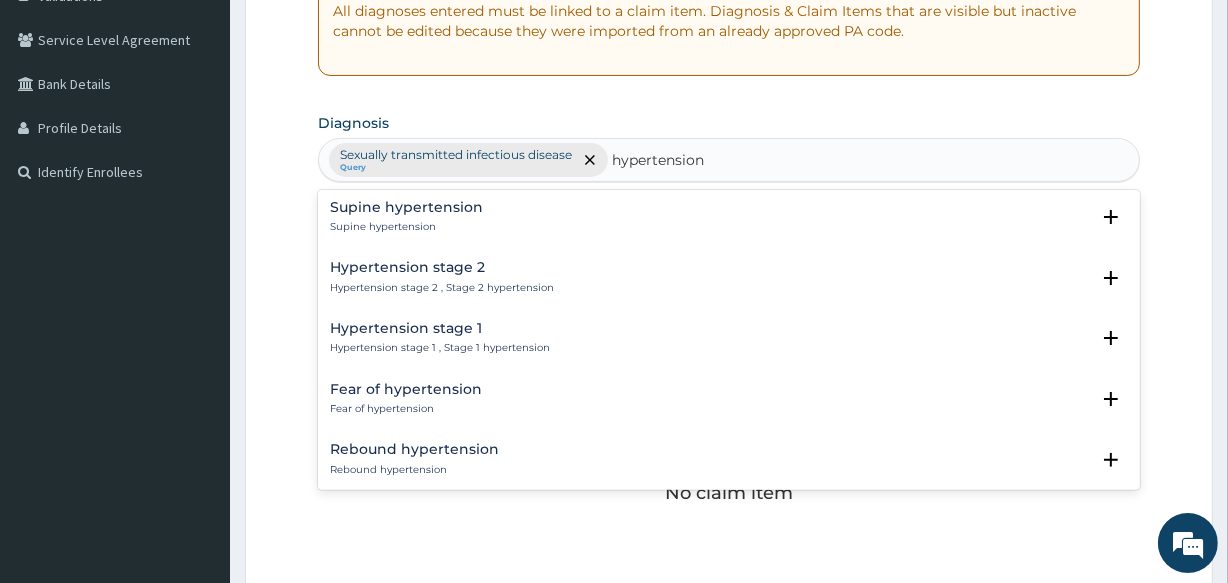 click on "Hypertension stage 1 Hypertension stage 1 , Stage 1 hypertension" at bounding box center [728, 338] 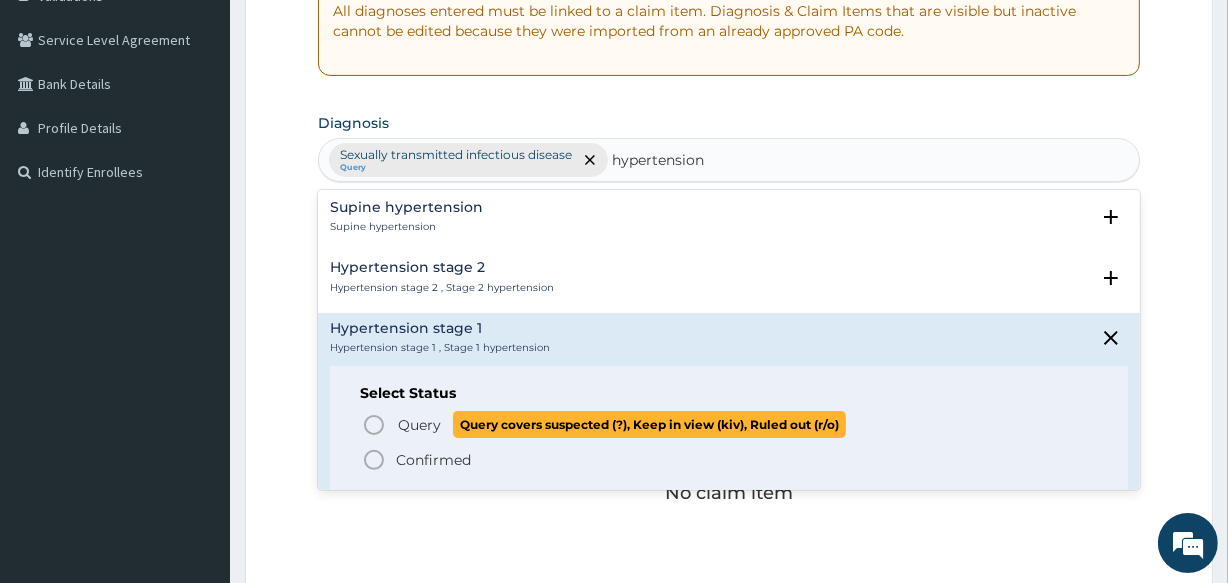 click 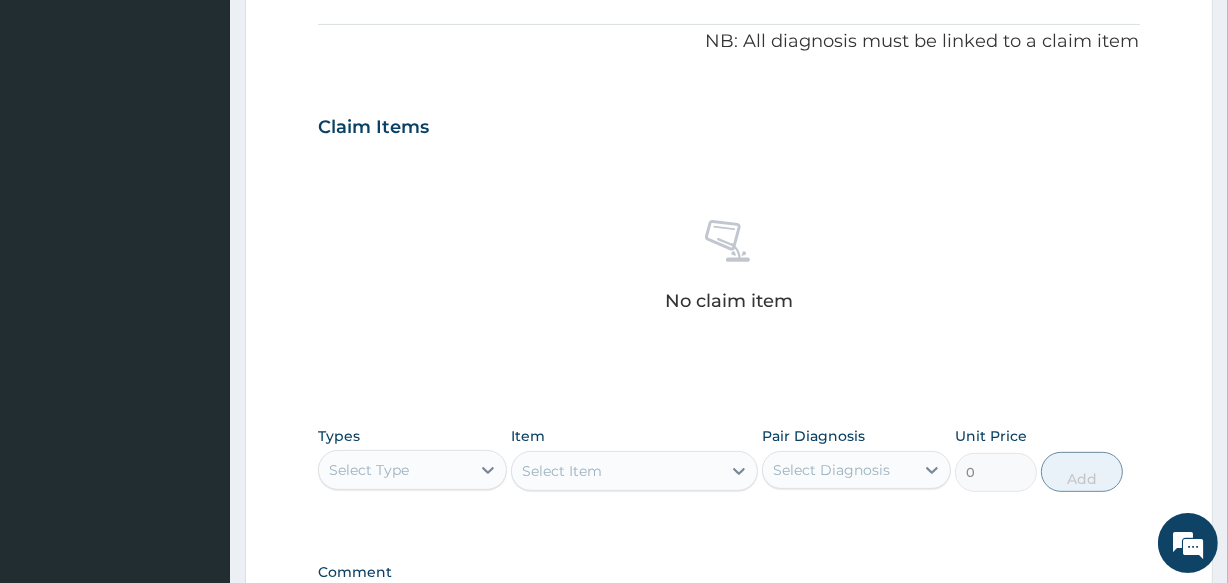 scroll, scrollTop: 670, scrollLeft: 0, axis: vertical 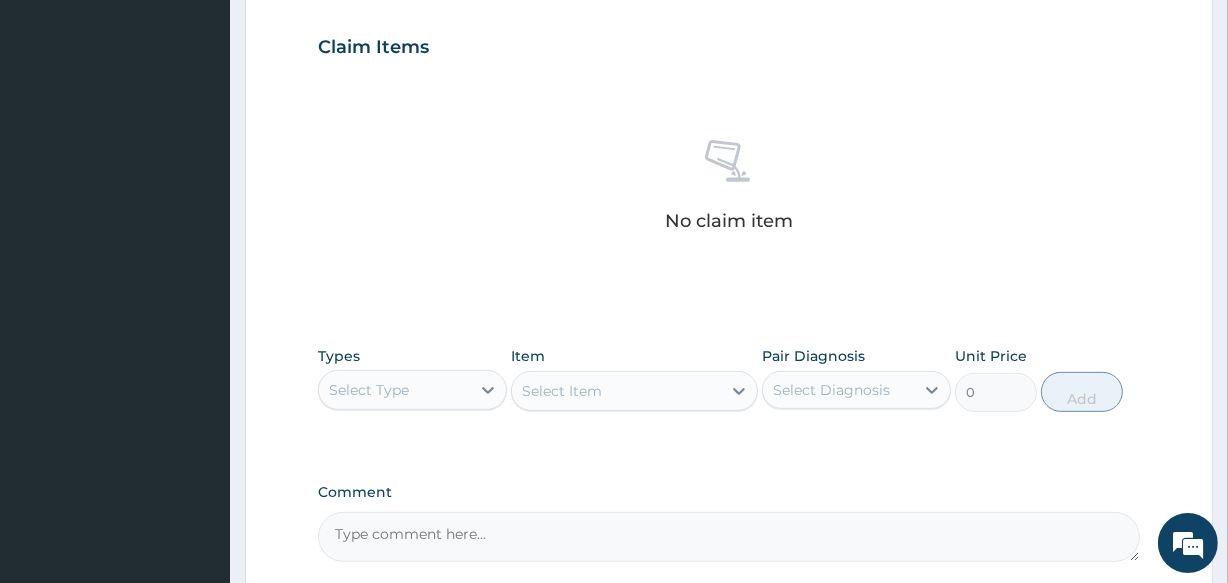 click at bounding box center [488, 390] 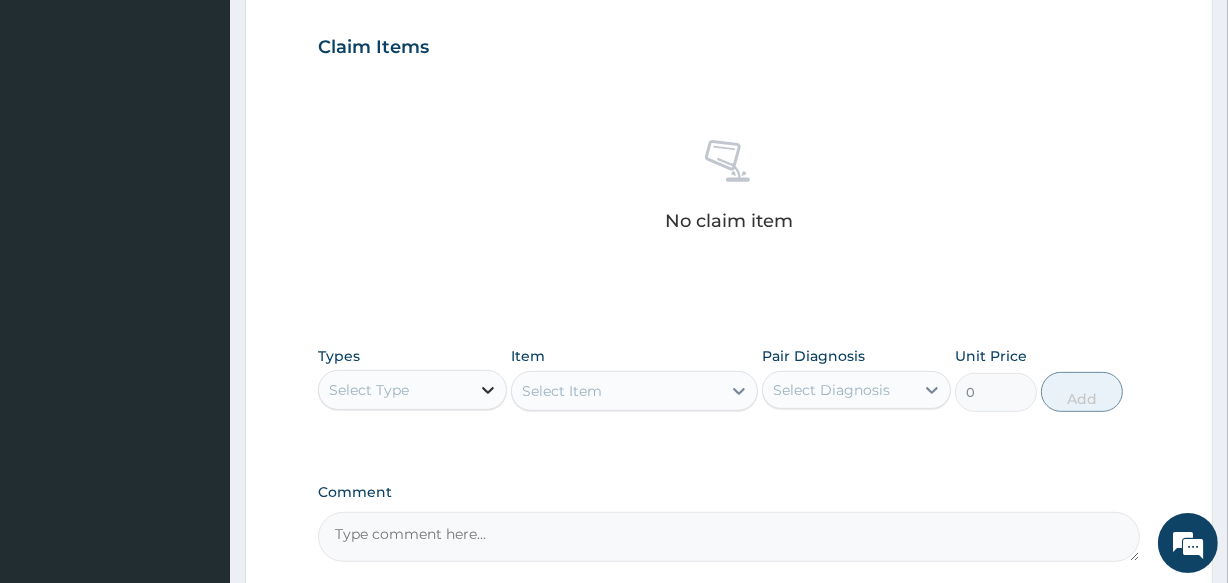 click at bounding box center [488, 390] 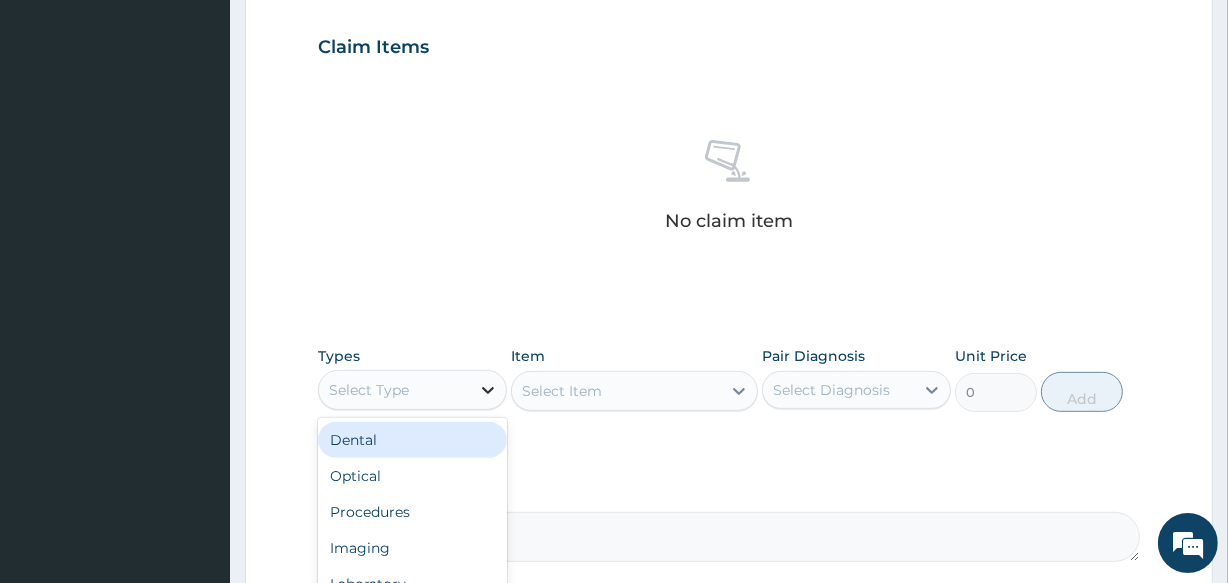 click at bounding box center [488, 390] 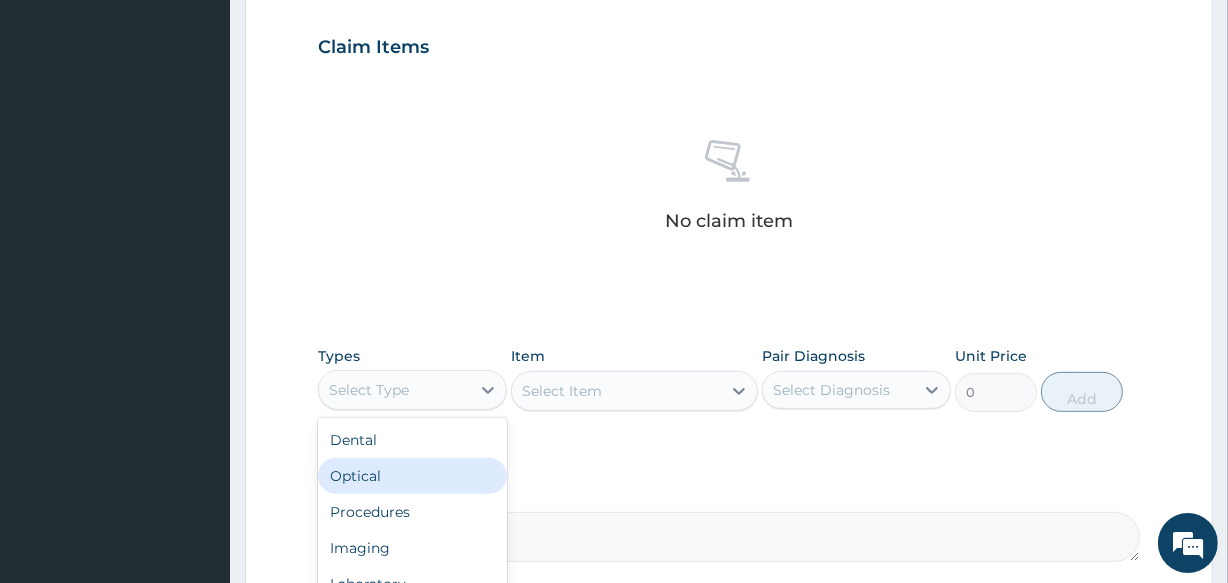 scroll, scrollTop: 68, scrollLeft: 0, axis: vertical 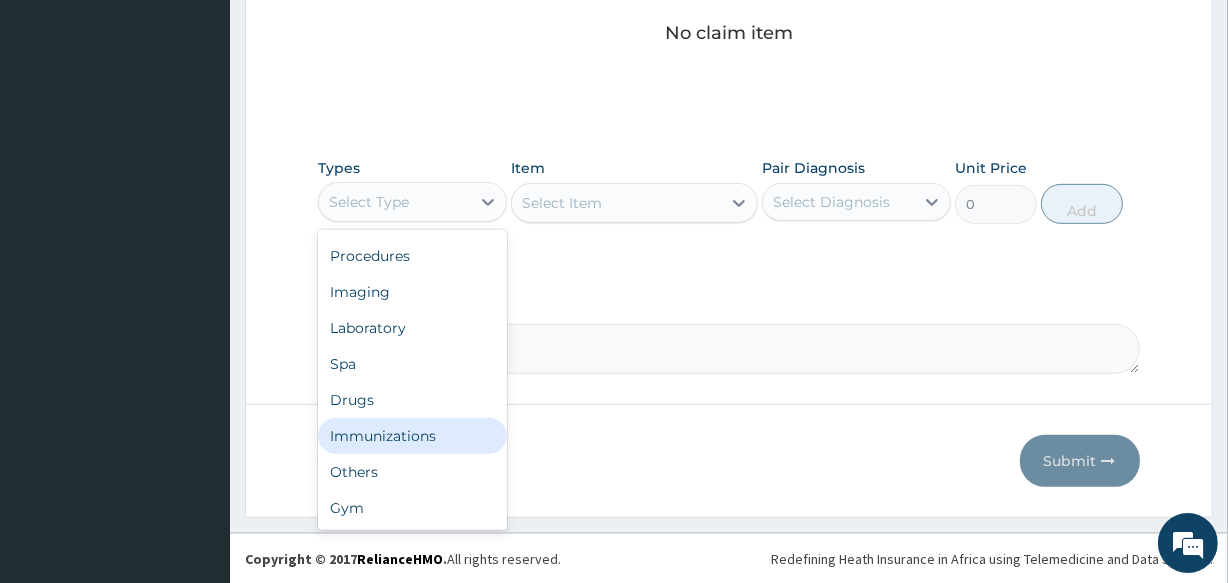 click on "Immunizations" at bounding box center [412, 436] 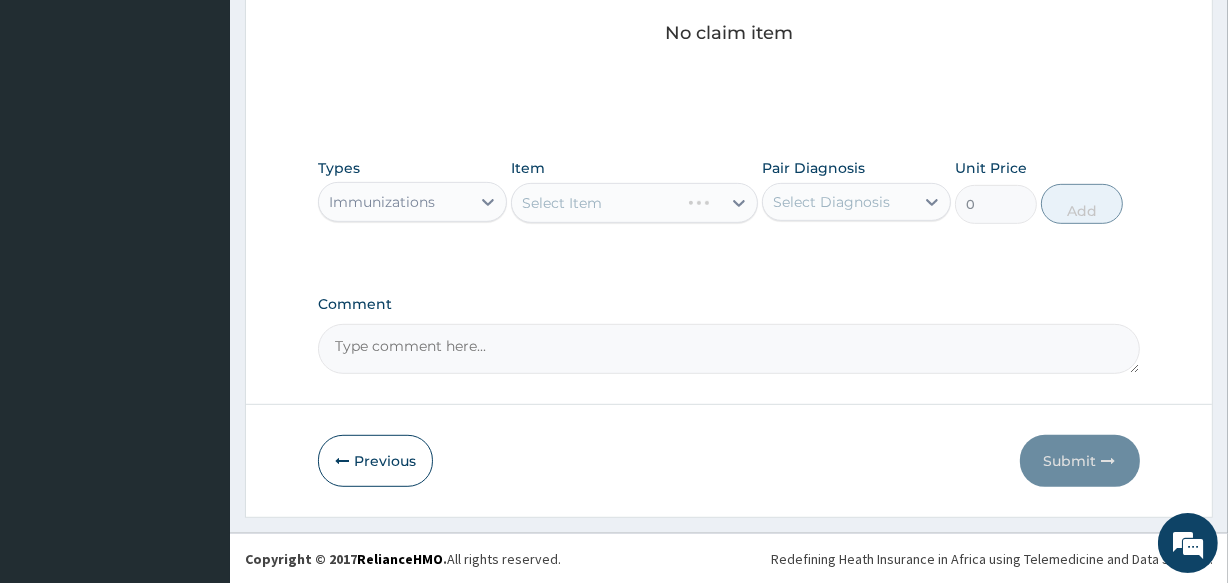 drag, startPoint x: 458, startPoint y: 205, endPoint x: 459, endPoint y: 219, distance: 14.035668 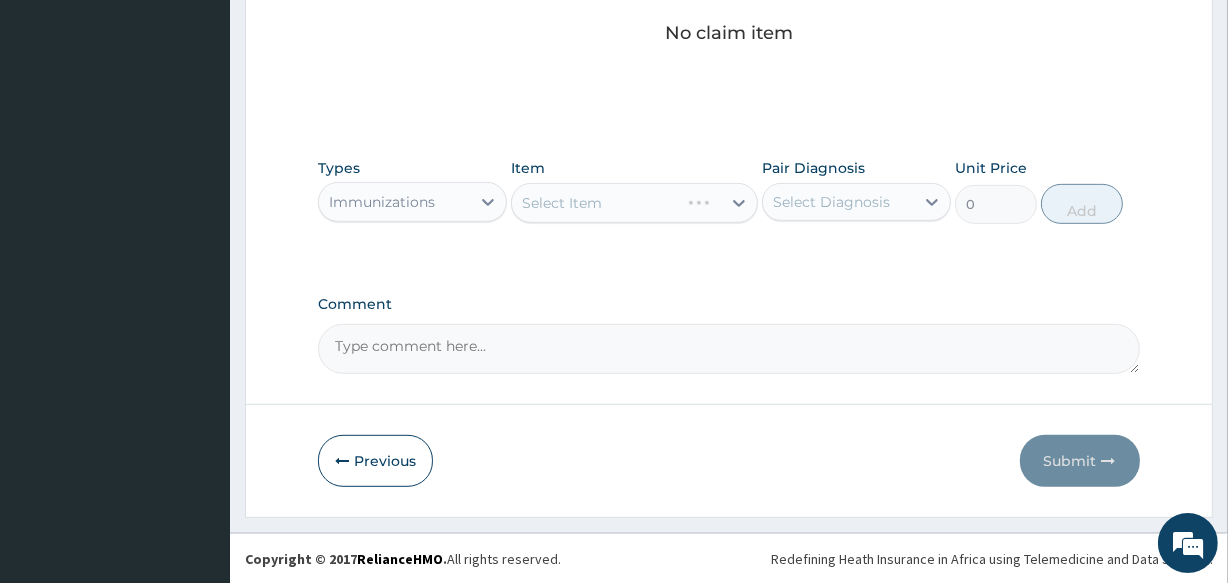 click on "Immunizations" at bounding box center (394, 202) 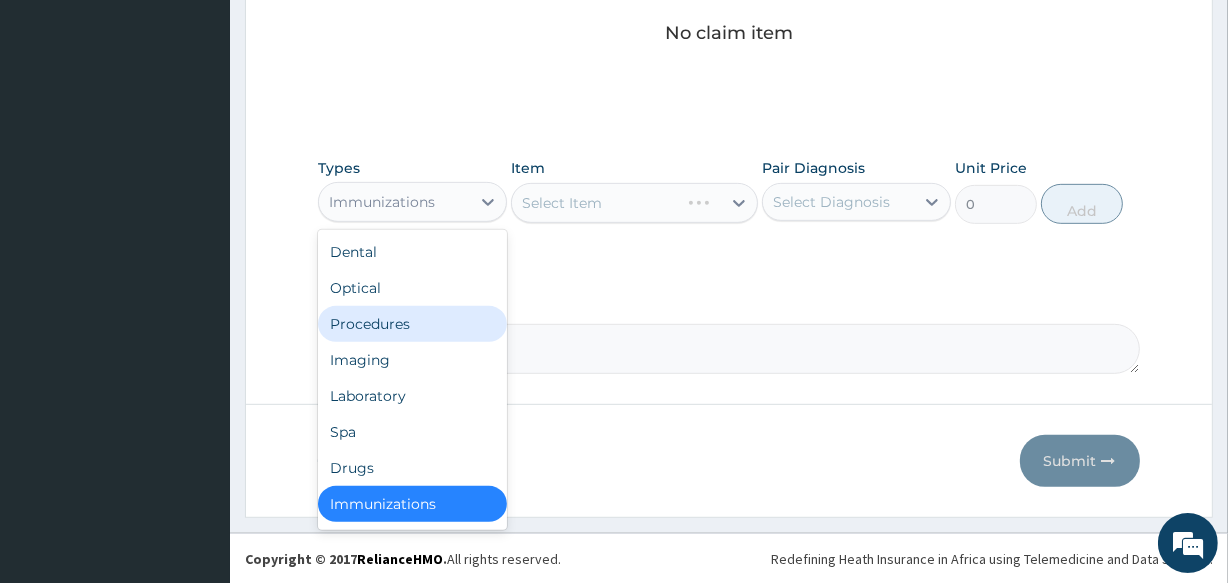 scroll, scrollTop: 3, scrollLeft: 0, axis: vertical 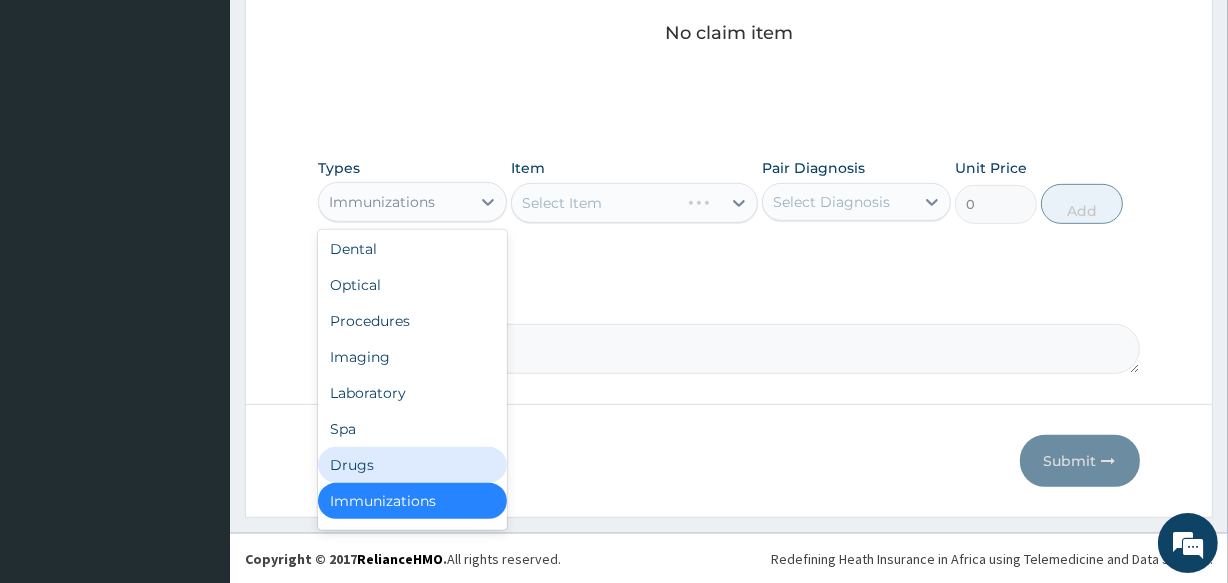 click on "Drugs" at bounding box center (412, 465) 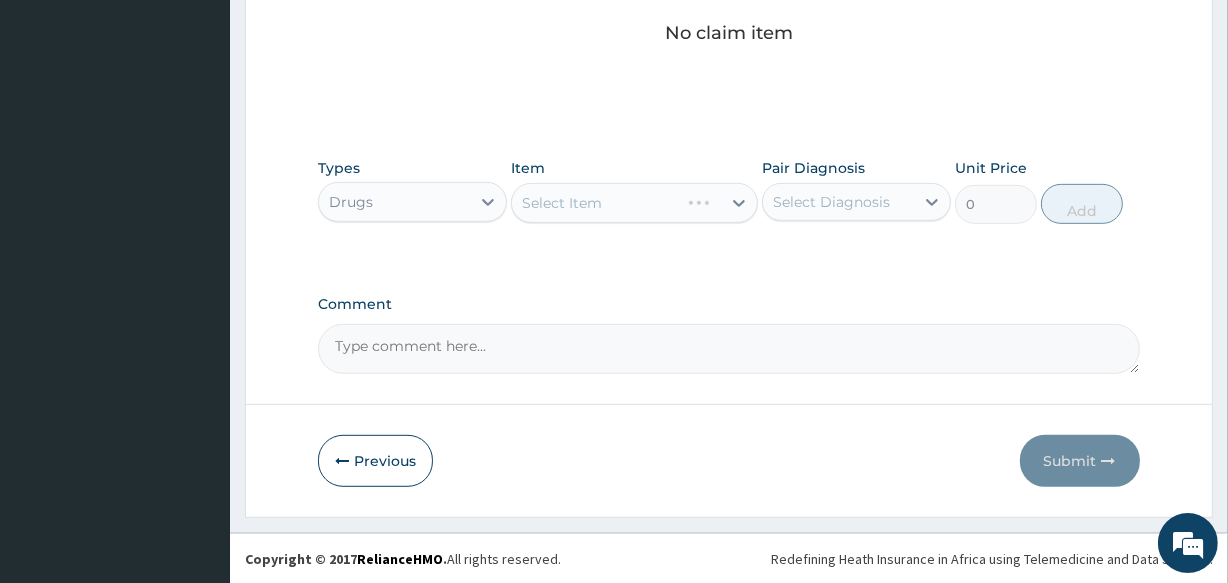 click on "Select Item" at bounding box center (634, 203) 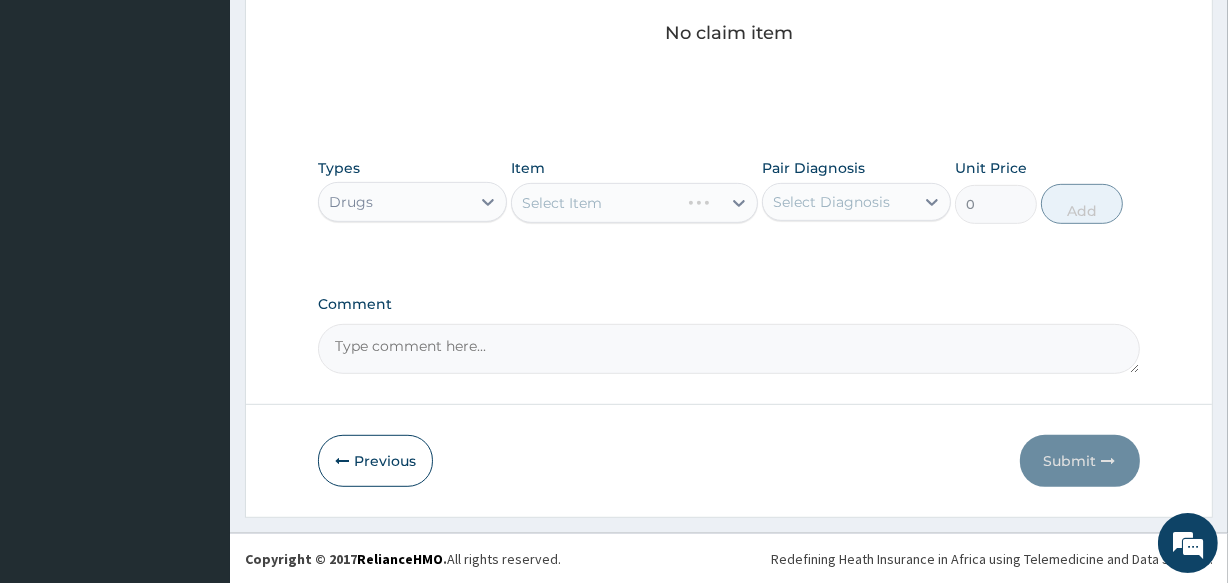 click on "Select Item" at bounding box center [634, 203] 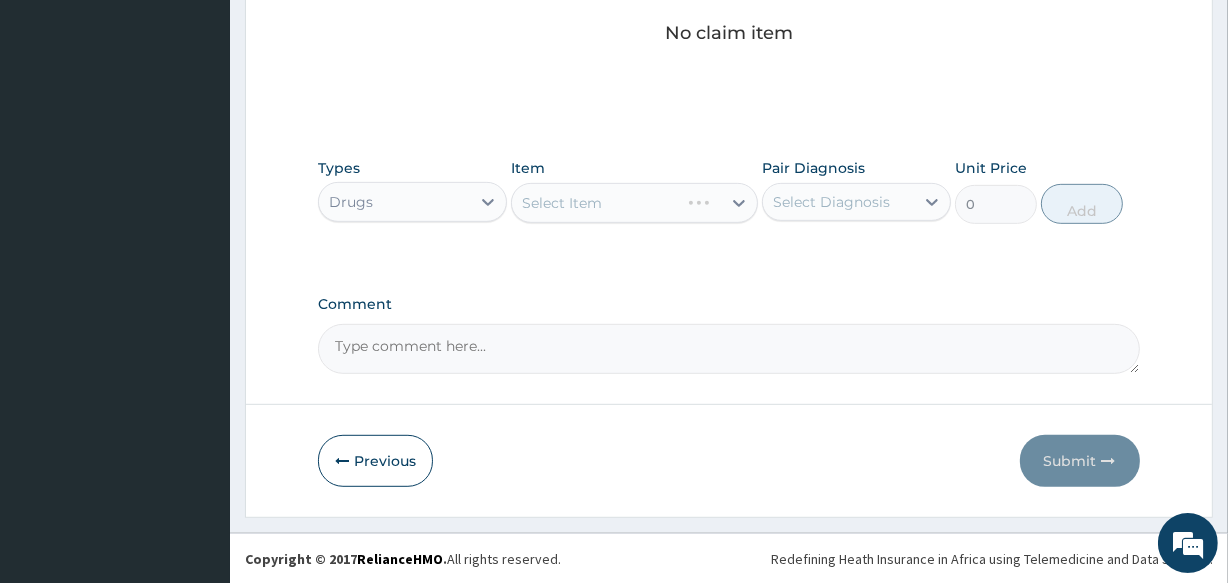 click on "Select Item" at bounding box center (634, 203) 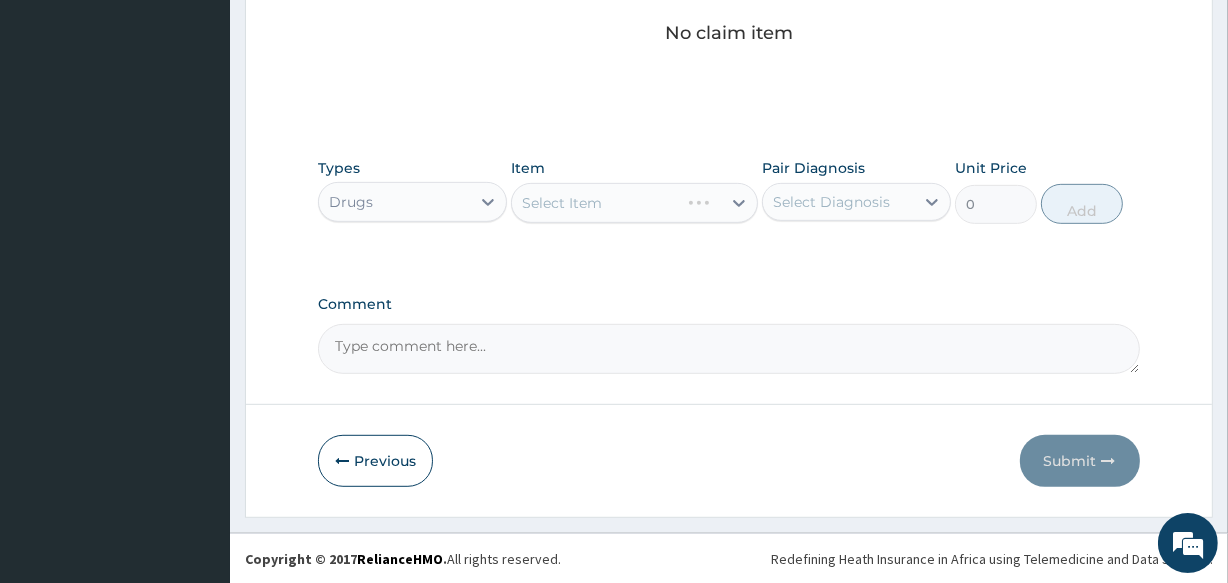 click on "Select Item" at bounding box center (634, 203) 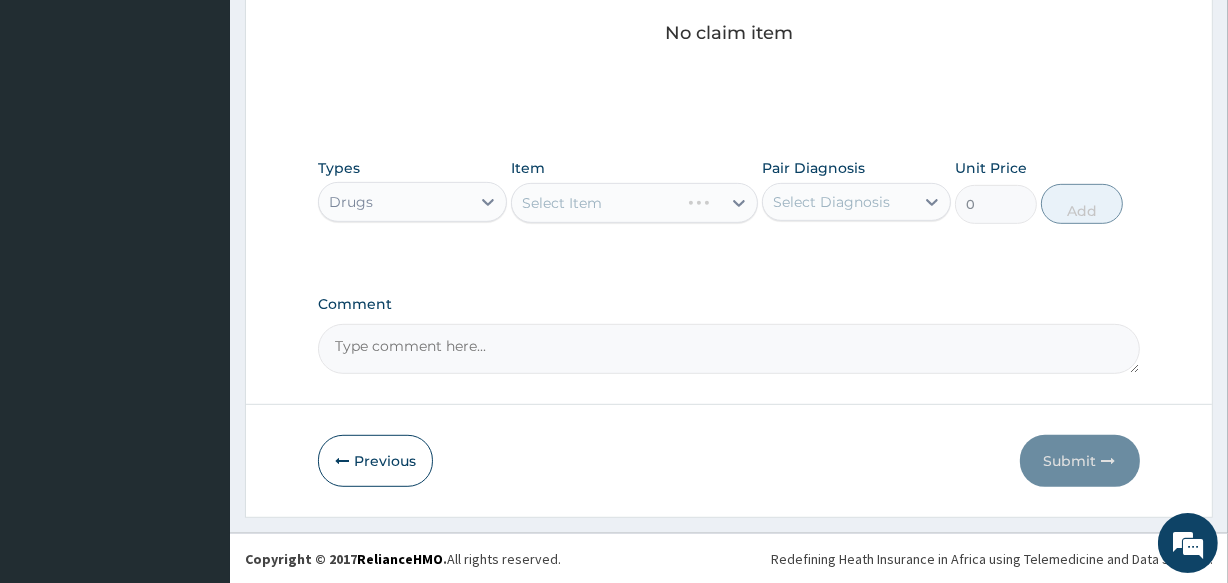 click on "Select Item" at bounding box center [634, 203] 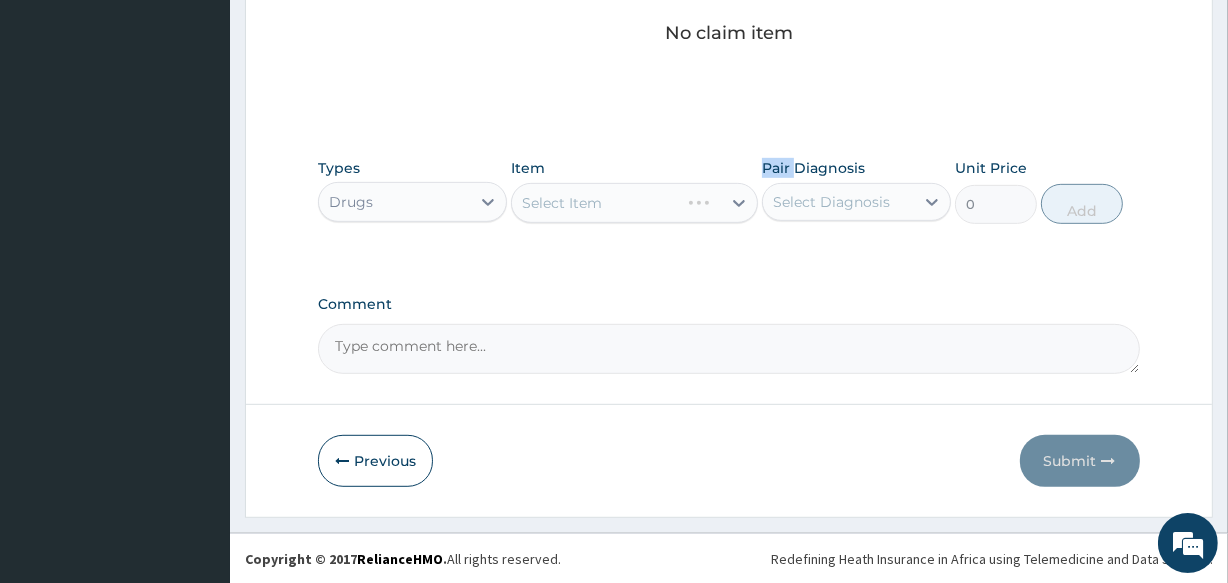 click on "Select Item" at bounding box center (634, 203) 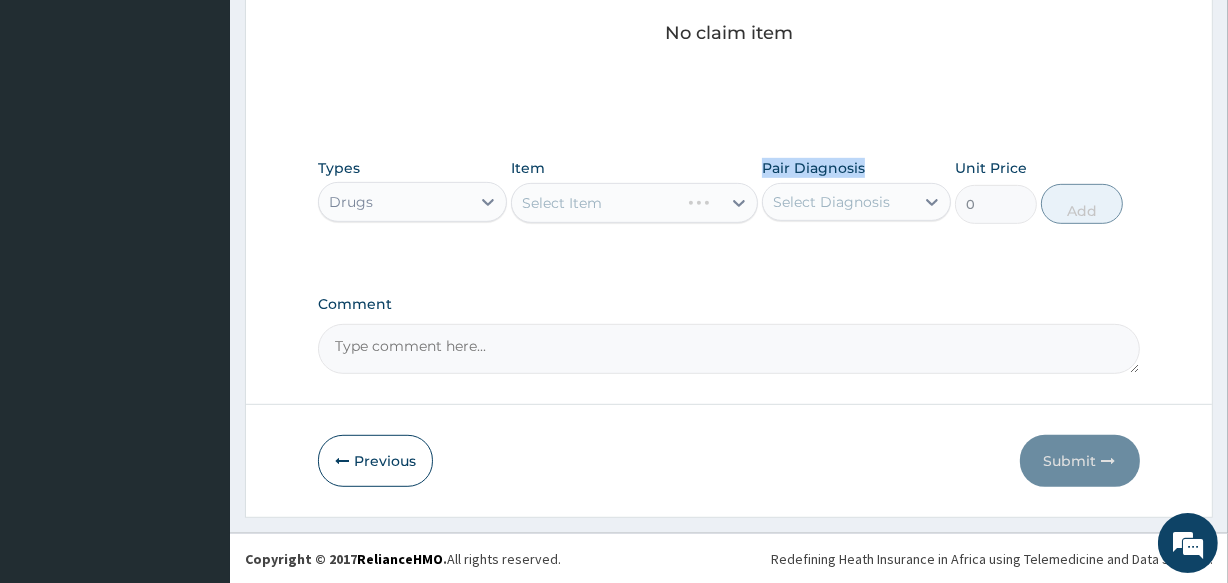 click on "Select Item" at bounding box center [634, 203] 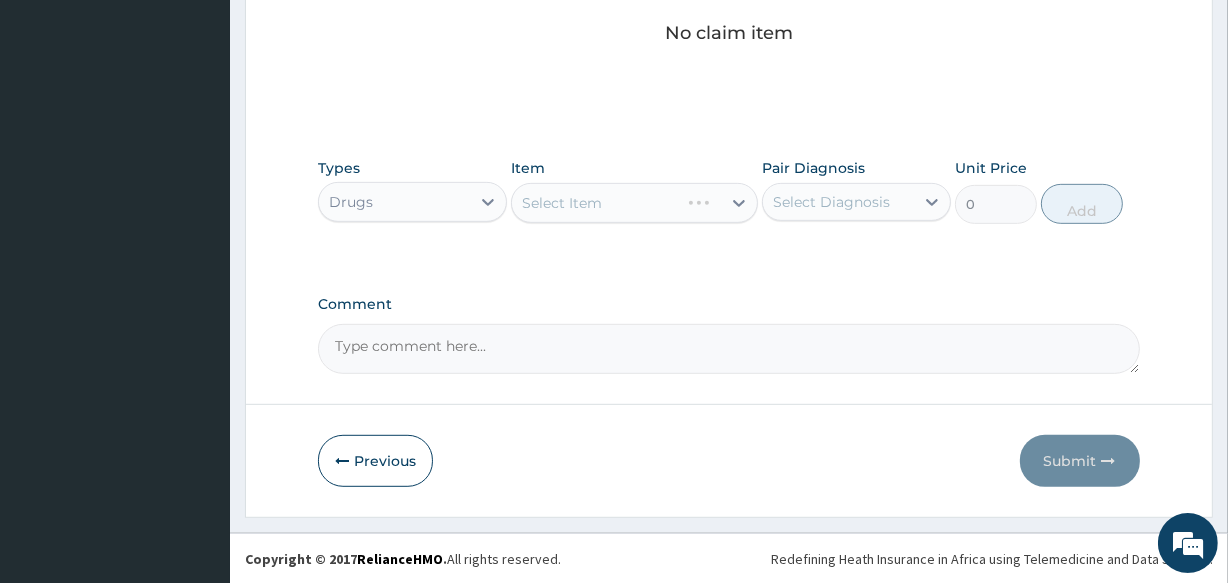 click on "Select Item" at bounding box center (634, 203) 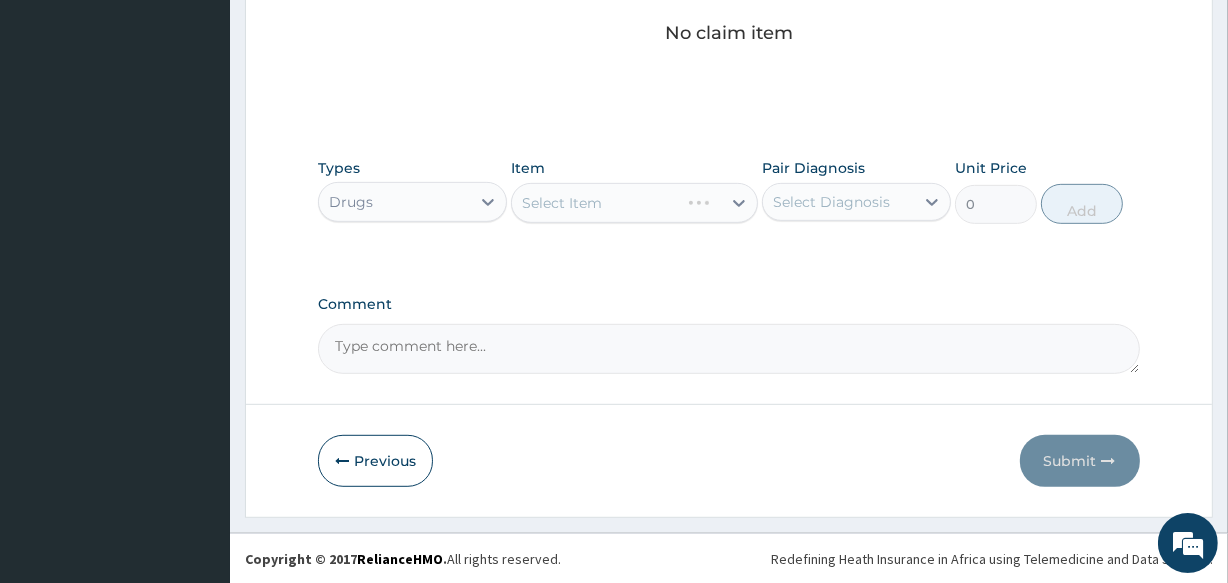 click on "Pair Diagnosis" at bounding box center [813, 168] 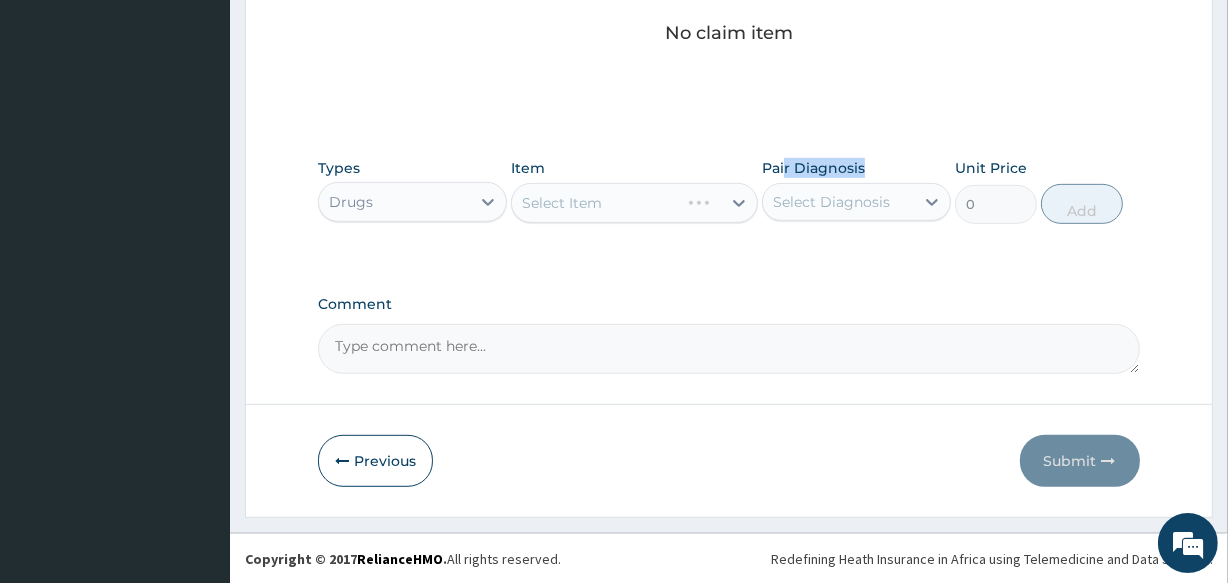 drag, startPoint x: 784, startPoint y: 164, endPoint x: 803, endPoint y: 180, distance: 24.839485 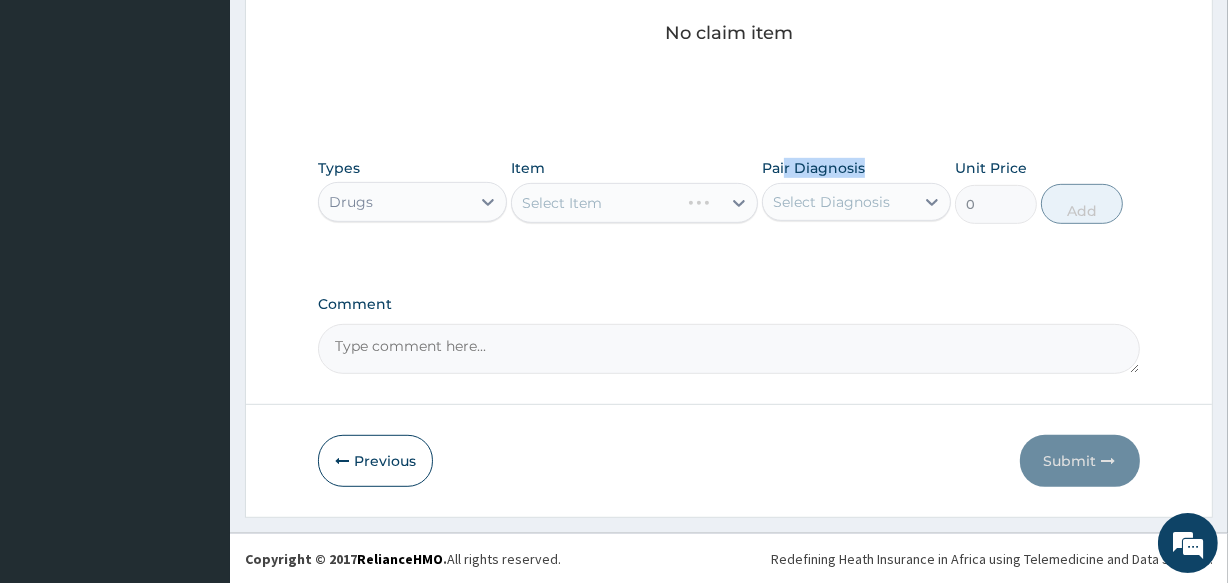 click on "Pair Diagnosis Select Diagnosis" at bounding box center [856, 191] 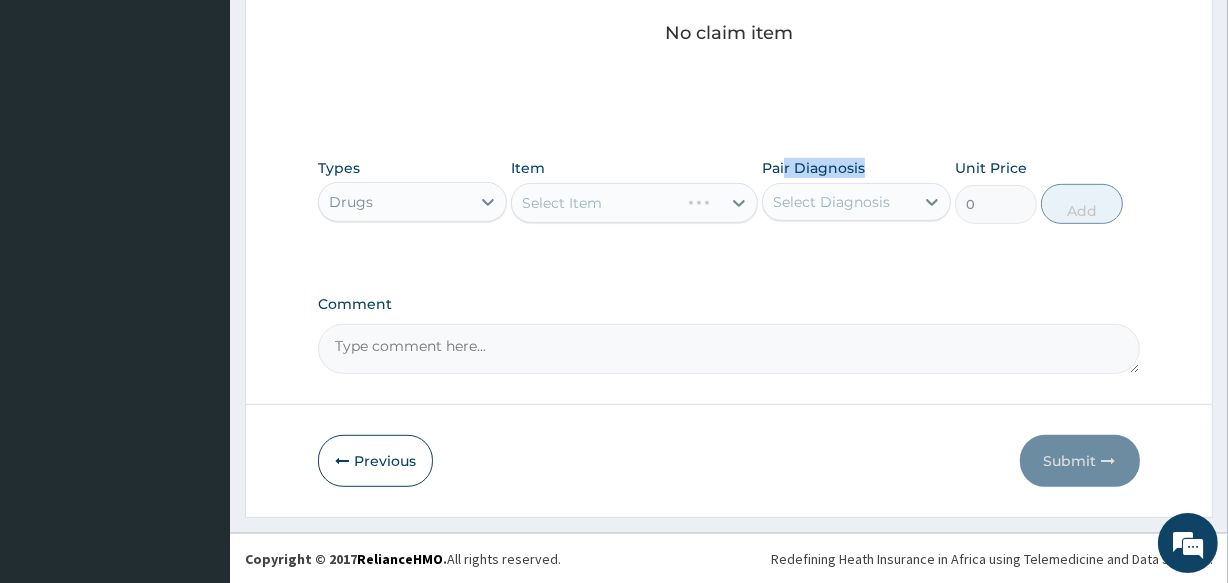 click on "Pair Diagnosis" at bounding box center (813, 168) 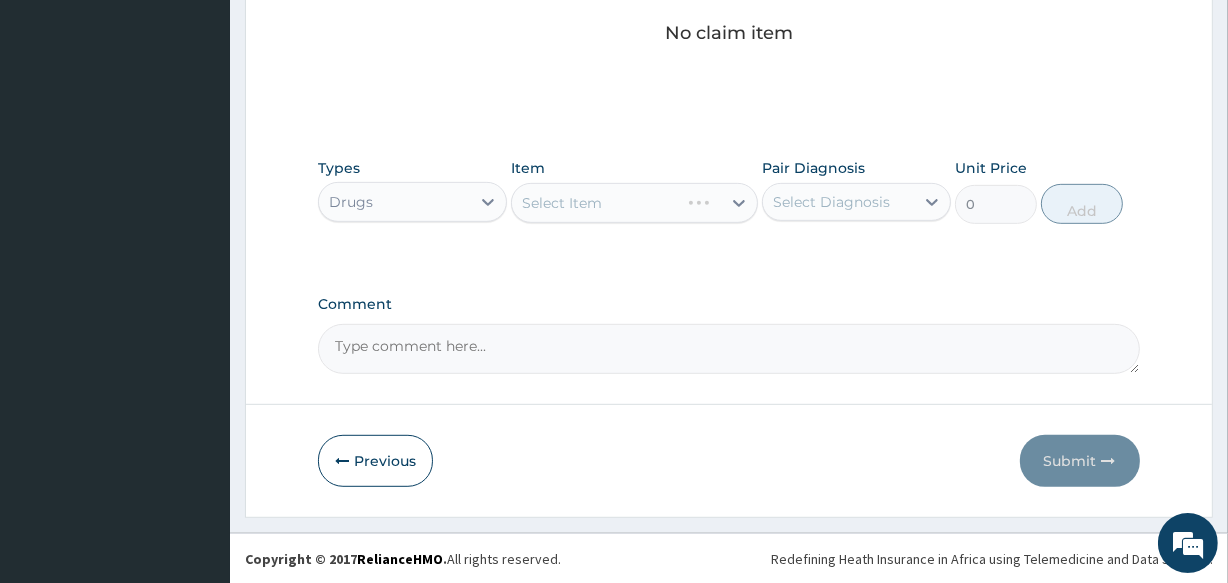 click on "Pair Diagnosis" at bounding box center (813, 168) 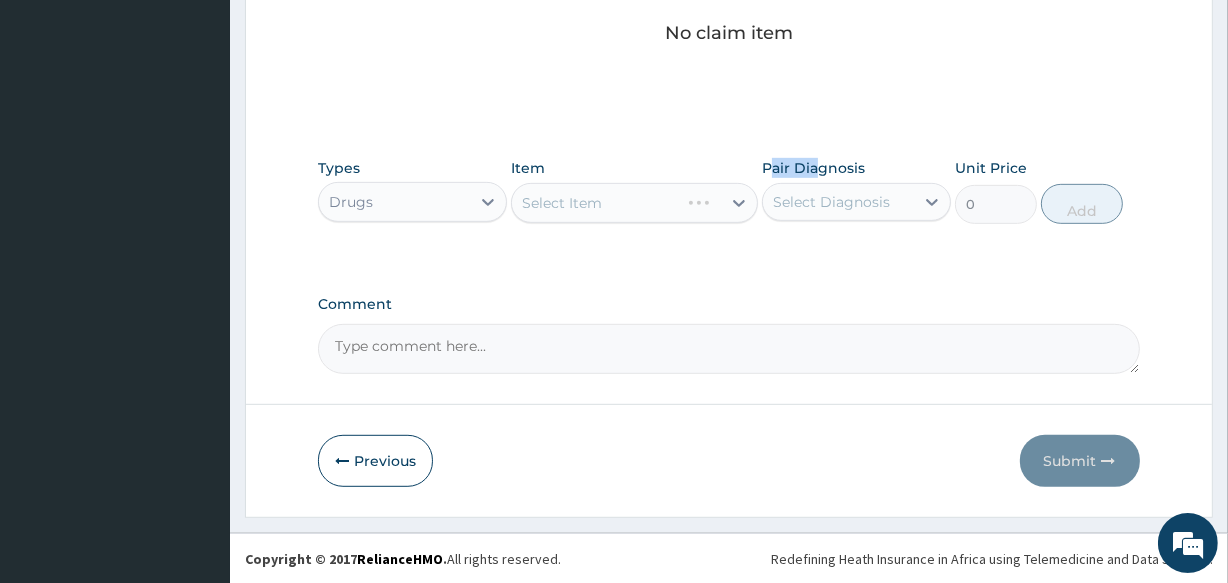 click on "Pair Diagnosis" at bounding box center (813, 168) 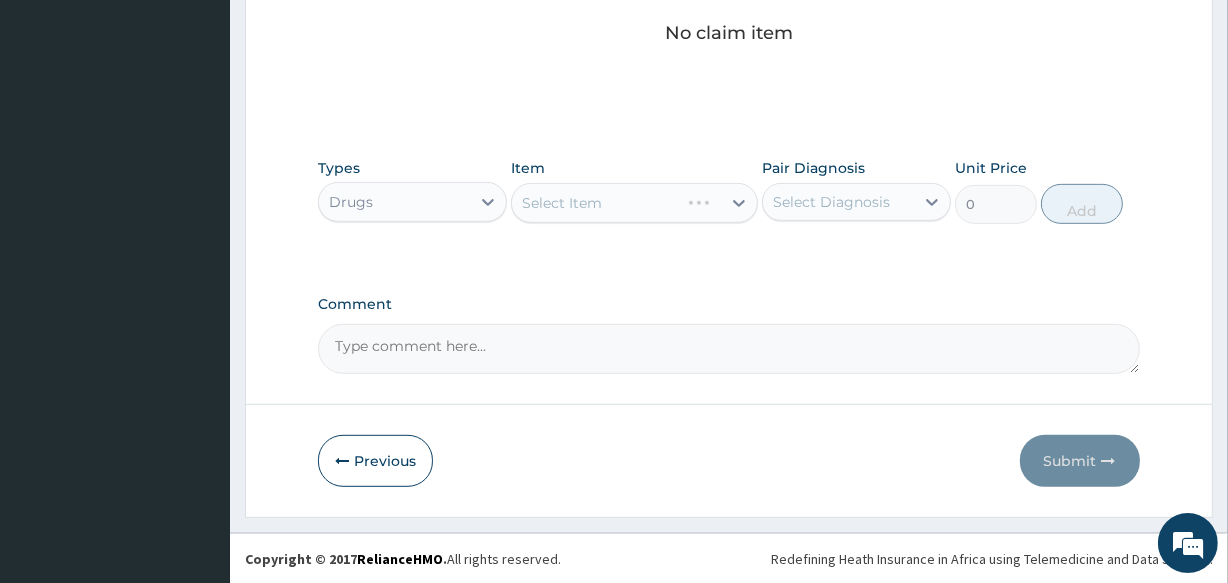 click on "Pair Diagnosis" at bounding box center (813, 168) 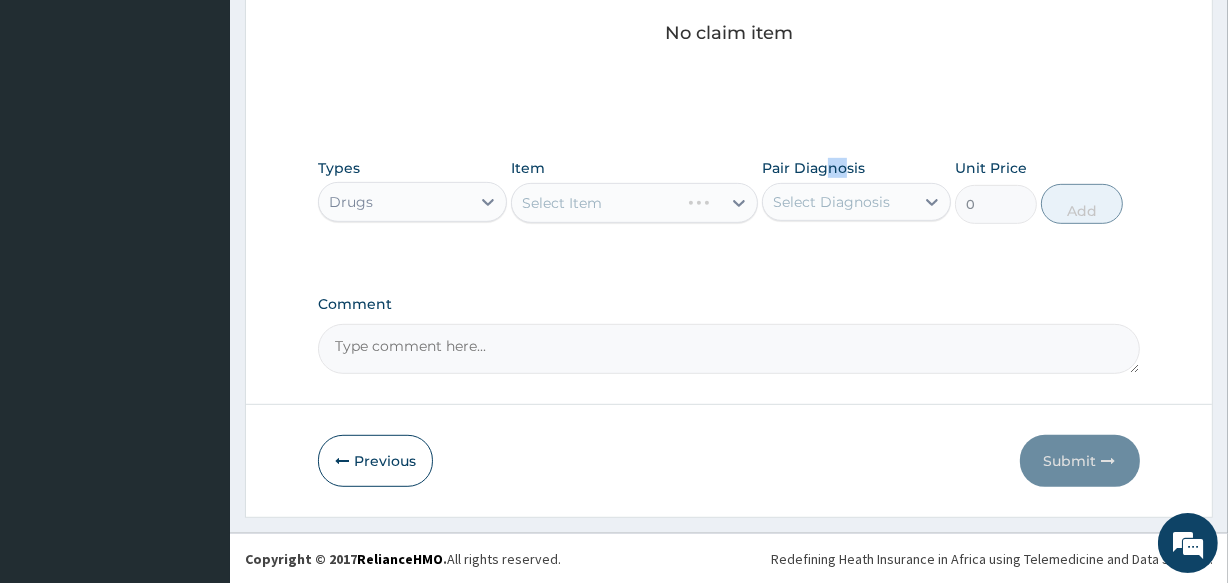 click on "Pair Diagnosis" at bounding box center (813, 168) 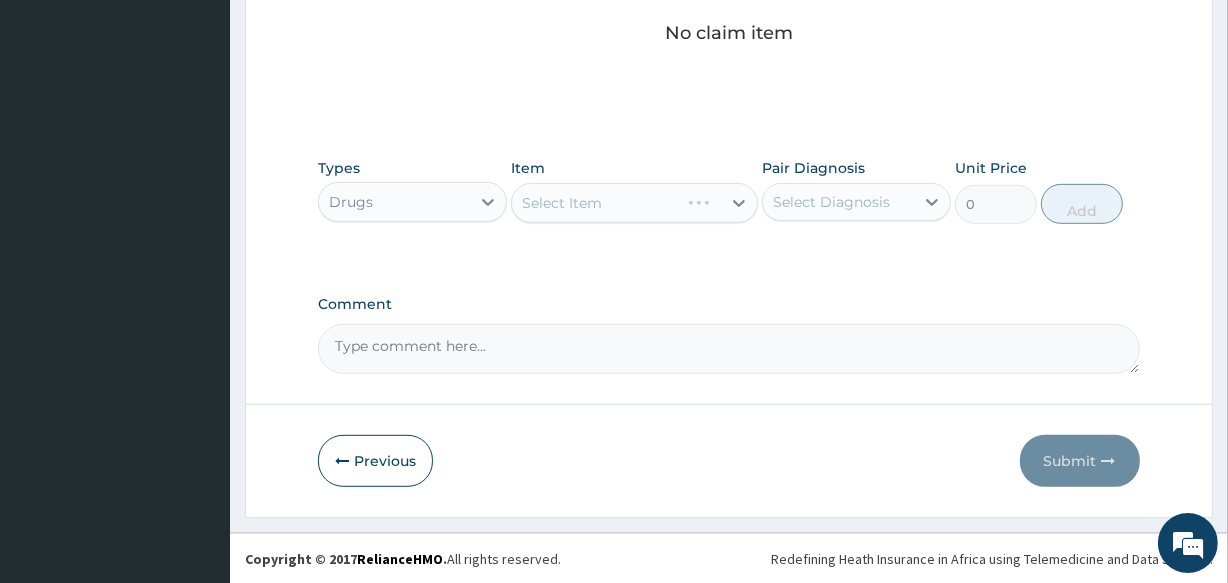 click on "Pair Diagnosis" at bounding box center [813, 168] 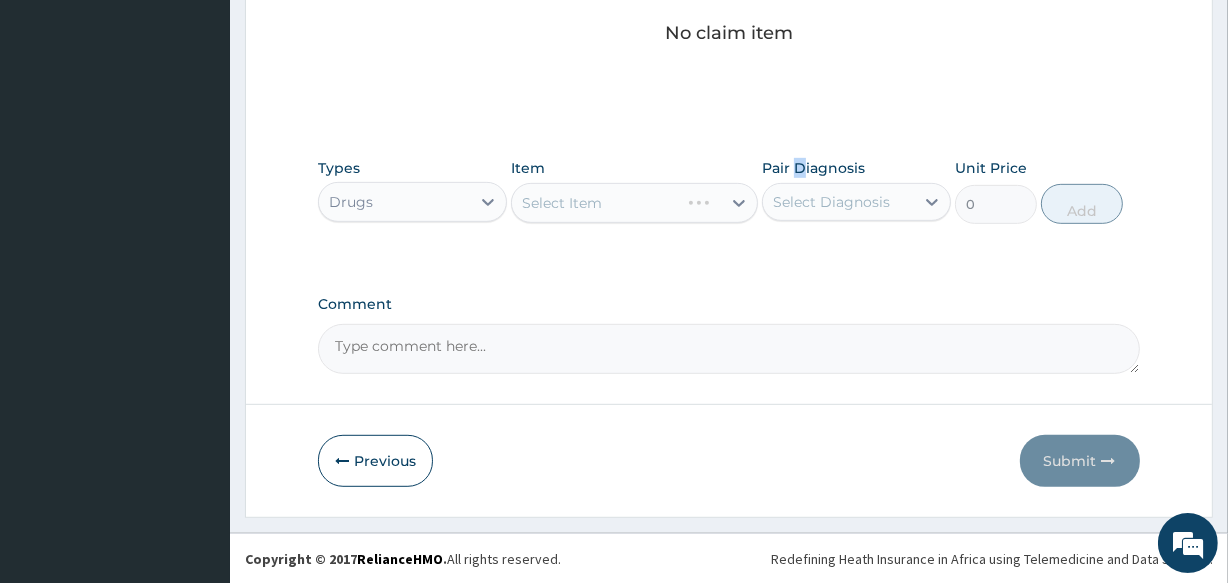 click on "Pair Diagnosis" at bounding box center [813, 168] 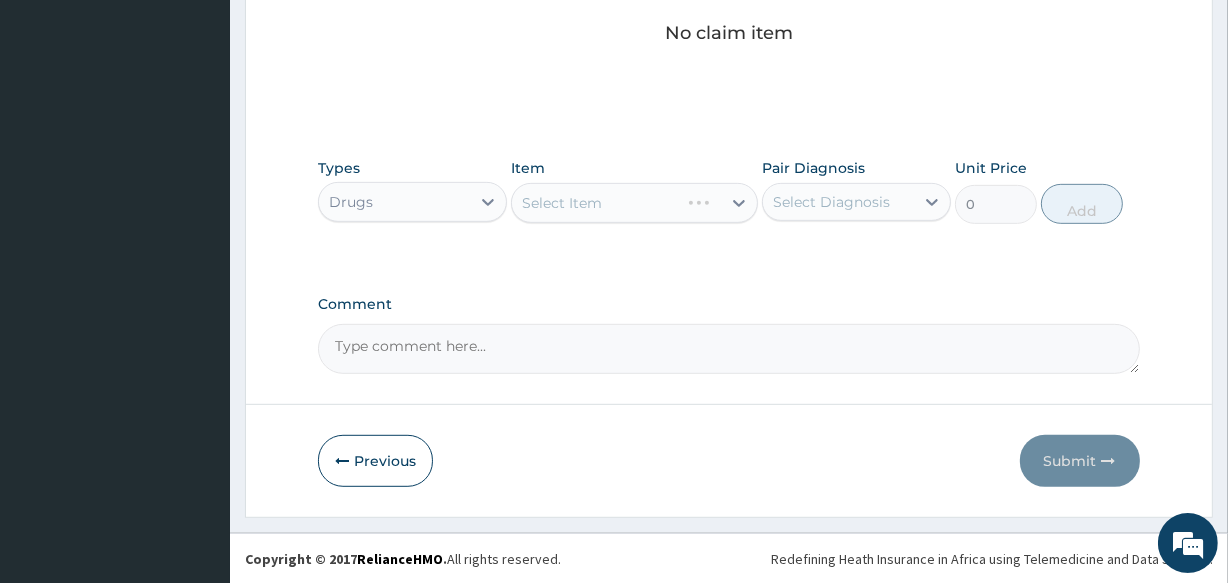 click on "Pair Diagnosis" at bounding box center (813, 168) 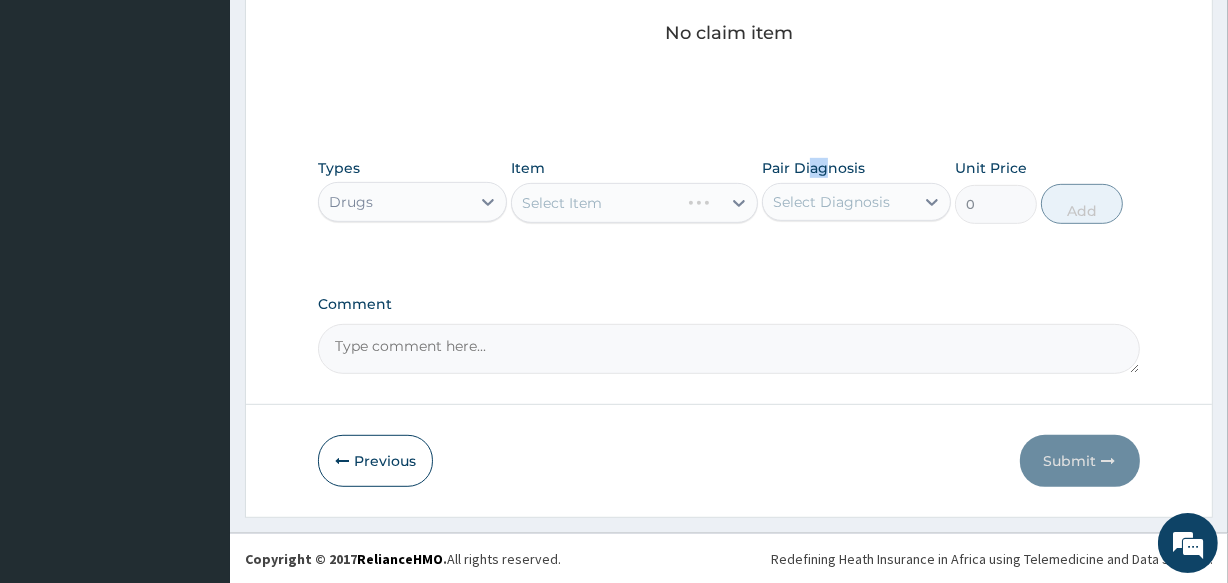 click on "Pair Diagnosis" at bounding box center [813, 168] 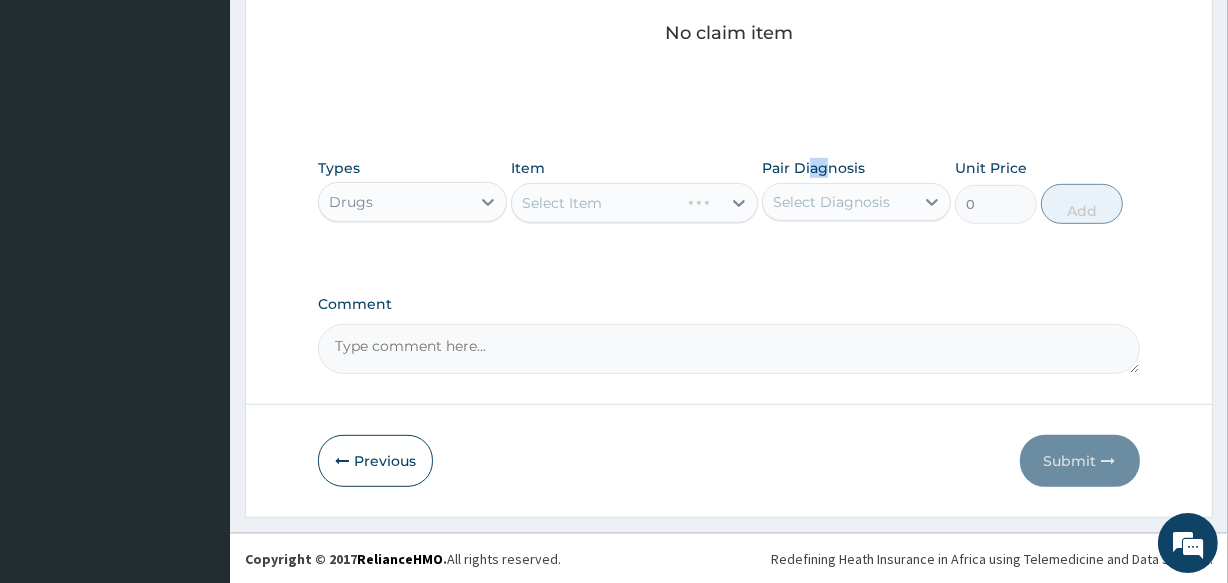 click on "Pair Diagnosis" at bounding box center [813, 168] 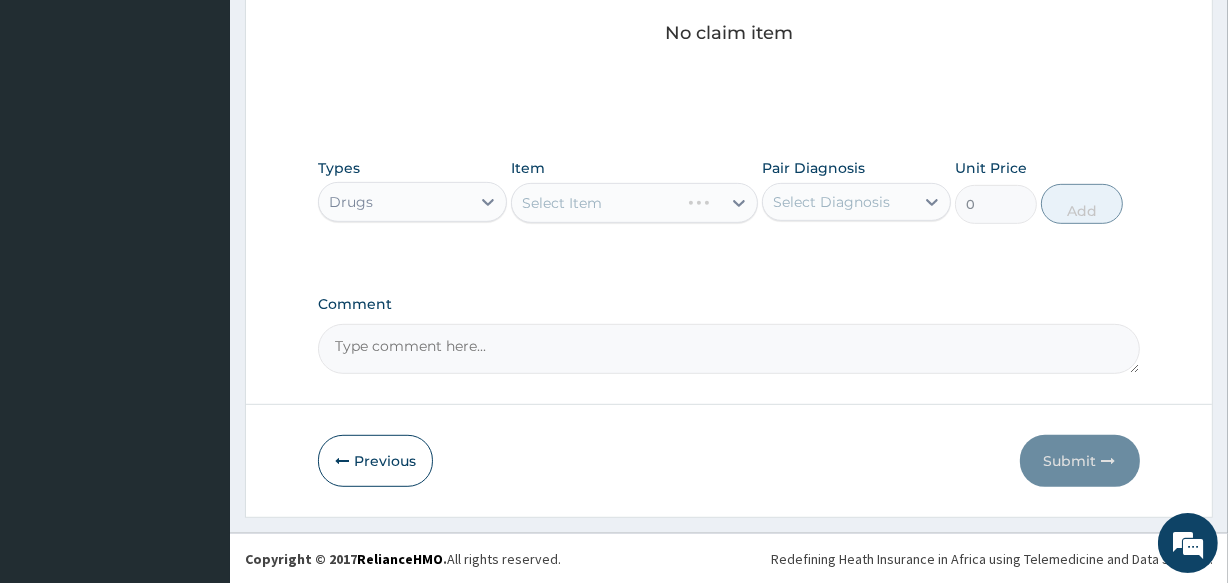 click on "Pair Diagnosis" at bounding box center (813, 168) 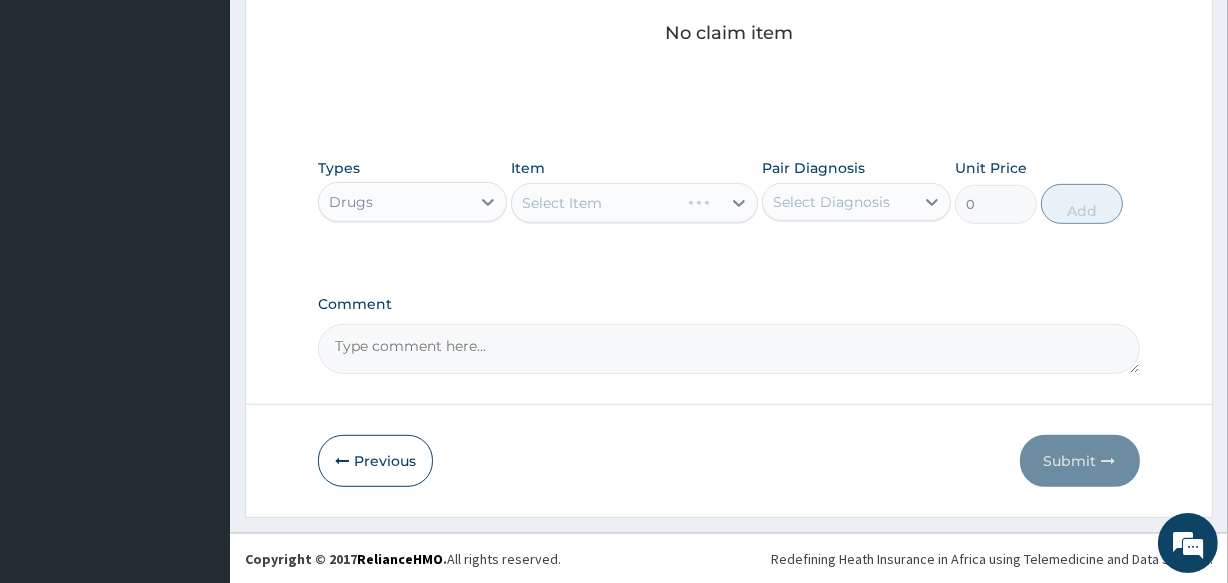 click on "Pair Diagnosis" at bounding box center (813, 168) 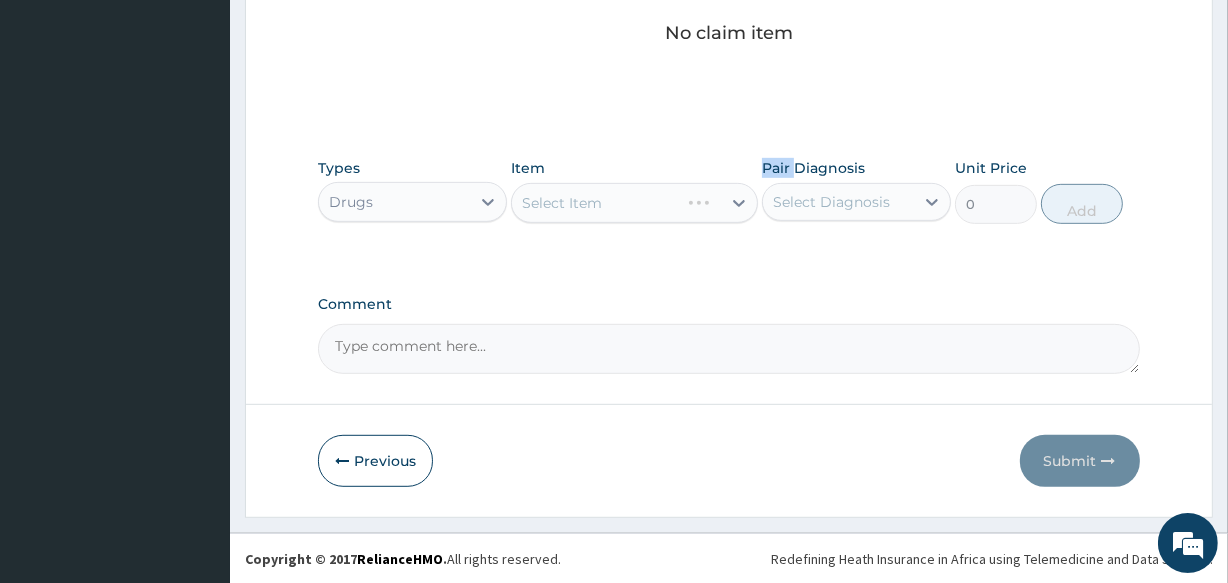 click on "Pair Diagnosis" at bounding box center (813, 168) 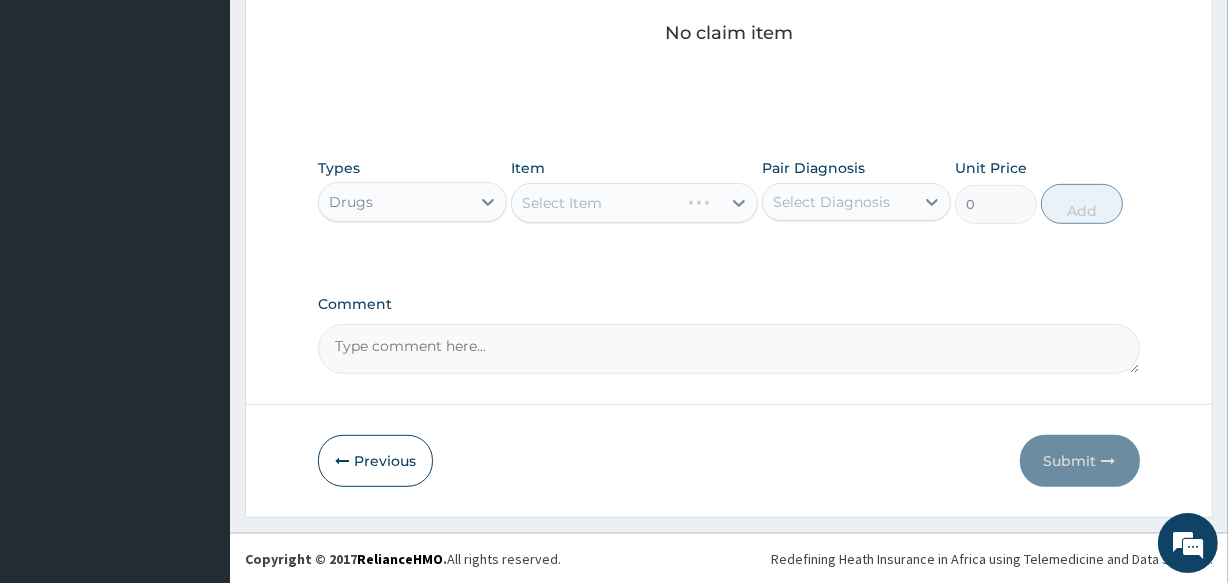 click on "Select Item" at bounding box center [634, 203] 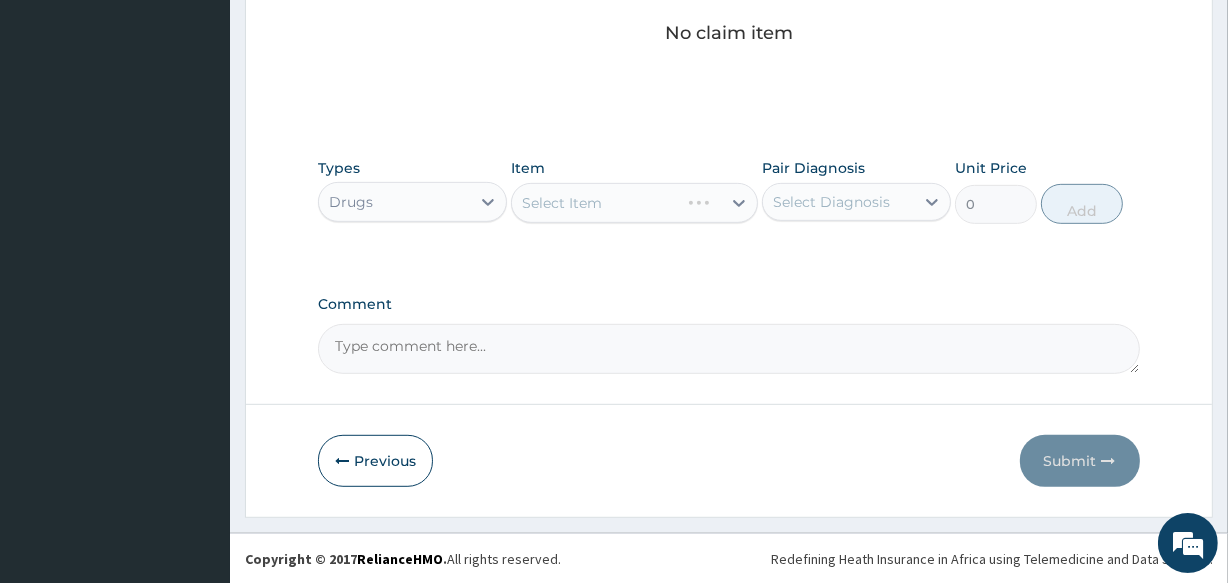click on "Select Item" at bounding box center (634, 203) 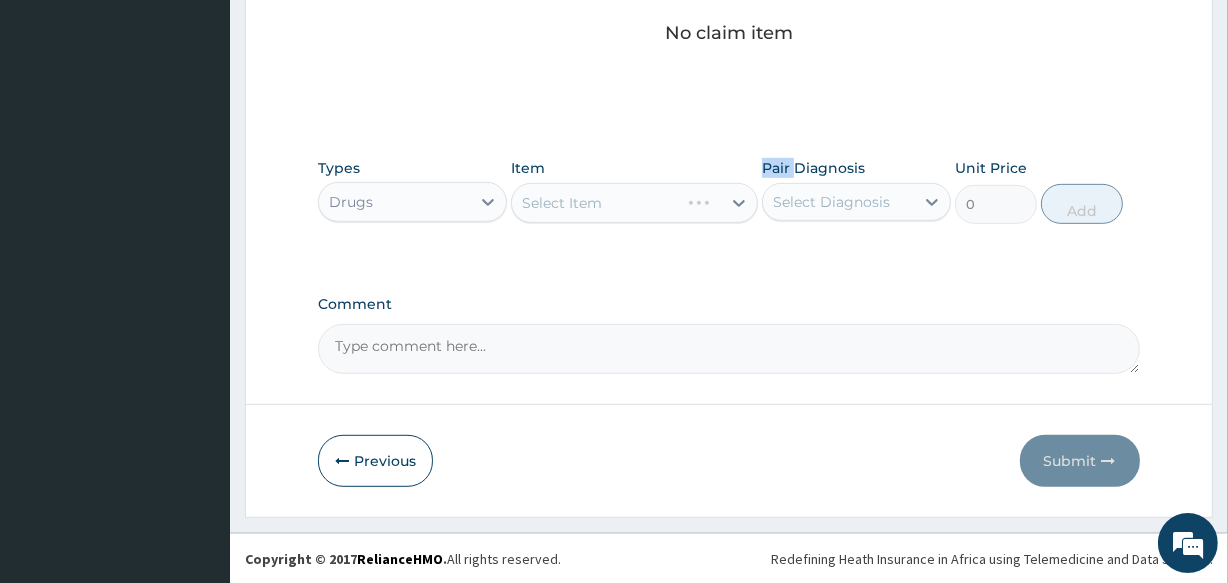 click on "Select Item" at bounding box center (634, 203) 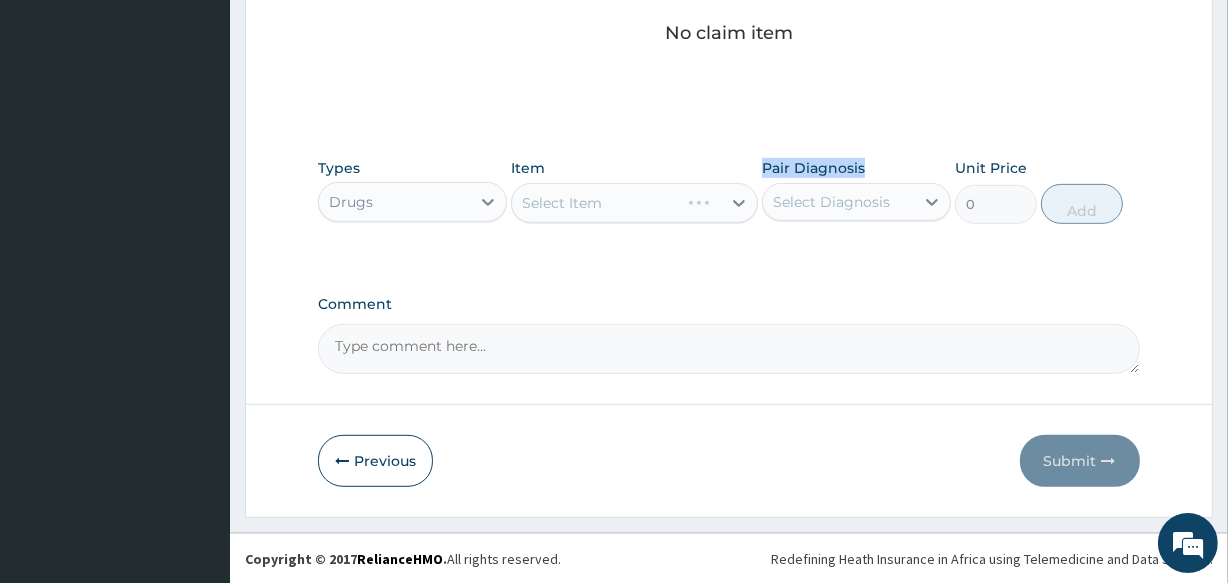 click on "Select Item" at bounding box center [634, 203] 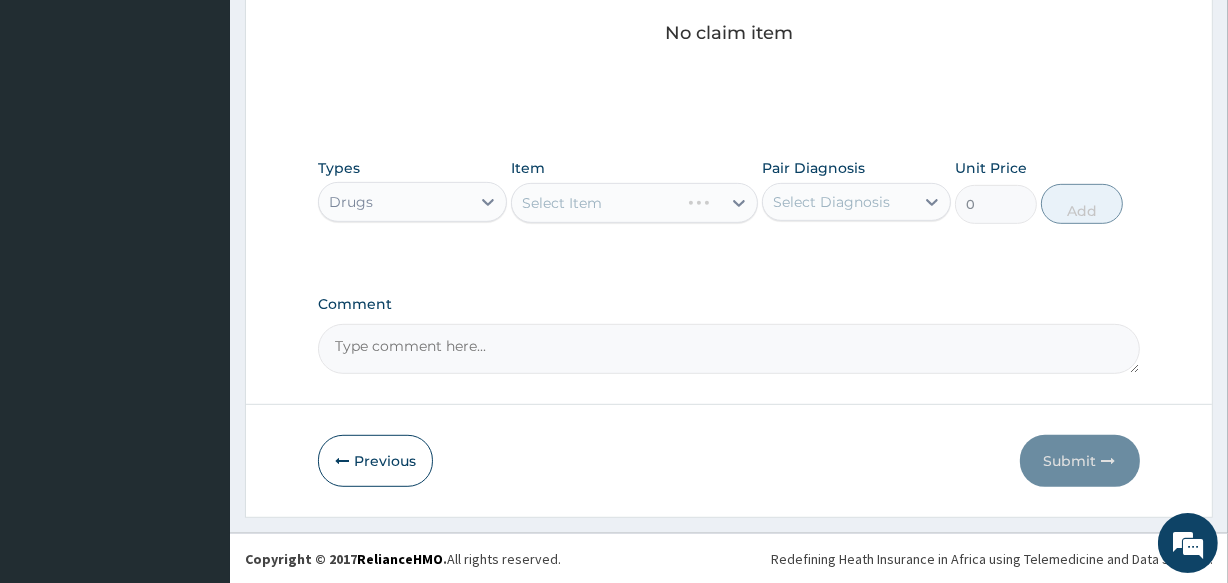 click on "Select Item" at bounding box center (634, 203) 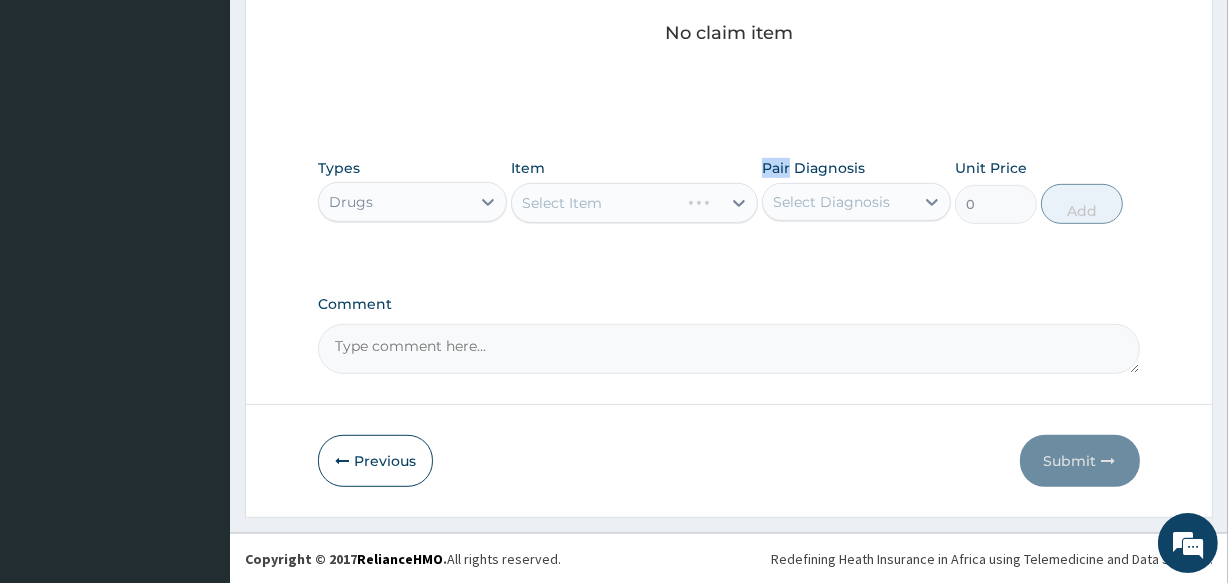 click on "Select Item" at bounding box center (634, 203) 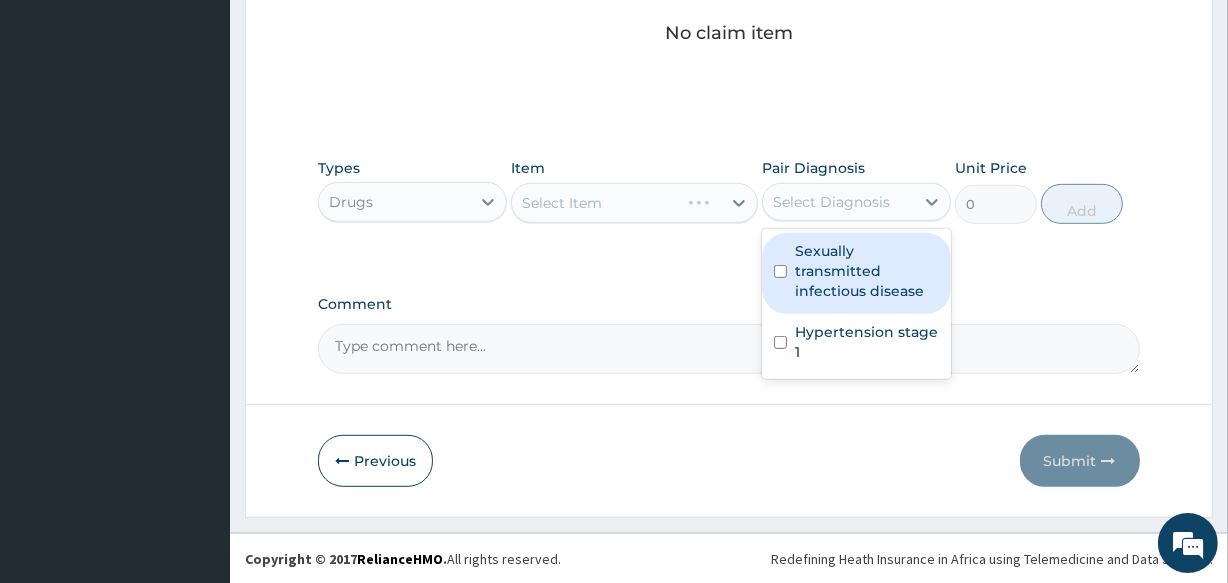 click on "Select Diagnosis" at bounding box center (831, 202) 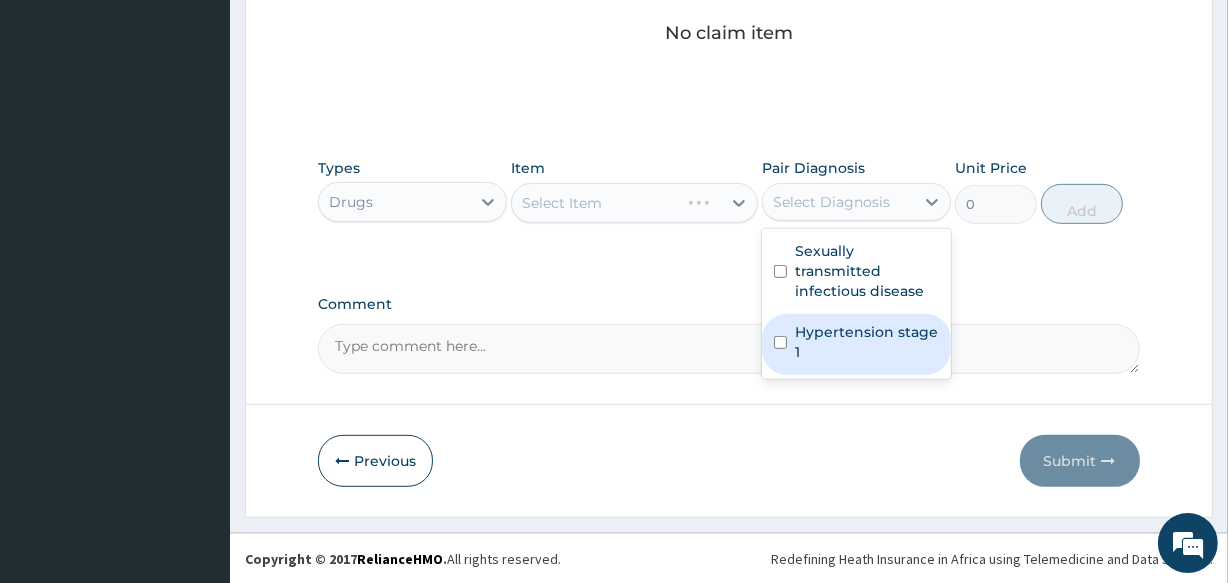 click on "Hypertension stage 1" at bounding box center [867, 342] 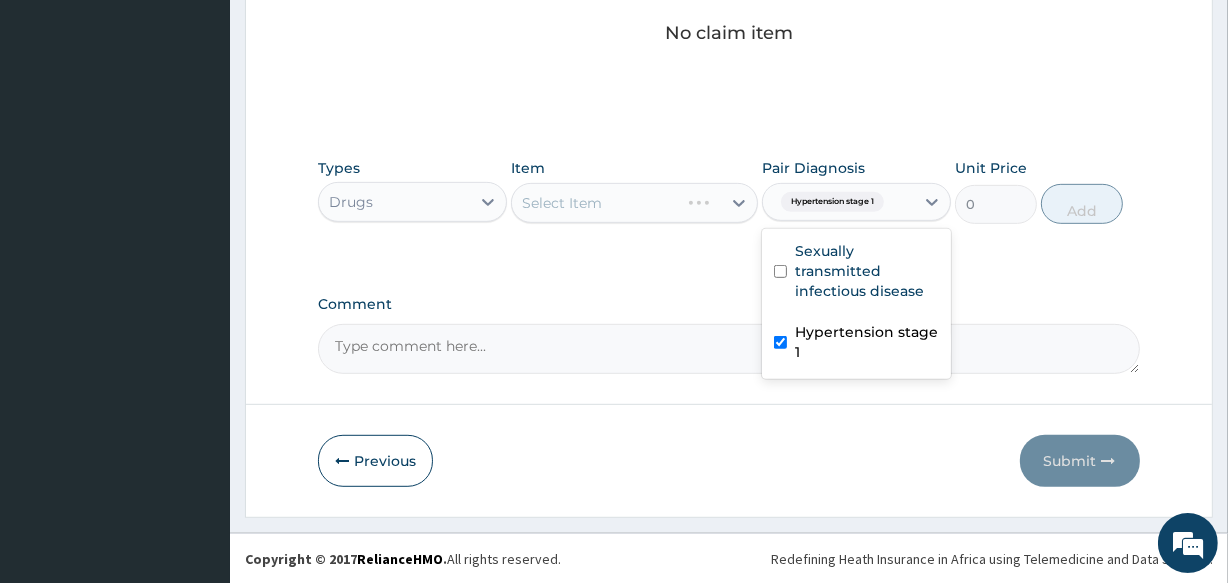 drag, startPoint x: 860, startPoint y: 327, endPoint x: 873, endPoint y: 325, distance: 13.152946 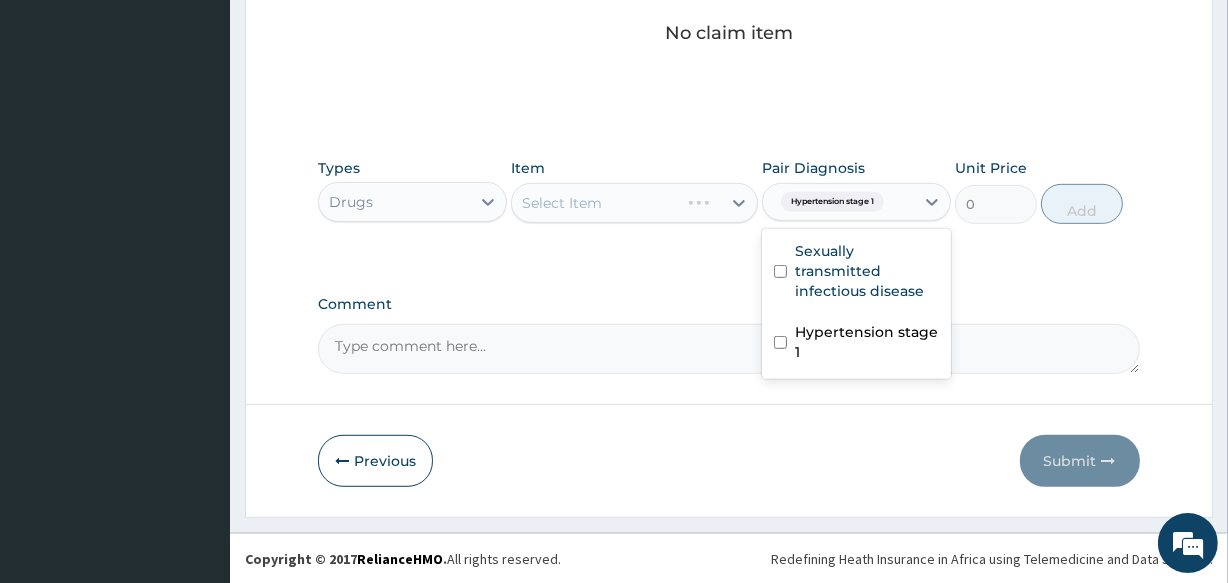 checkbox on "false" 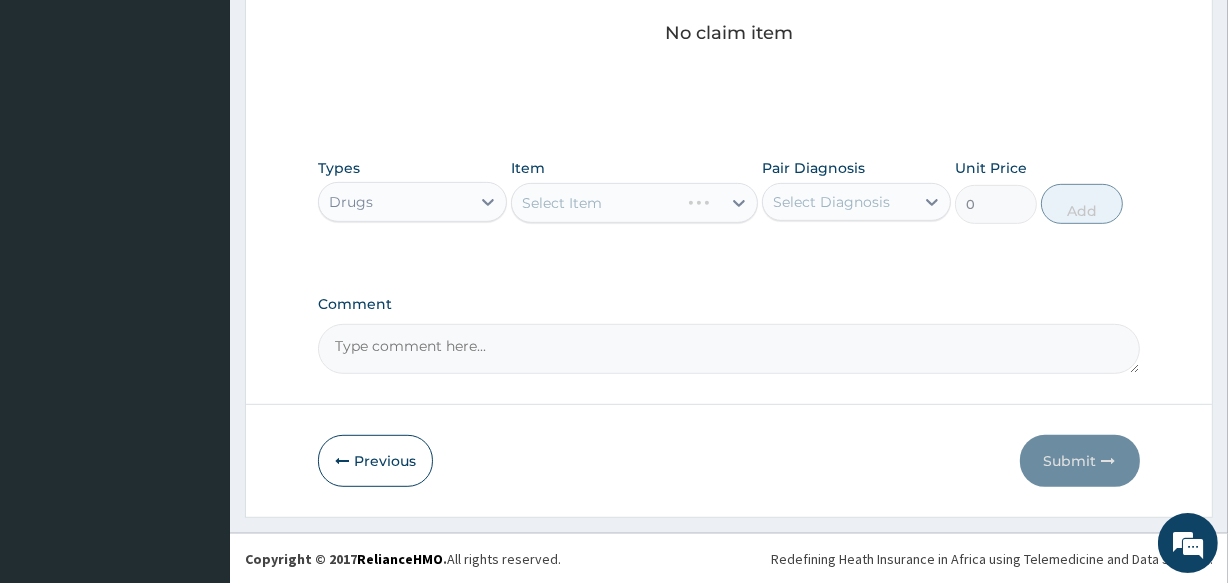 click on "PA Code / Prescription Code Enter Code(Secondary Care Only) Encounter Date 02-08-2025 Important Notice Please enter PA codes before entering items that are not attached to a PA code   All diagnoses entered must be linked to a claim item. Diagnosis & Claim Items that are visible but inactive cannot be edited because they were imported from an already approved PA code. Diagnosis Sexually transmitted infectious disease Query Hypertension stage 1 Query NB: All diagnosis must be linked to a claim item Claim Items No claim item Types Drugs Item Select Item Pair Diagnosis Select Diagnosis Unit Price 0 Add Comment" at bounding box center (728, -147) 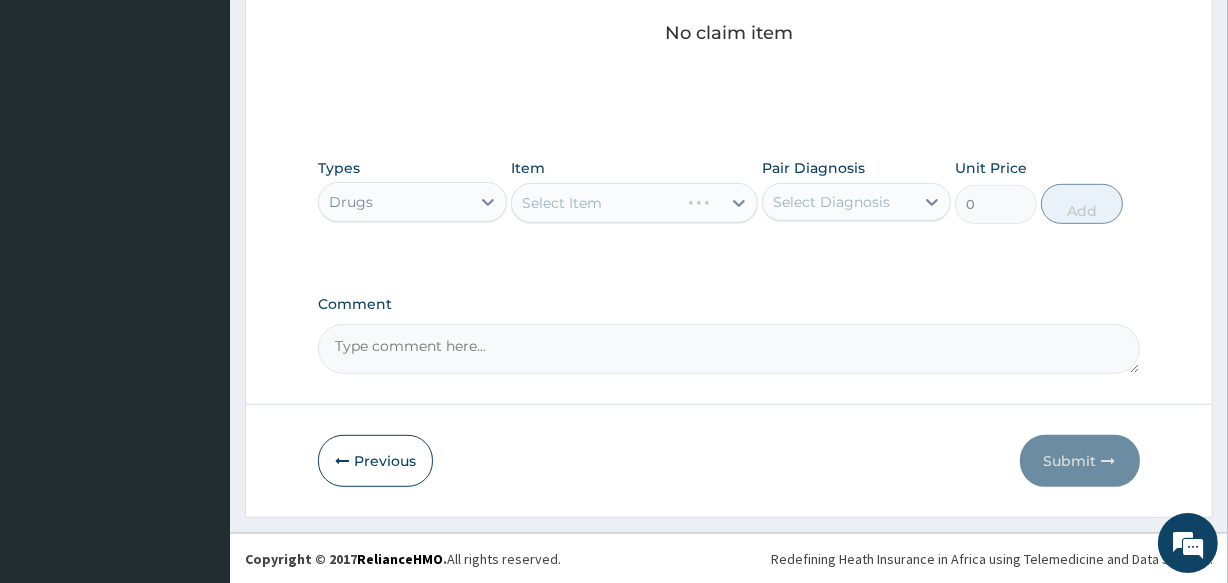 click on "Select Item" at bounding box center (634, 203) 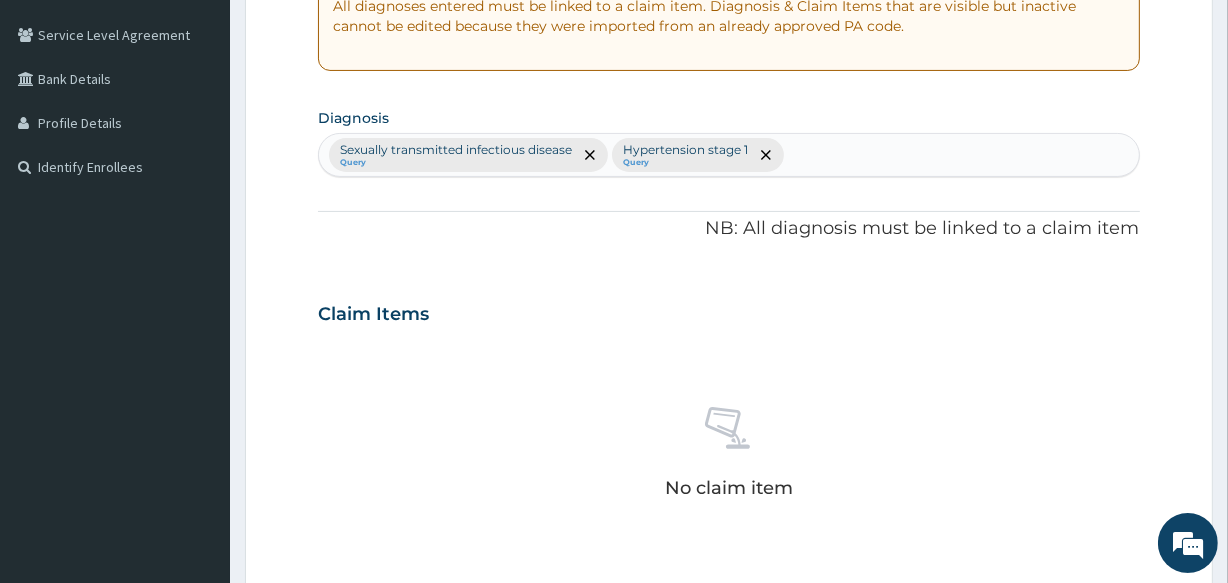 scroll, scrollTop: 312, scrollLeft: 0, axis: vertical 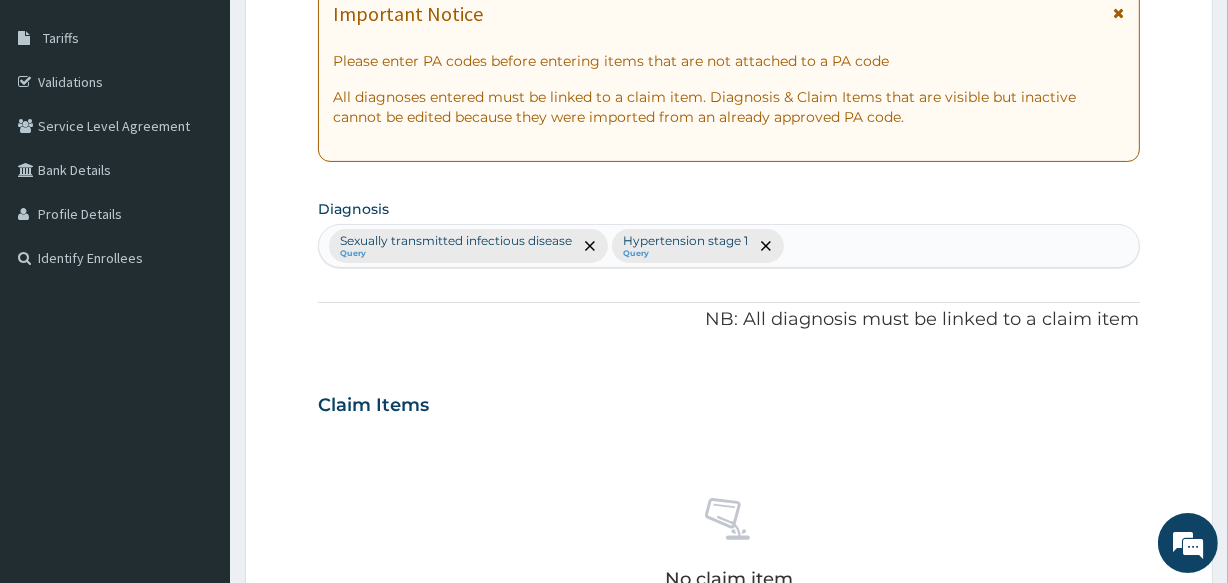 click on "Claim Items" at bounding box center (728, 401) 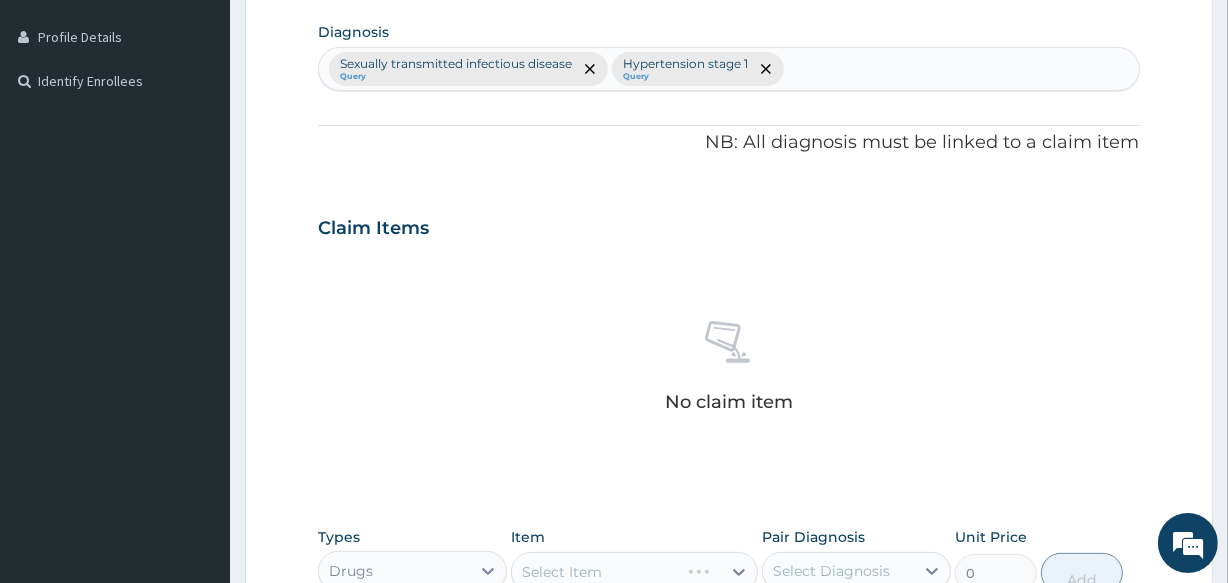 scroll, scrollTop: 767, scrollLeft: 0, axis: vertical 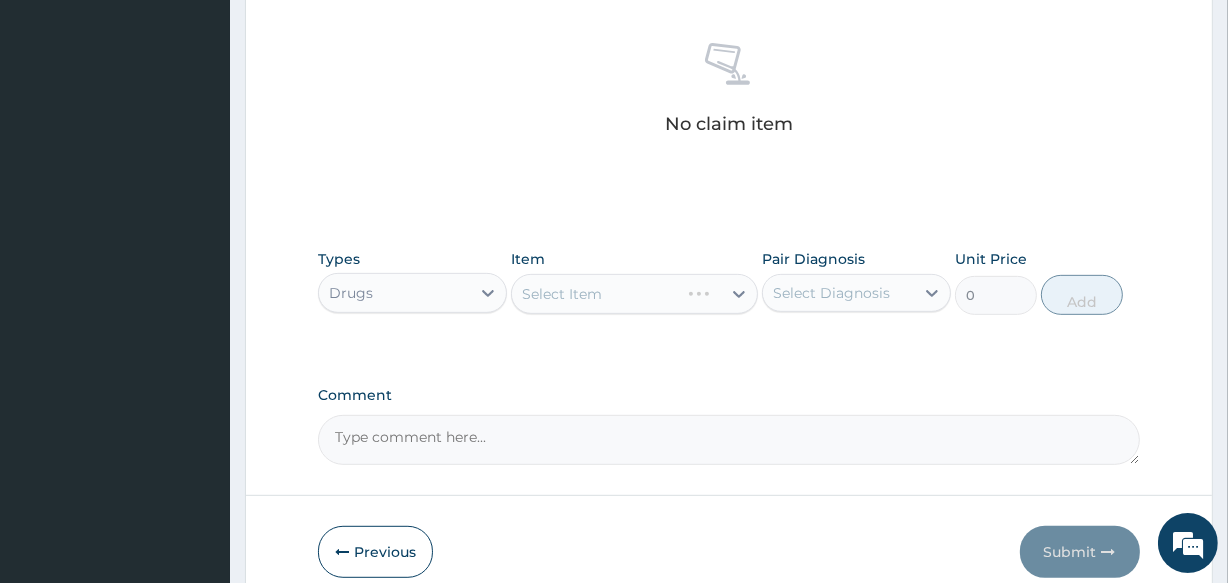 drag, startPoint x: 684, startPoint y: 293, endPoint x: 541, endPoint y: 317, distance: 145 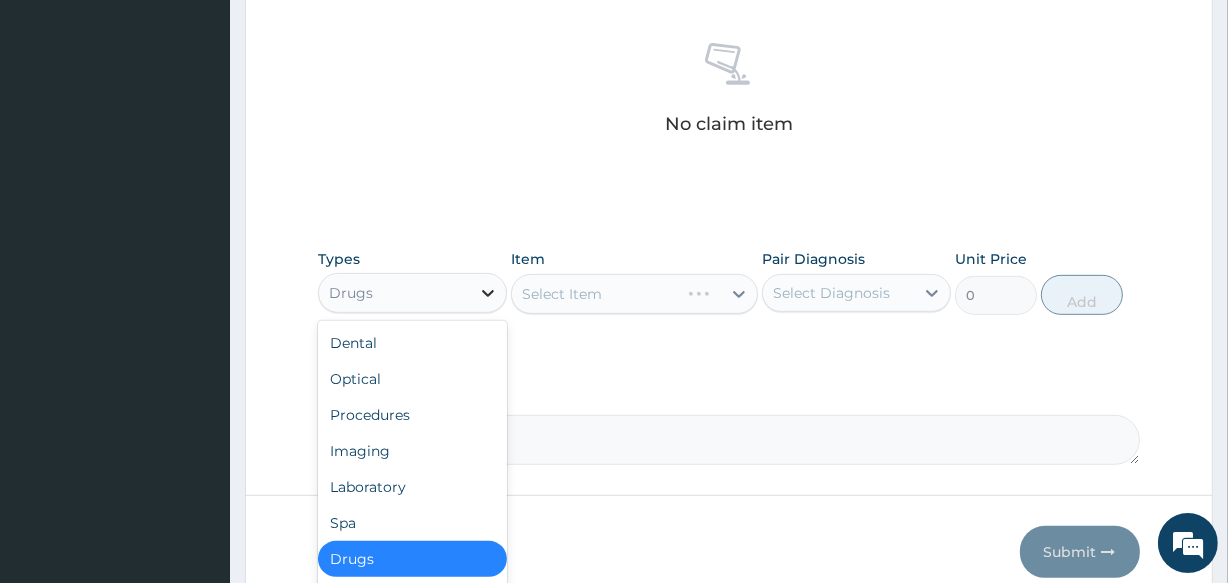 click 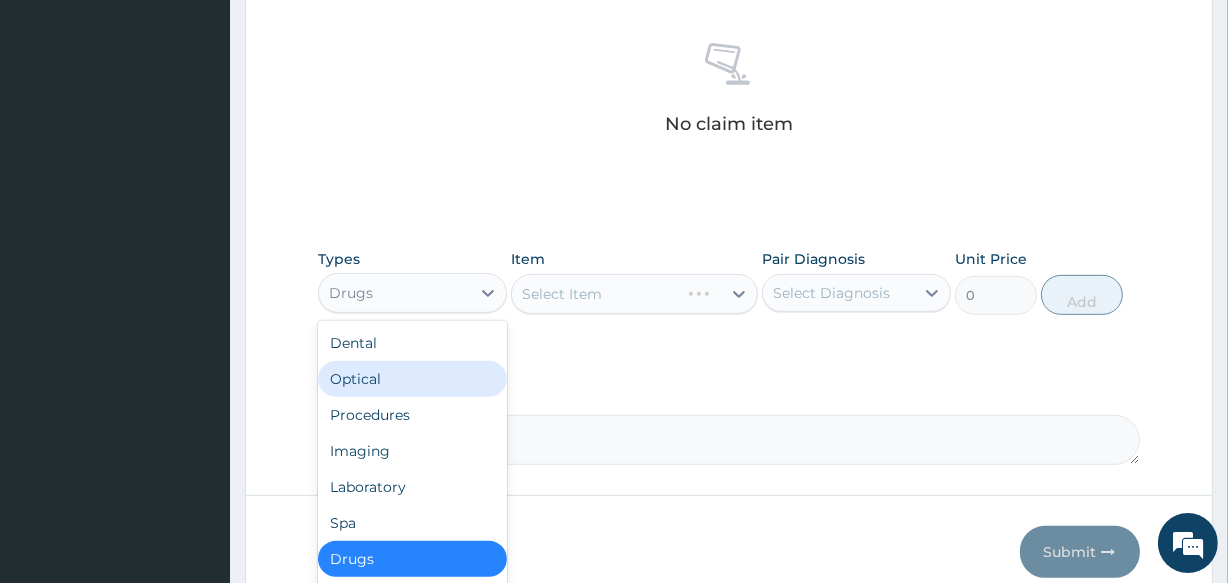 click on "Optical" at bounding box center (412, 379) 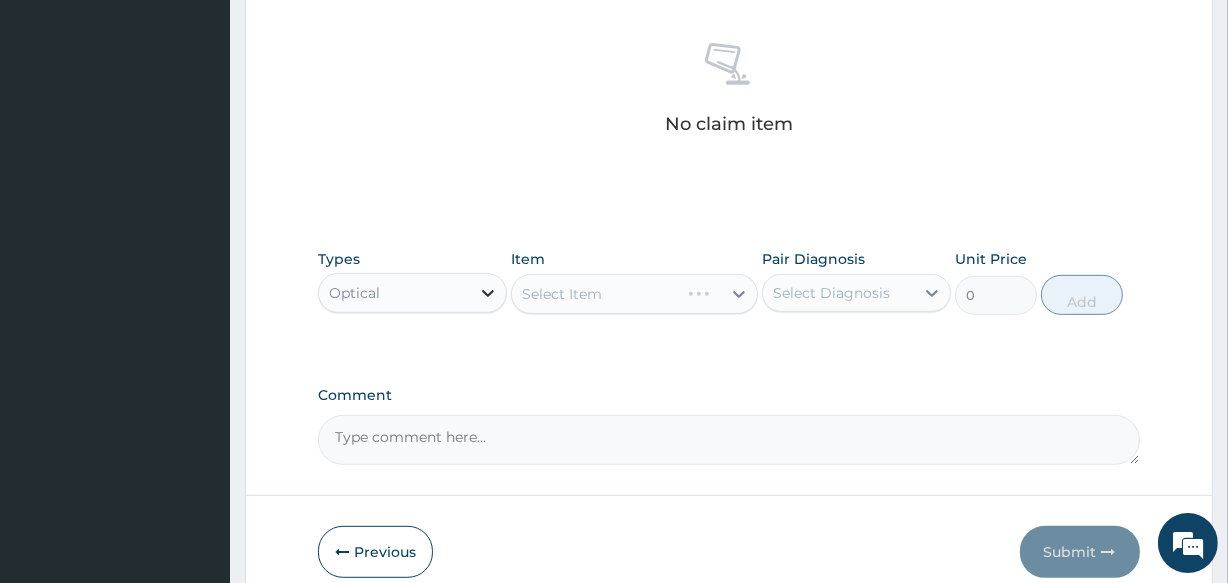 click 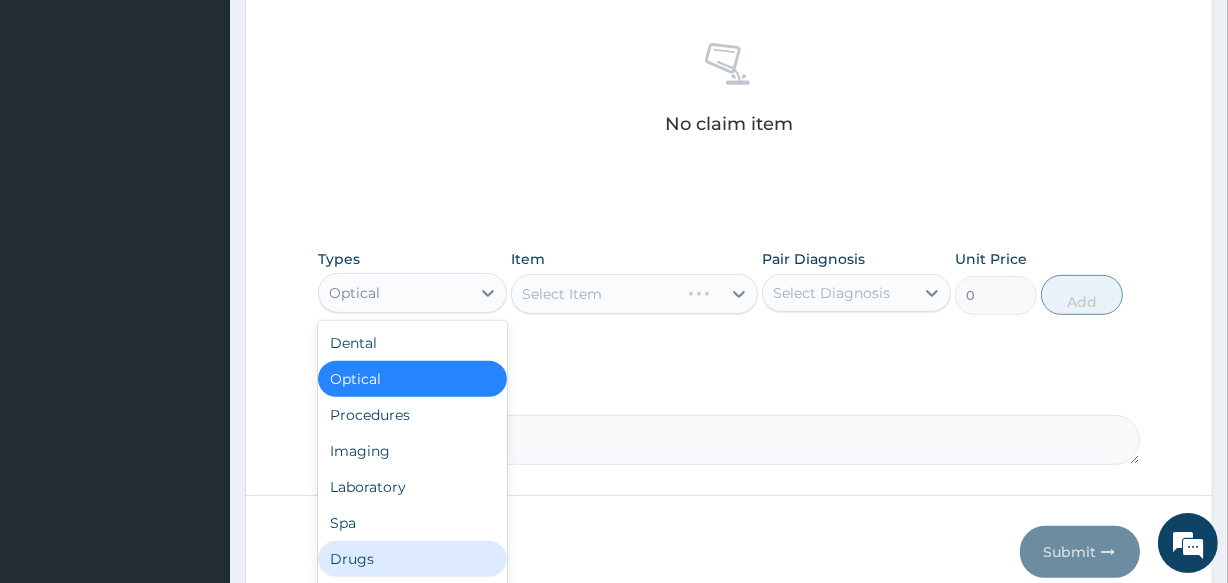 click on "Drugs" at bounding box center [412, 559] 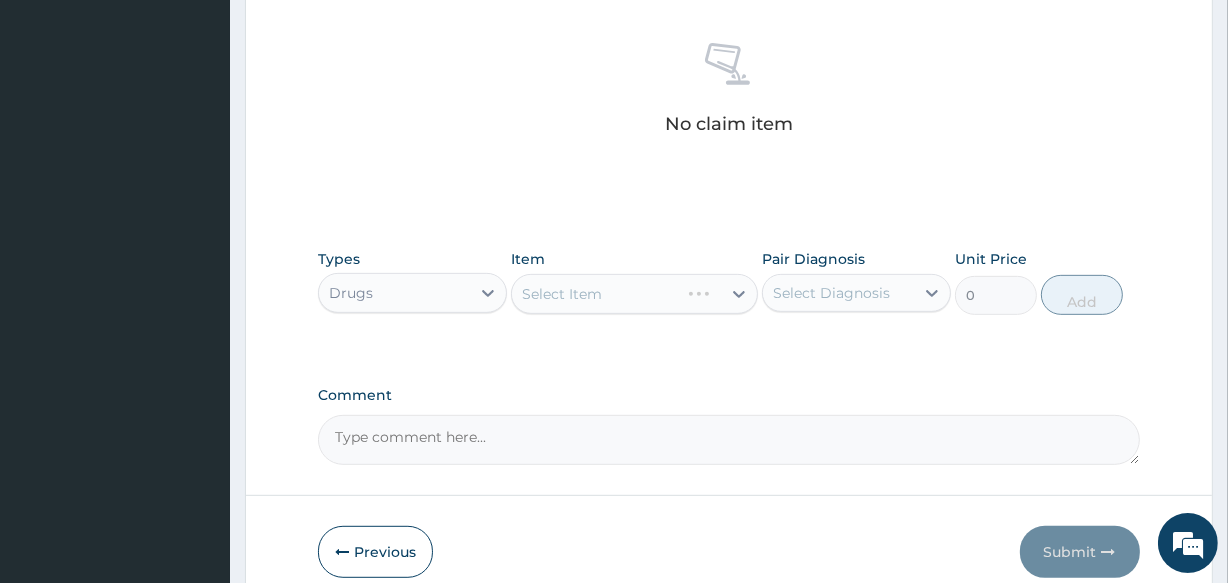 click on "Select Item" at bounding box center (634, 294) 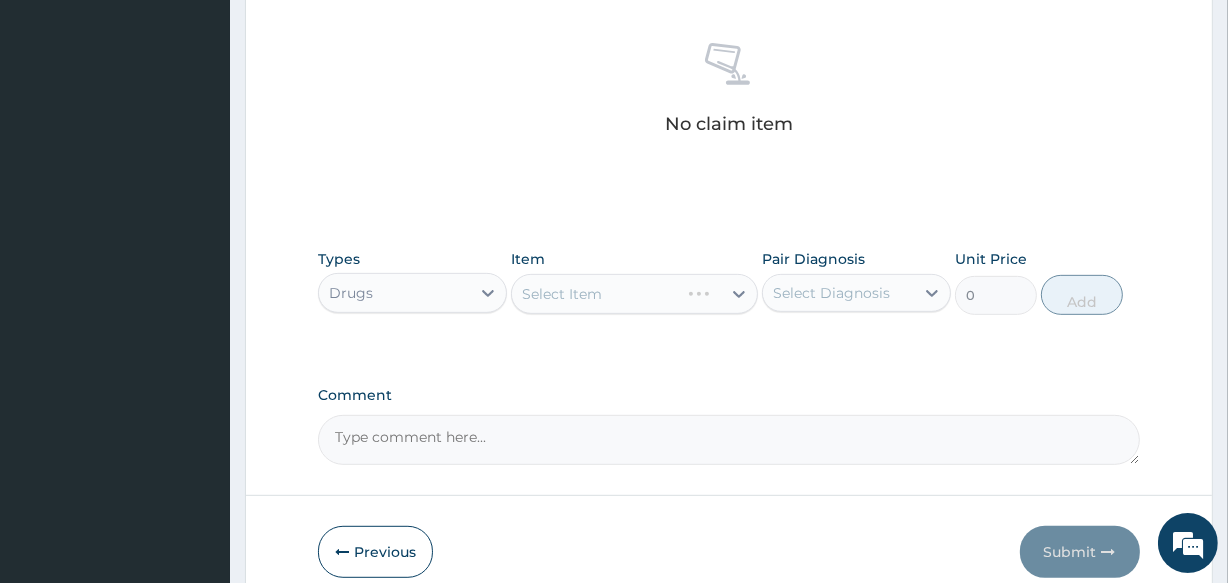 click on "Types Drugs Item Select Item Pair Diagnosis Select Diagnosis Unit Price 0 Add" at bounding box center [728, 297] 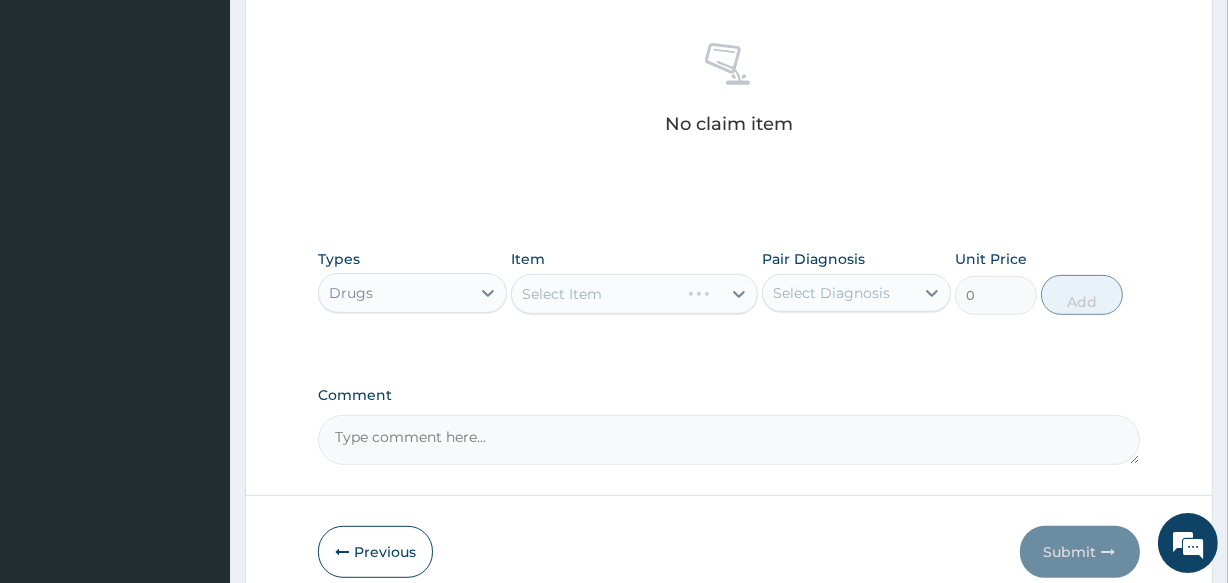 click on "Select Item" at bounding box center [634, 294] 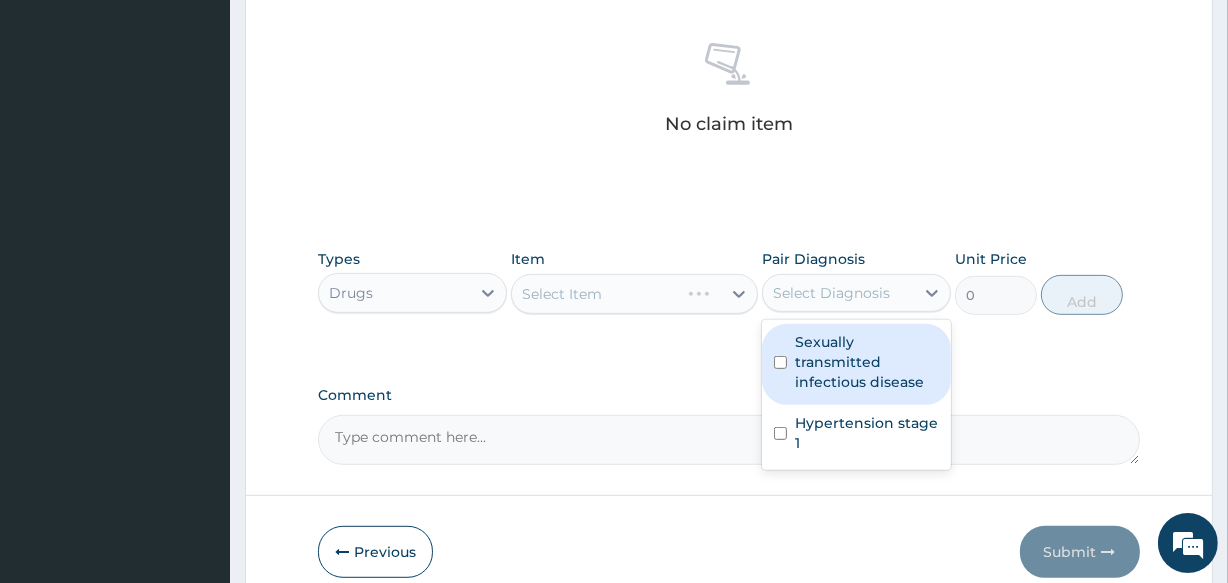 click on "Select Diagnosis" at bounding box center [831, 293] 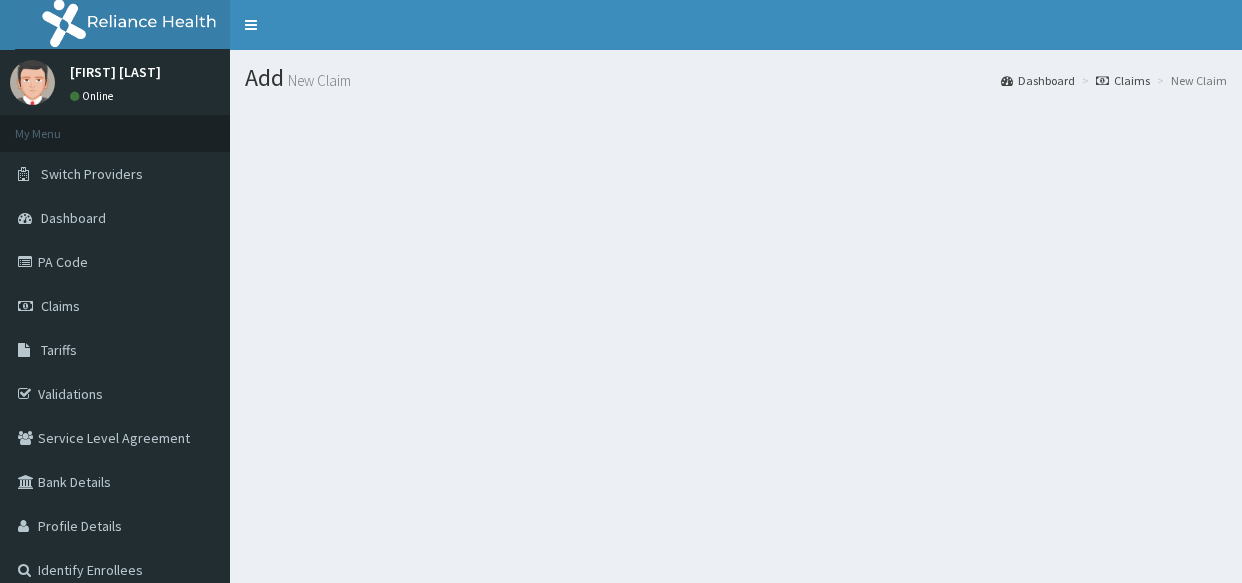 scroll, scrollTop: 0, scrollLeft: 0, axis: both 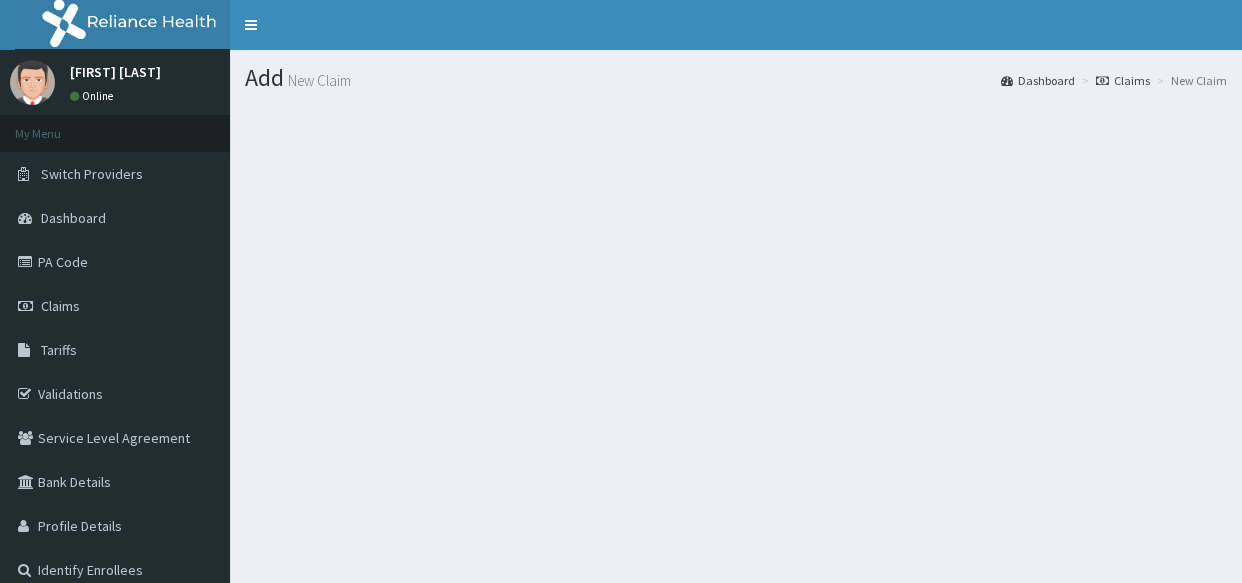 click on "Add
New Claim
Dashboard
Claims
New Claim" at bounding box center (736, 341) 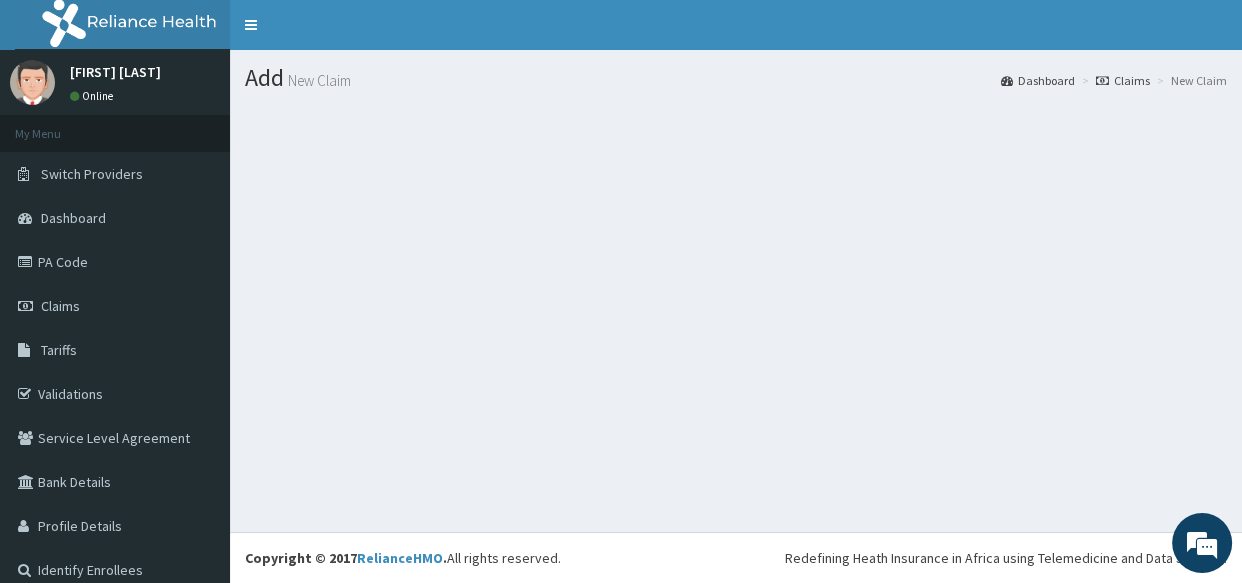 scroll, scrollTop: 0, scrollLeft: 0, axis: both 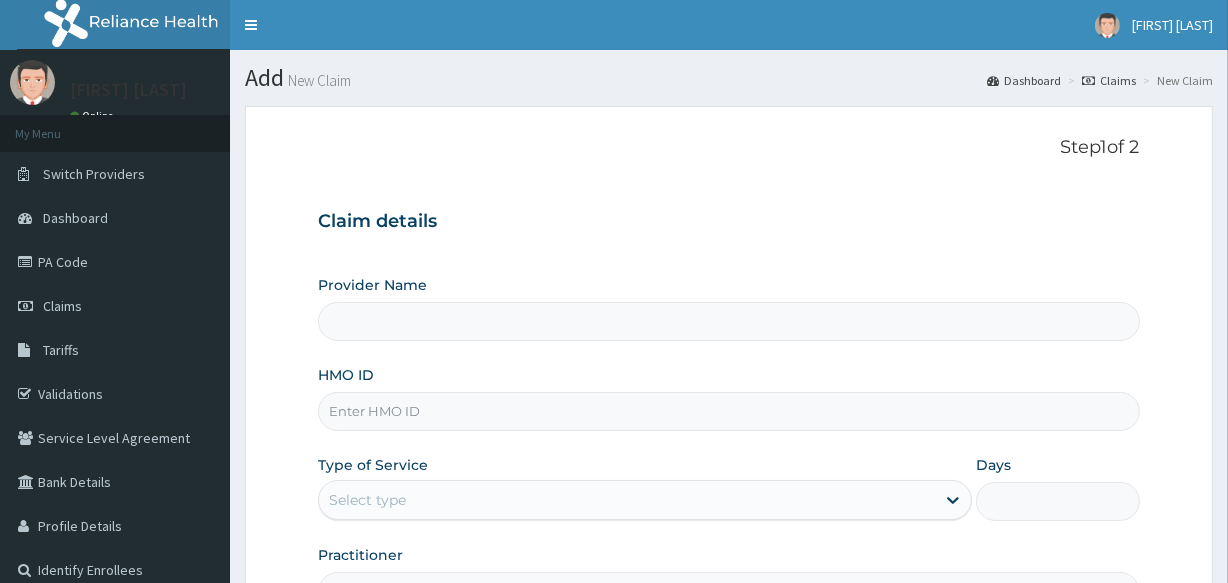 type on "Supreme Faith Hospital" 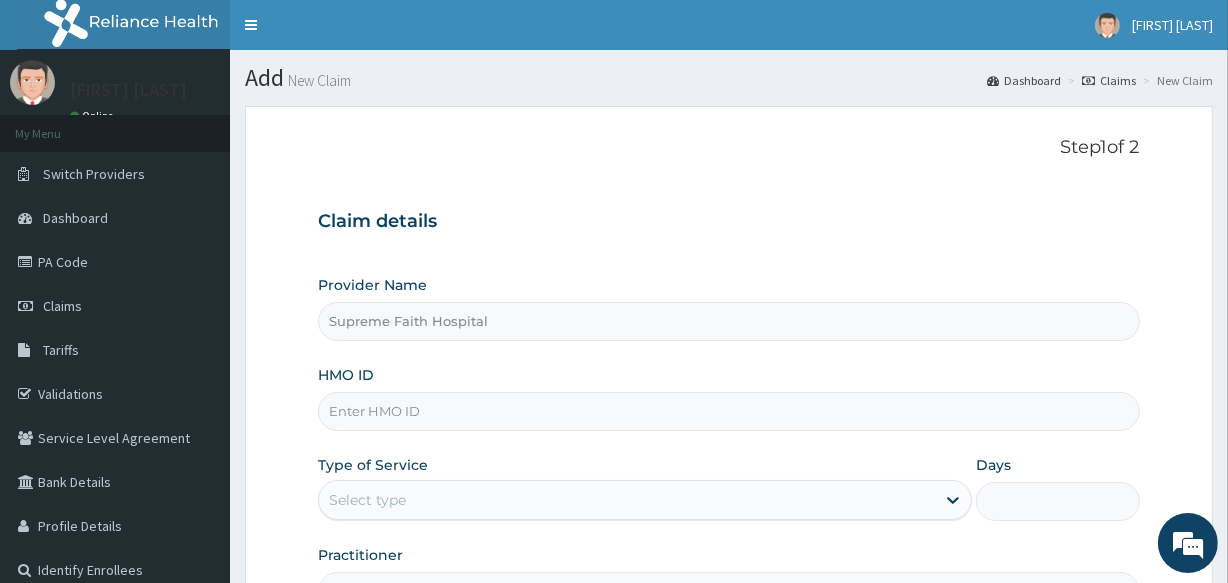scroll, scrollTop: 0, scrollLeft: 0, axis: both 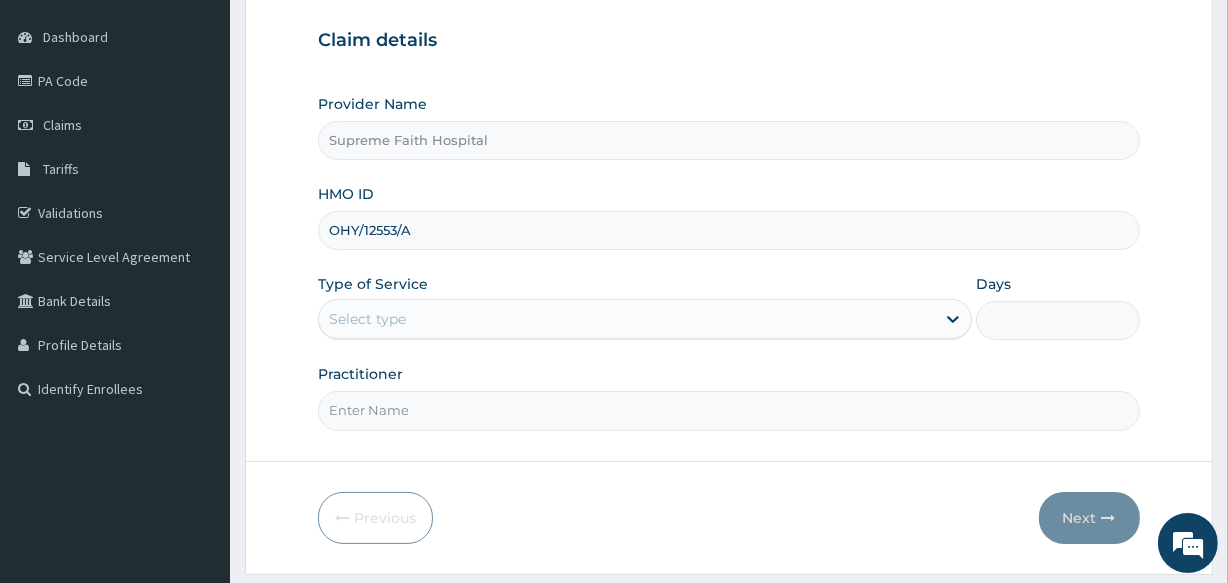 type on "OHY/12553/A" 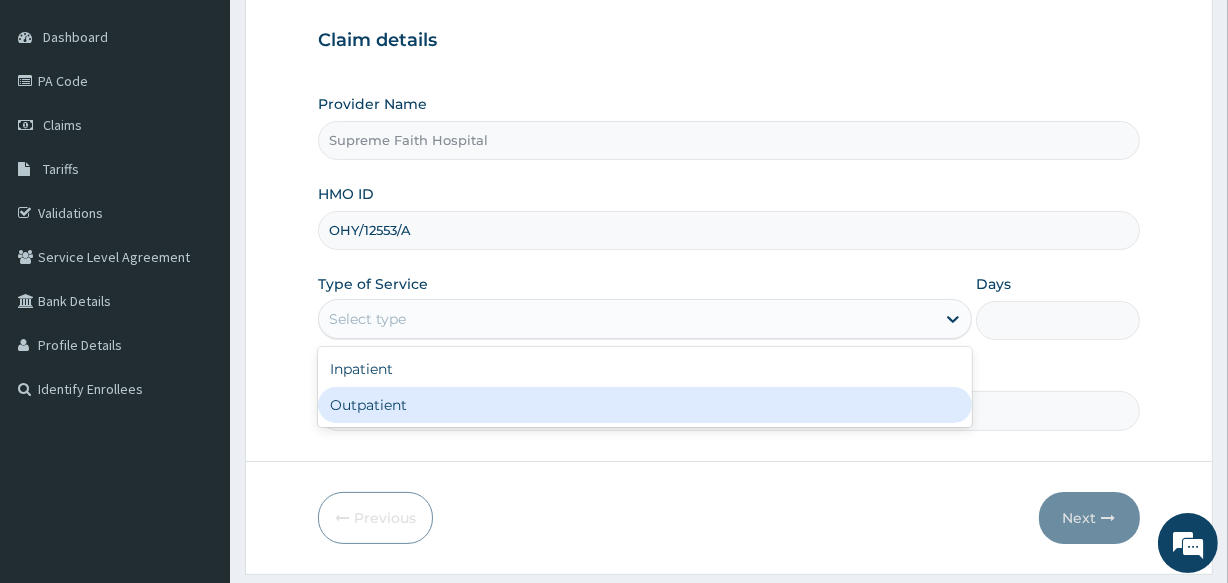 click on "Outpatient" at bounding box center (645, 405) 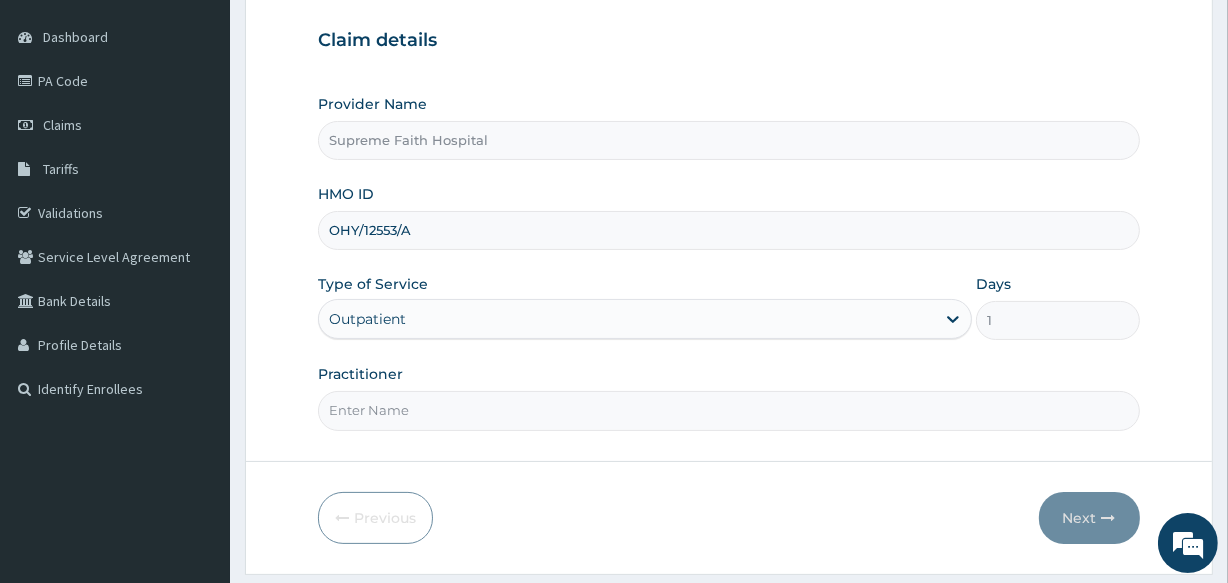 click on "Step  1  of 2 Claim details Provider Name Supreme Faith Hospital HMO ID OHY/12553/A Type of Service Outpatient Days 1 Practitioner     Previous   Next" at bounding box center (729, 249) 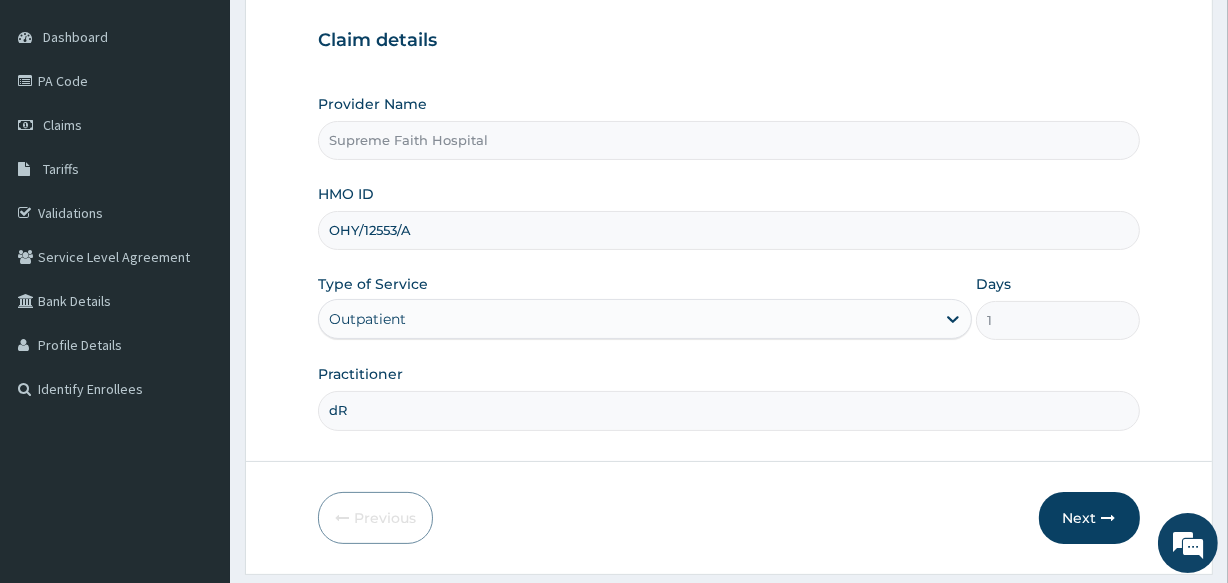 type on "d" 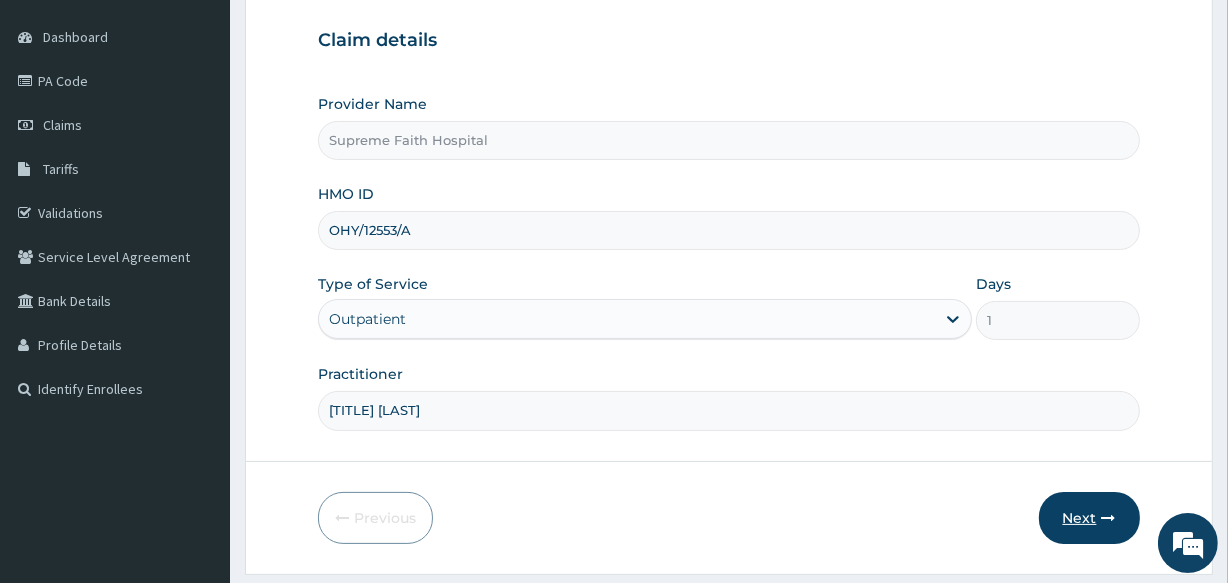 type on "Dr Pius .O" 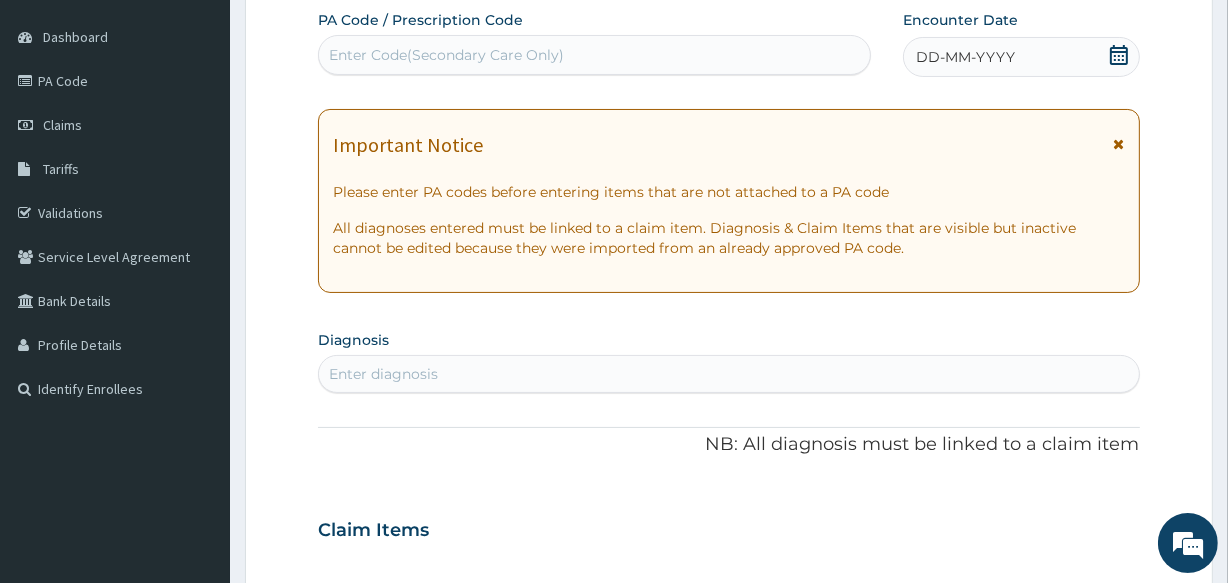 click on "Enter diagnosis" at bounding box center [728, 374] 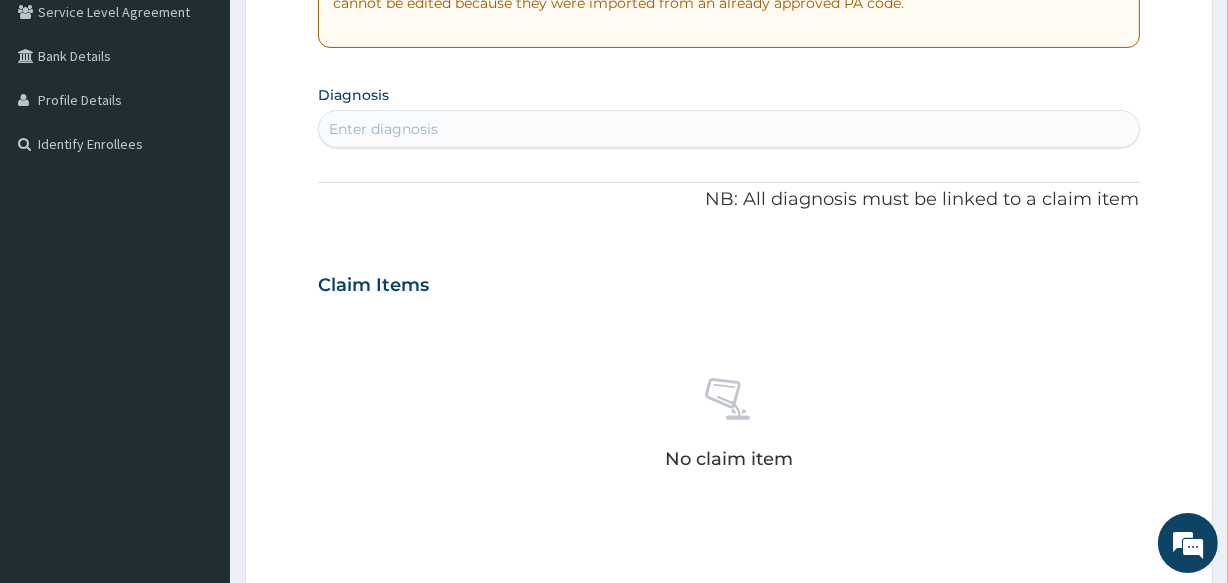 scroll, scrollTop: 454, scrollLeft: 0, axis: vertical 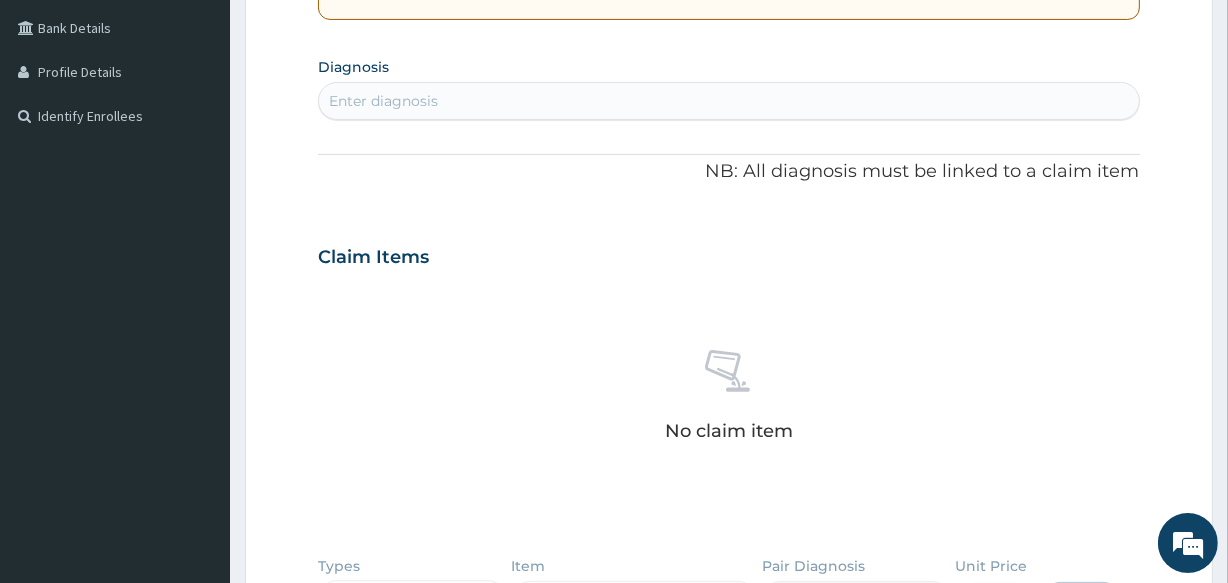 click on "Enter diagnosis" at bounding box center (728, 101) 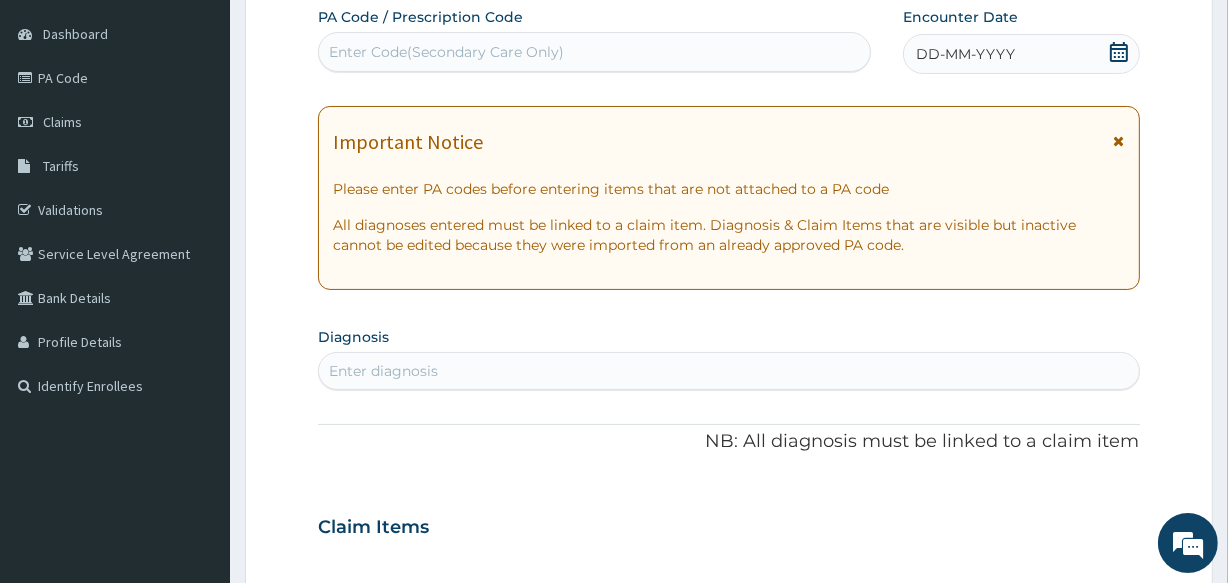 scroll, scrollTop: 181, scrollLeft: 0, axis: vertical 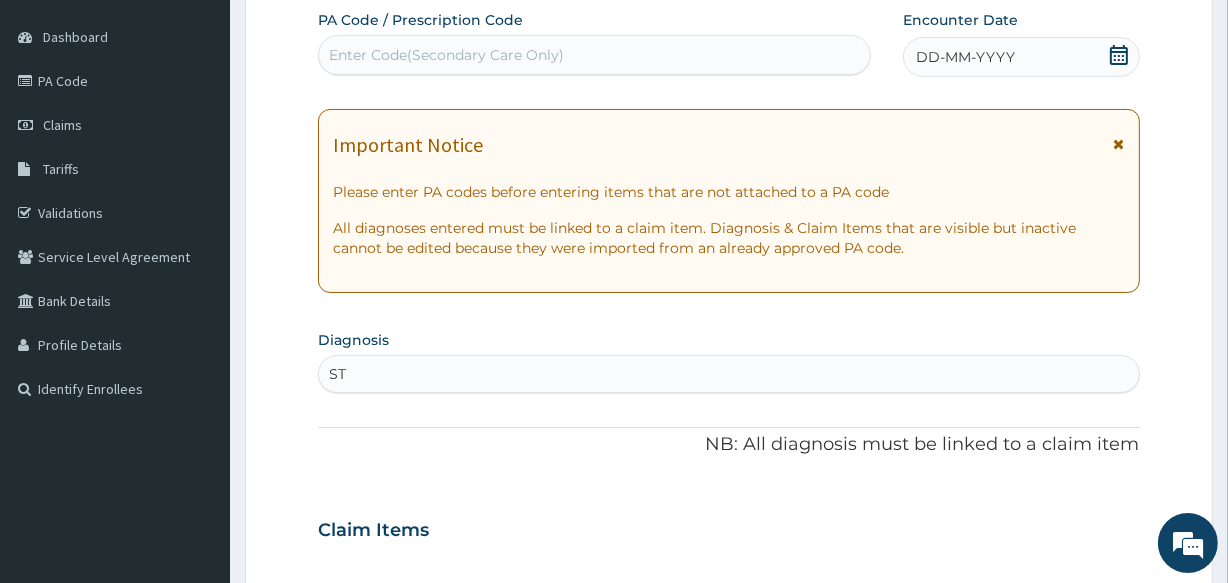 type on "STD" 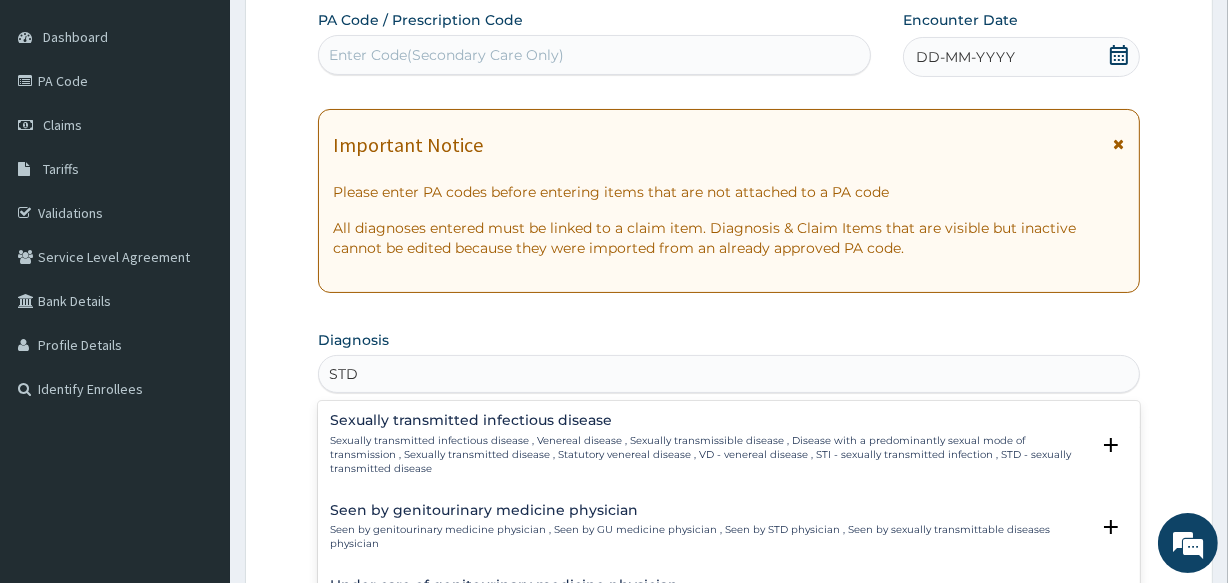 click on "Sexually transmitted infectious disease" at bounding box center (709, 420) 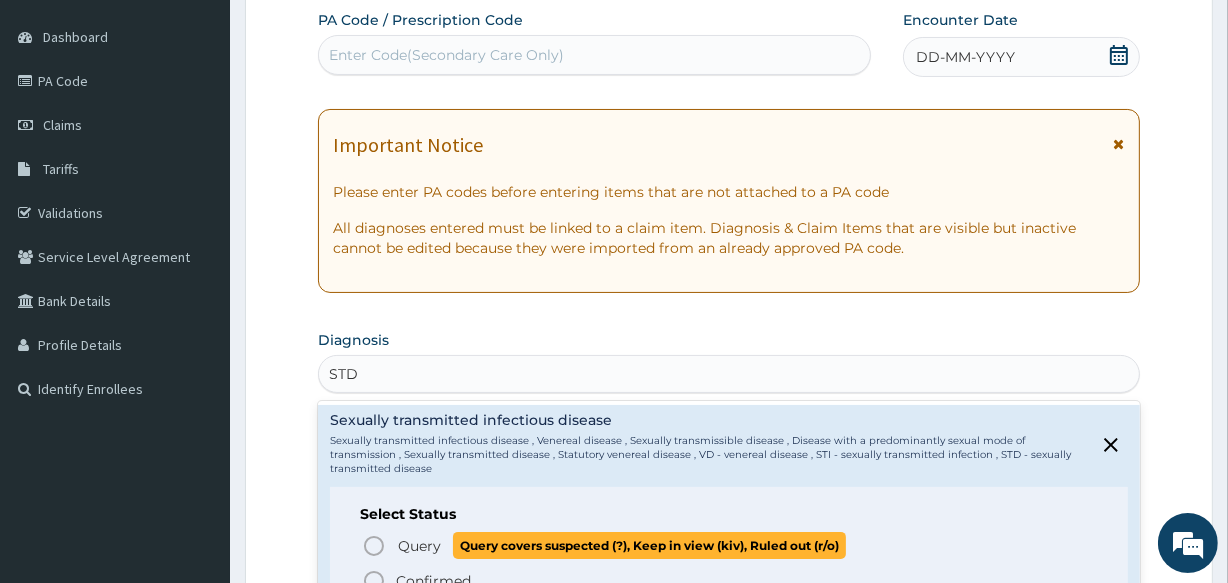click on "Query" at bounding box center [419, 546] 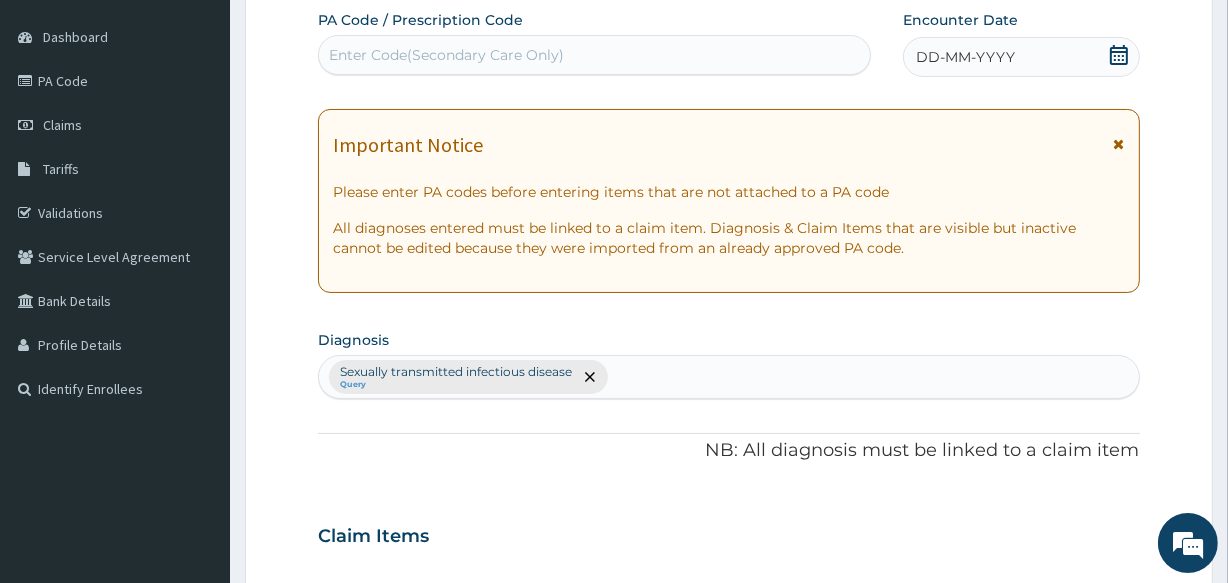 click on "Sexually transmitted infectious disease Query" at bounding box center [728, 377] 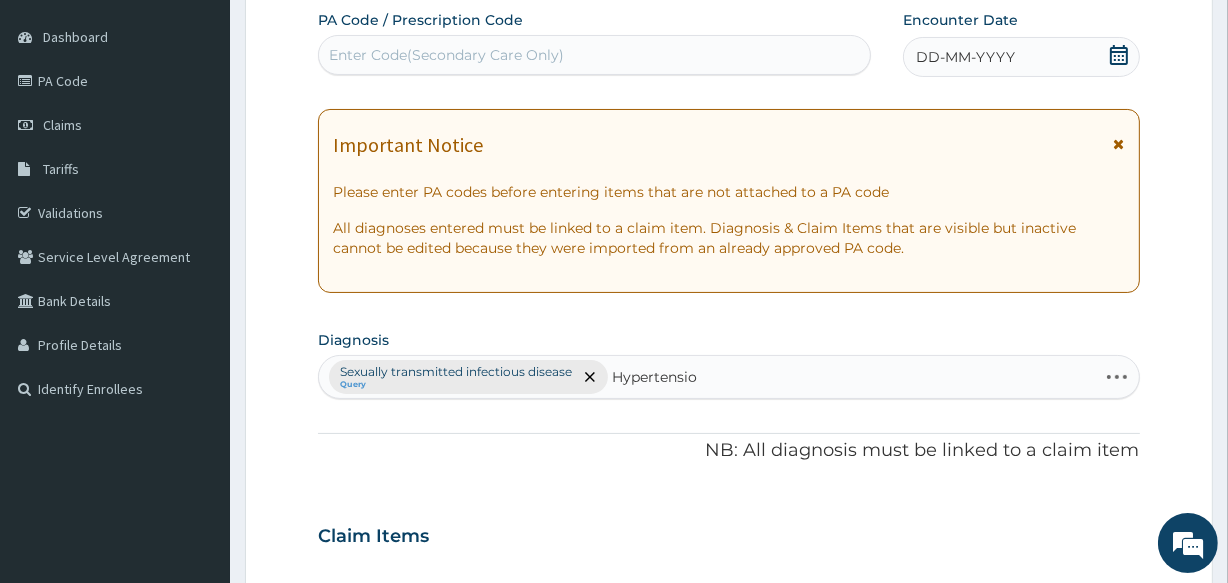 type on "Hypertension" 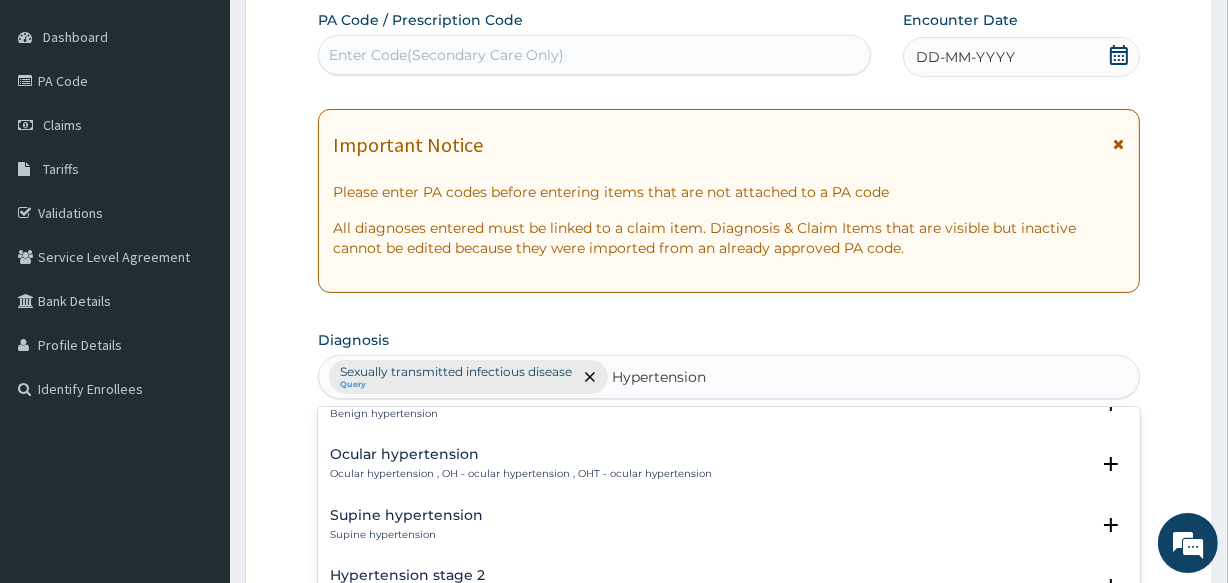 scroll, scrollTop: 727, scrollLeft: 0, axis: vertical 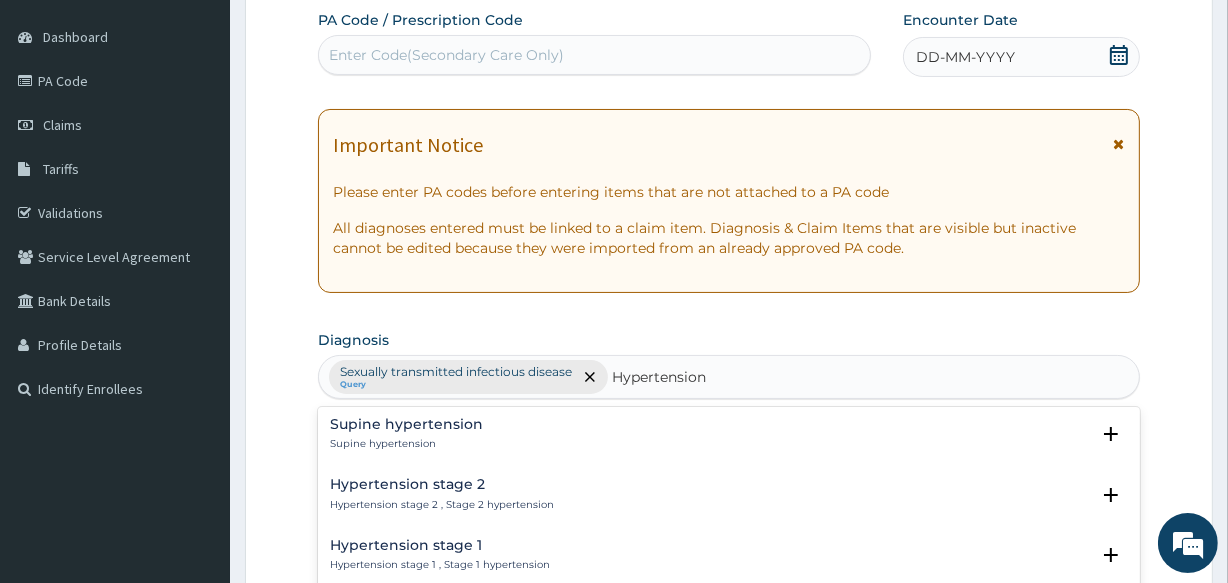 click on "Hypertension stage 1 Hypertension stage 1 , Stage 1 hypertension" at bounding box center [728, 555] 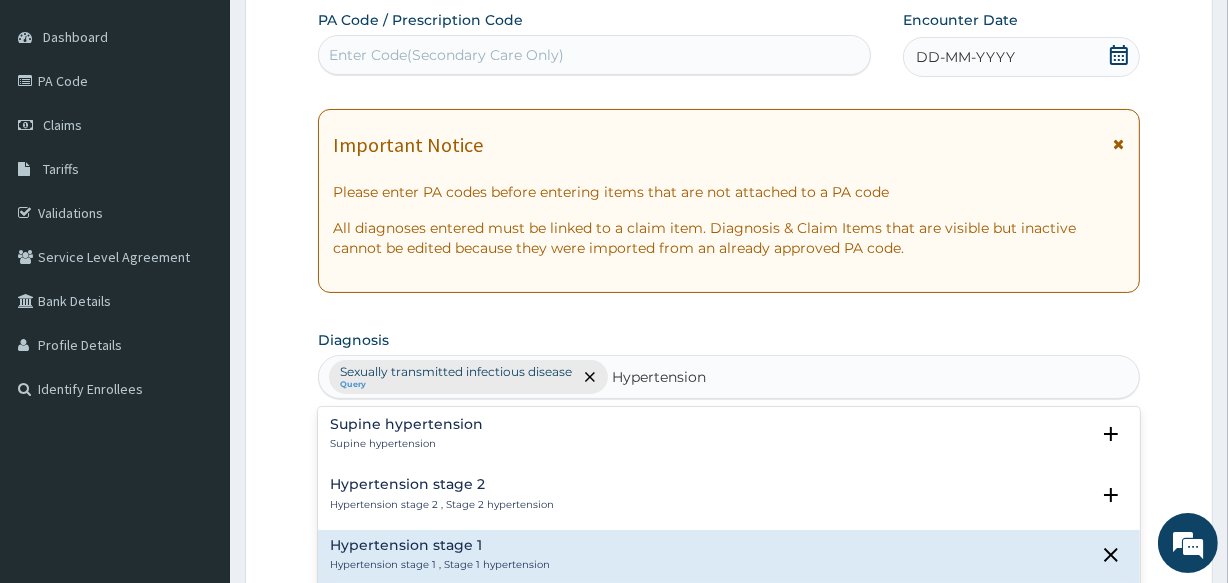 click on "Hypertension stage 1 Hypertension stage 1 , Stage 1 hypertension" at bounding box center [728, 555] 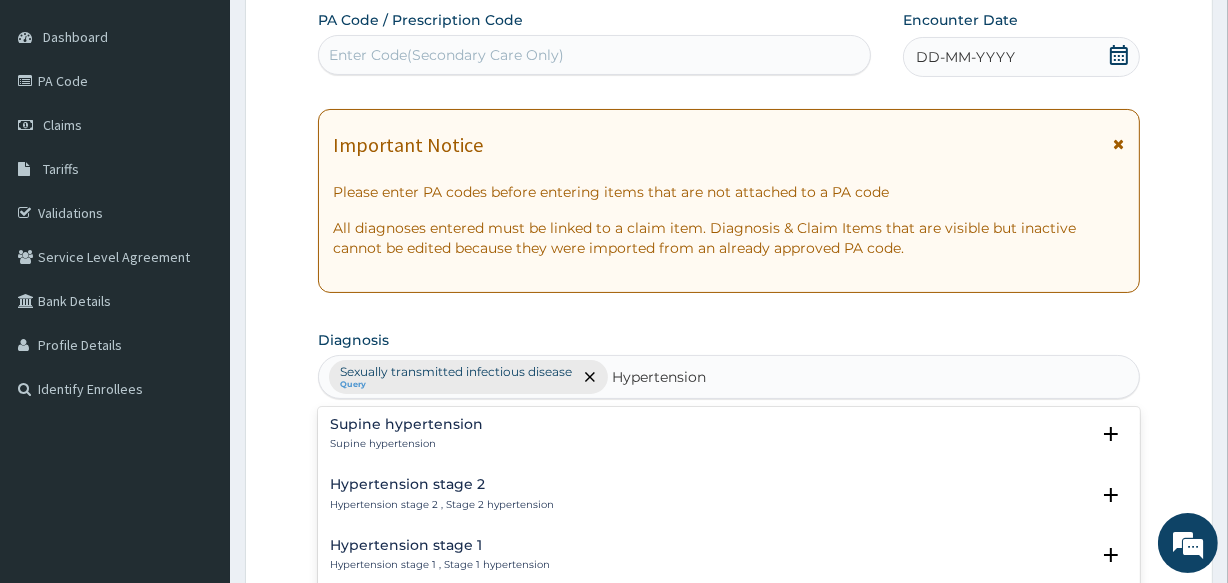 click on "Hypertension stage 1 Hypertension stage 1 , Stage 1 hypertension" at bounding box center [728, 555] 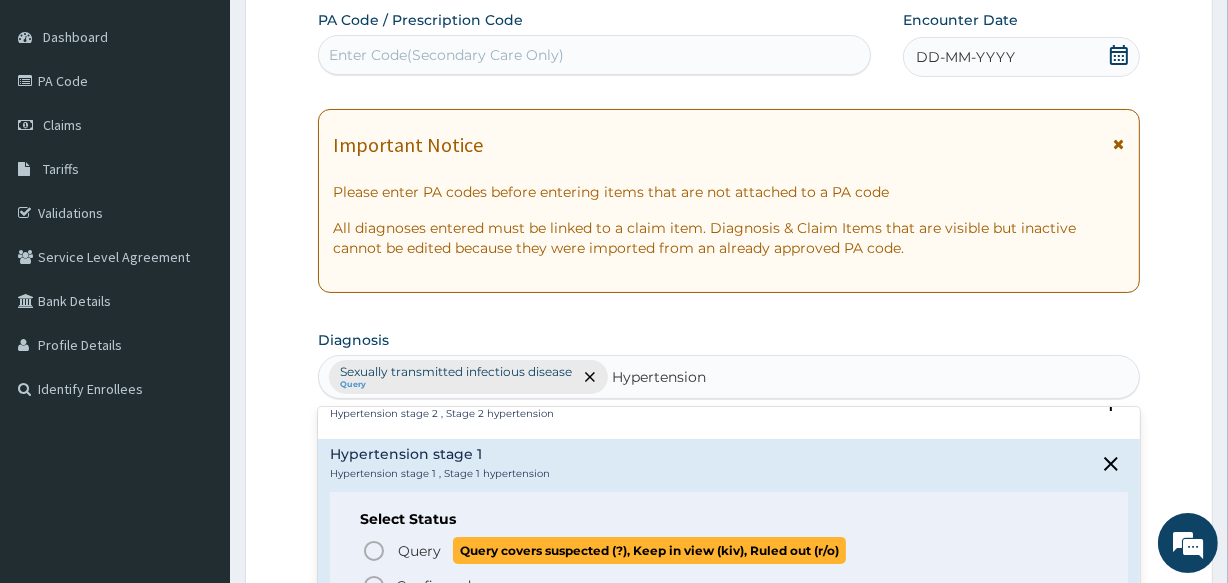 scroll, scrollTop: 909, scrollLeft: 0, axis: vertical 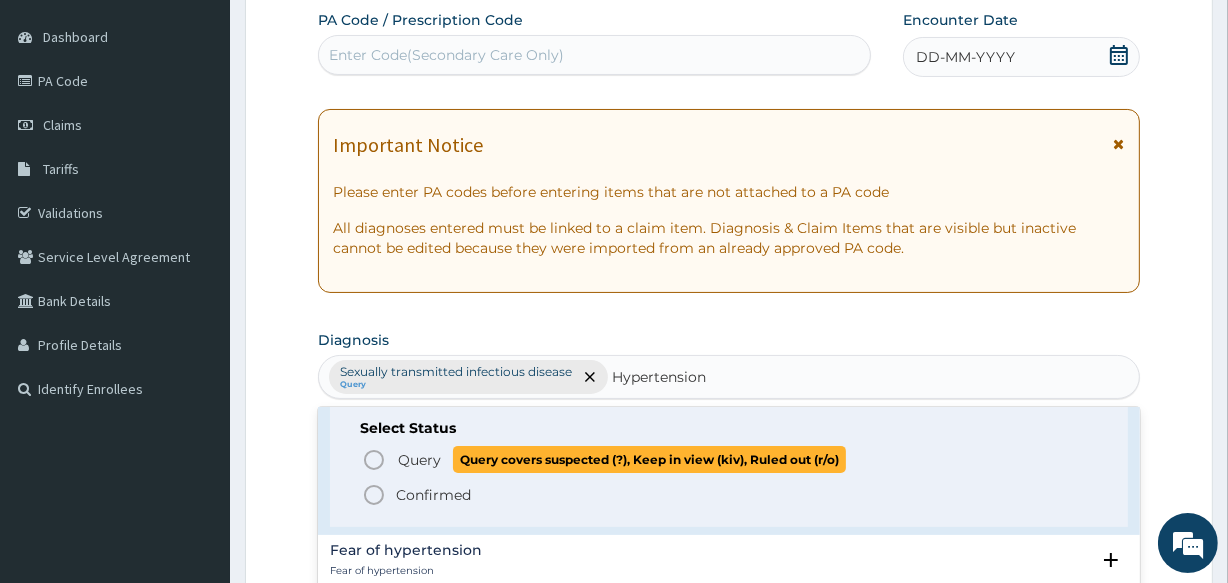 click on "Query" at bounding box center [419, 460] 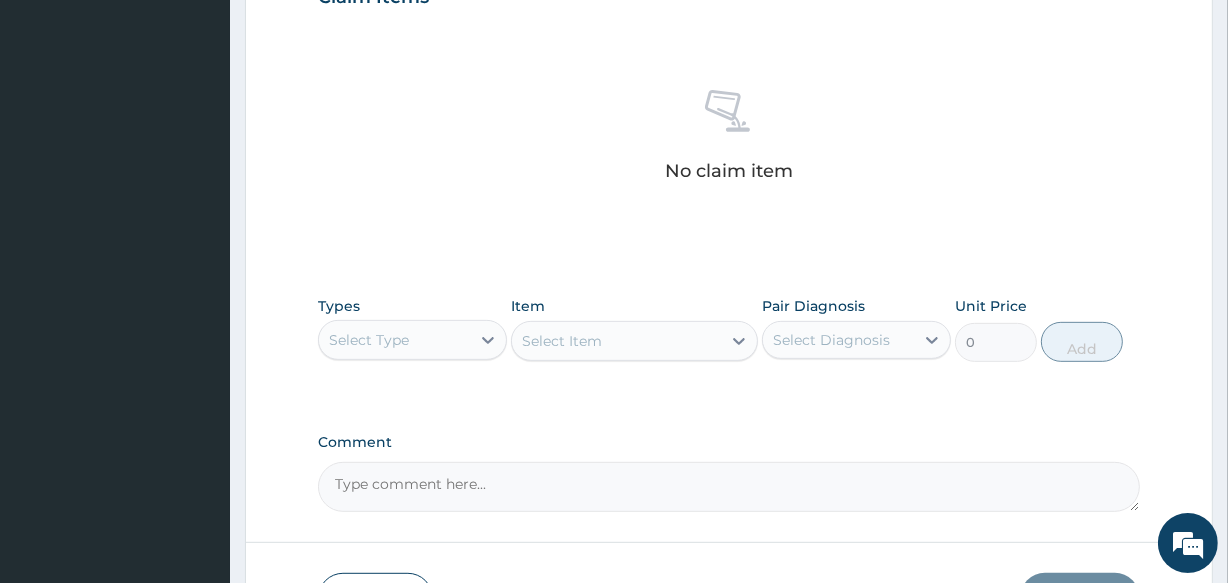 scroll, scrollTop: 727, scrollLeft: 0, axis: vertical 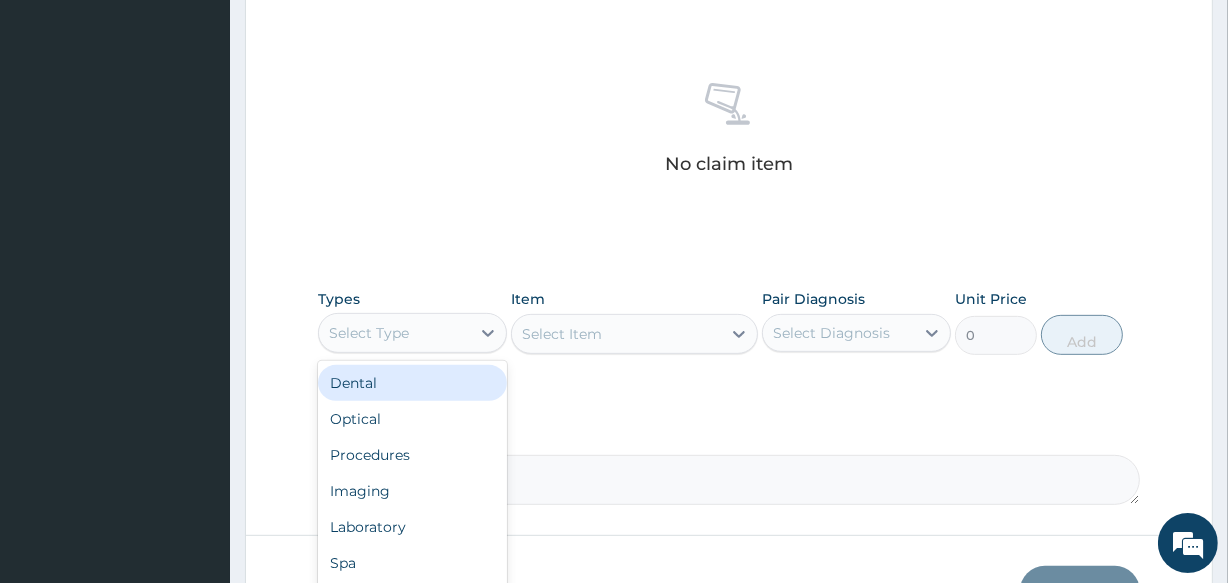 click on "Select Type" at bounding box center (394, 333) 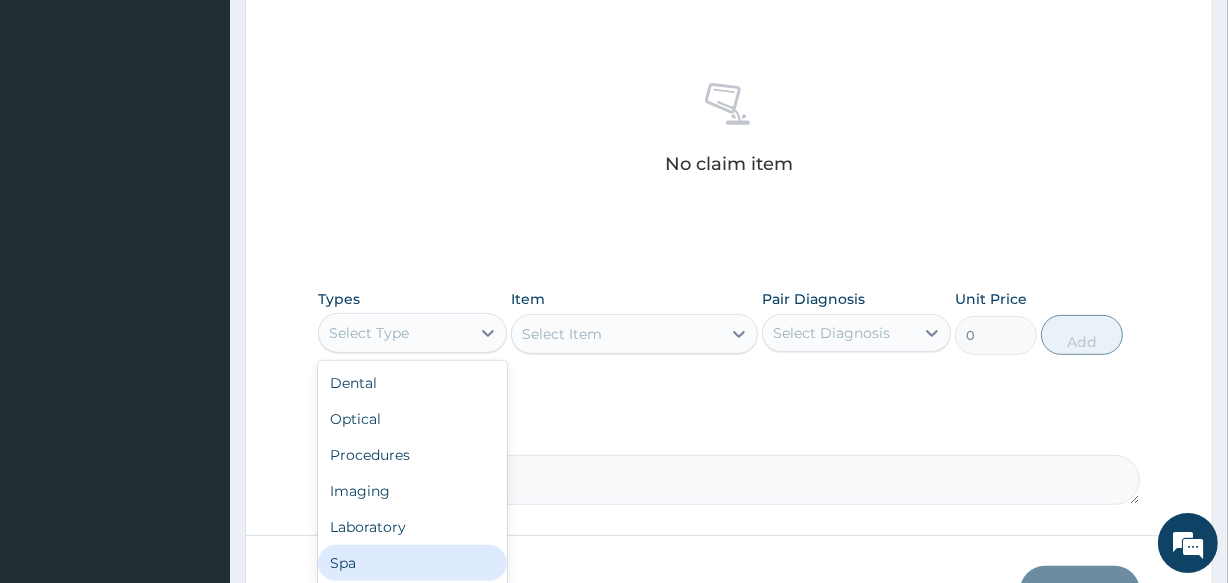 scroll, scrollTop: 68, scrollLeft: 0, axis: vertical 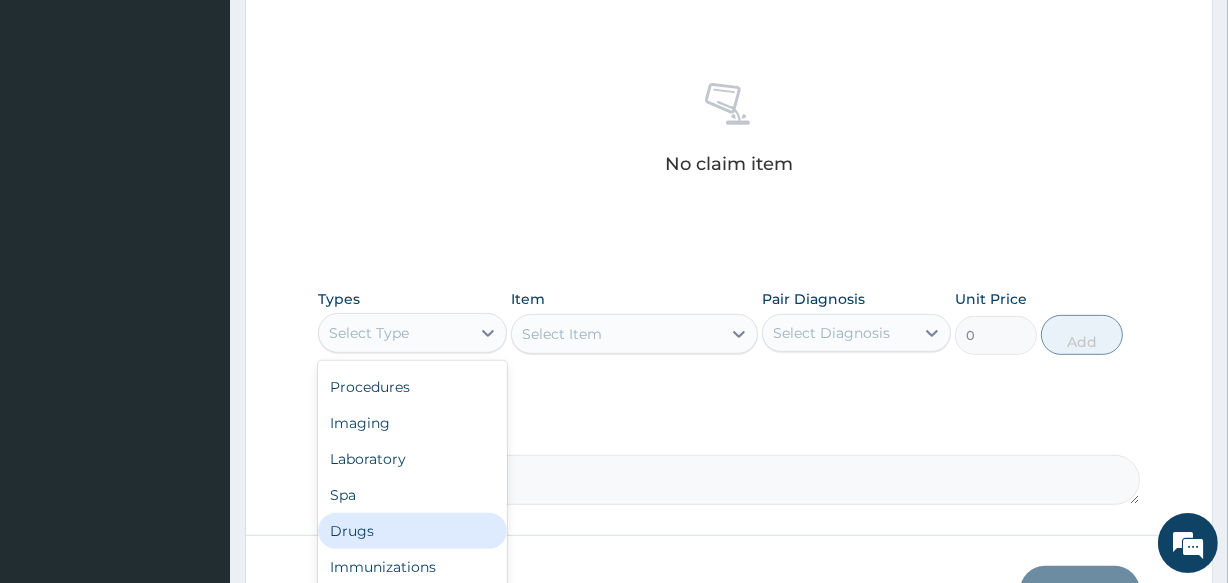click on "Drugs" at bounding box center [412, 531] 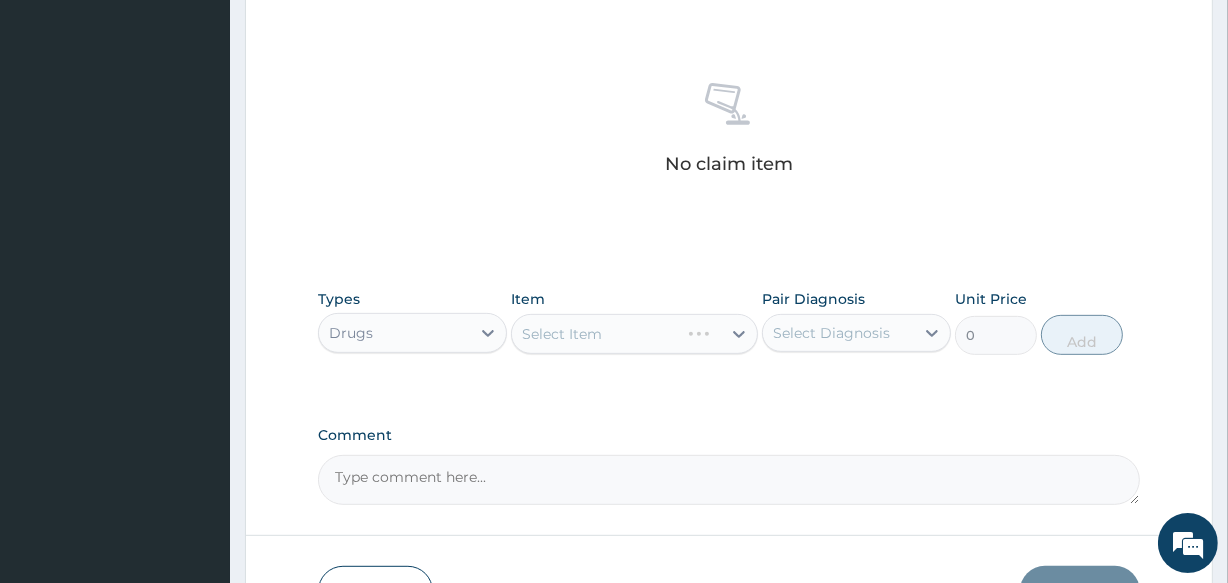 click on "Select Item" at bounding box center (634, 334) 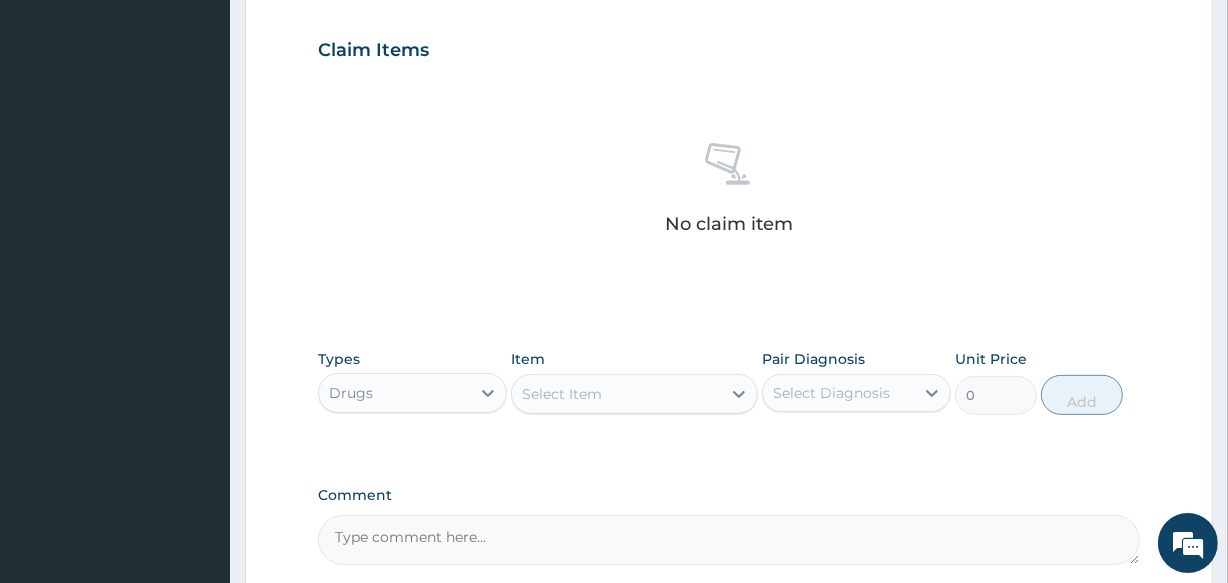 scroll, scrollTop: 636, scrollLeft: 0, axis: vertical 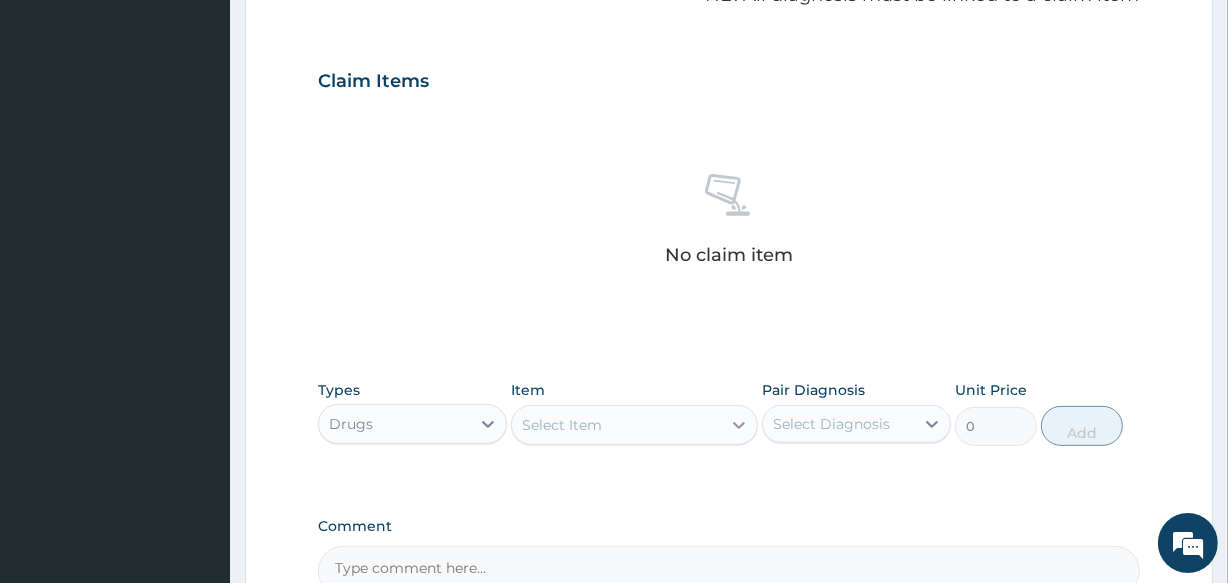 click at bounding box center (739, 425) 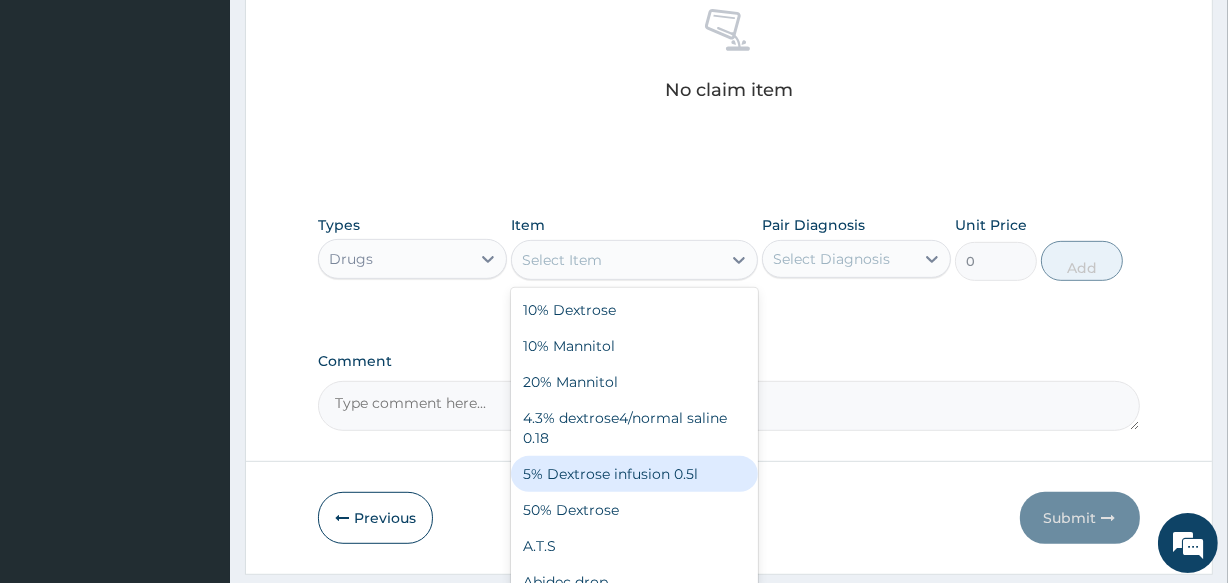 scroll, scrollTop: 818, scrollLeft: 0, axis: vertical 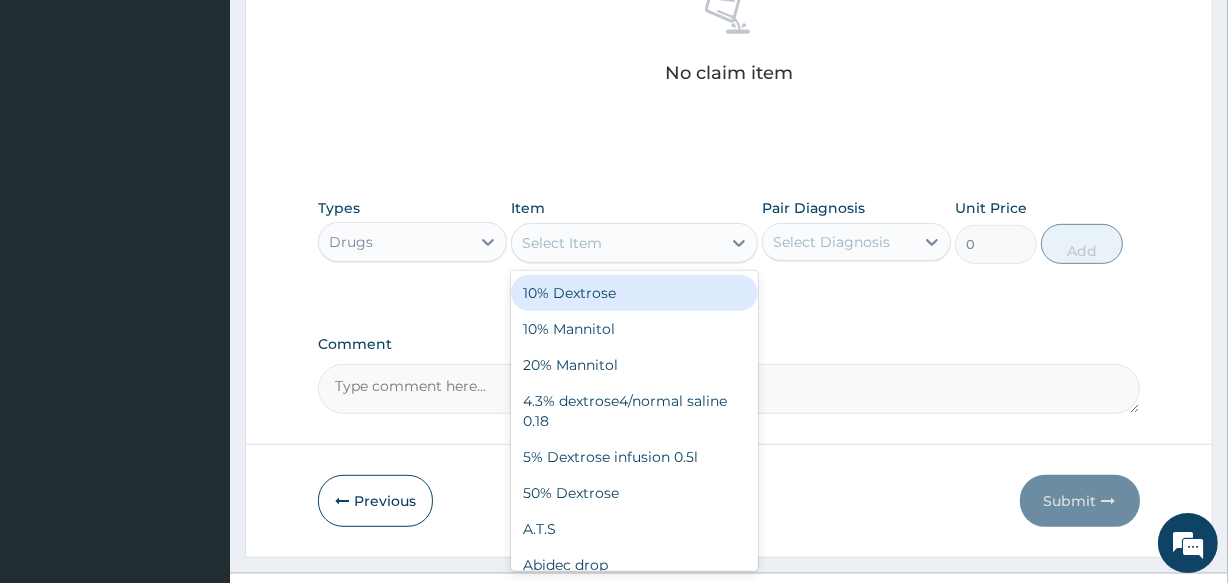 click on "Select Item" at bounding box center (616, 243) 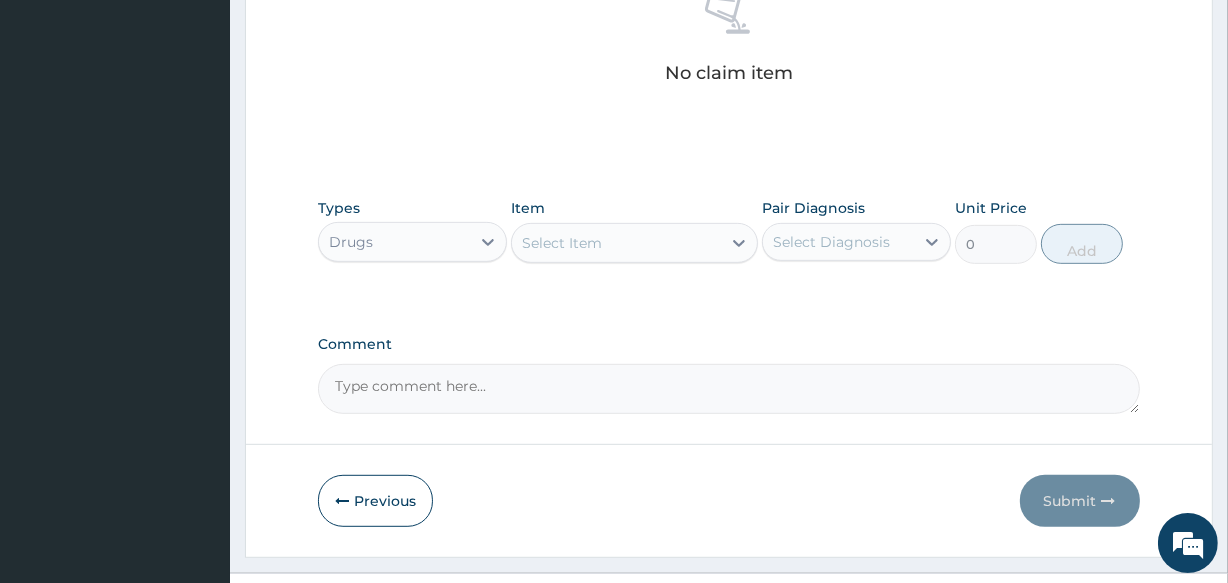 click on "Select Item" at bounding box center (616, 243) 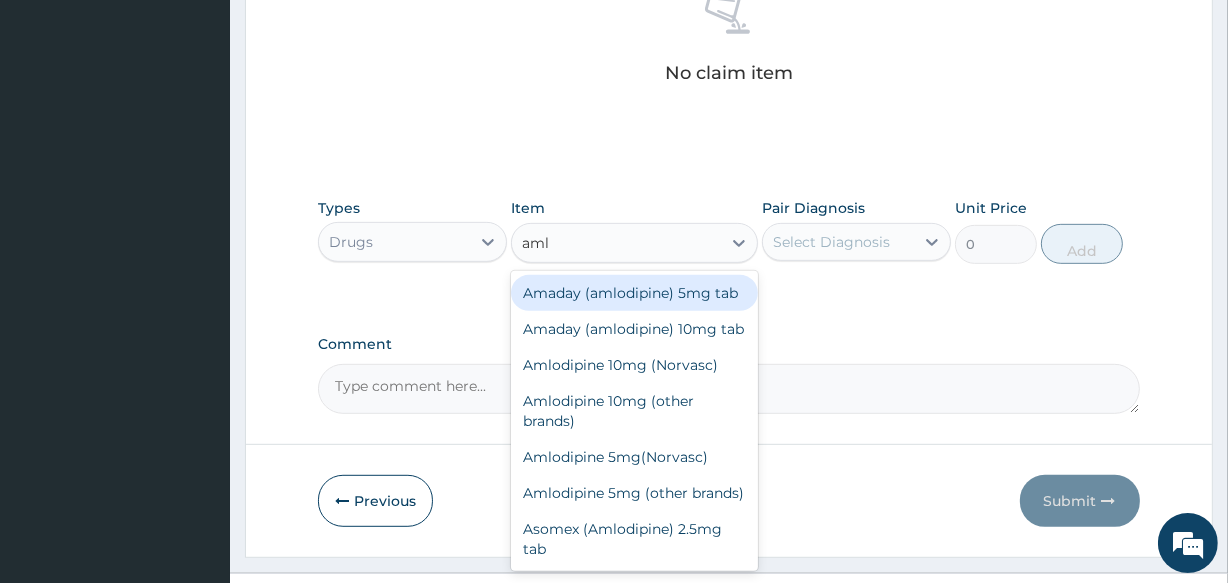 type on "amlo" 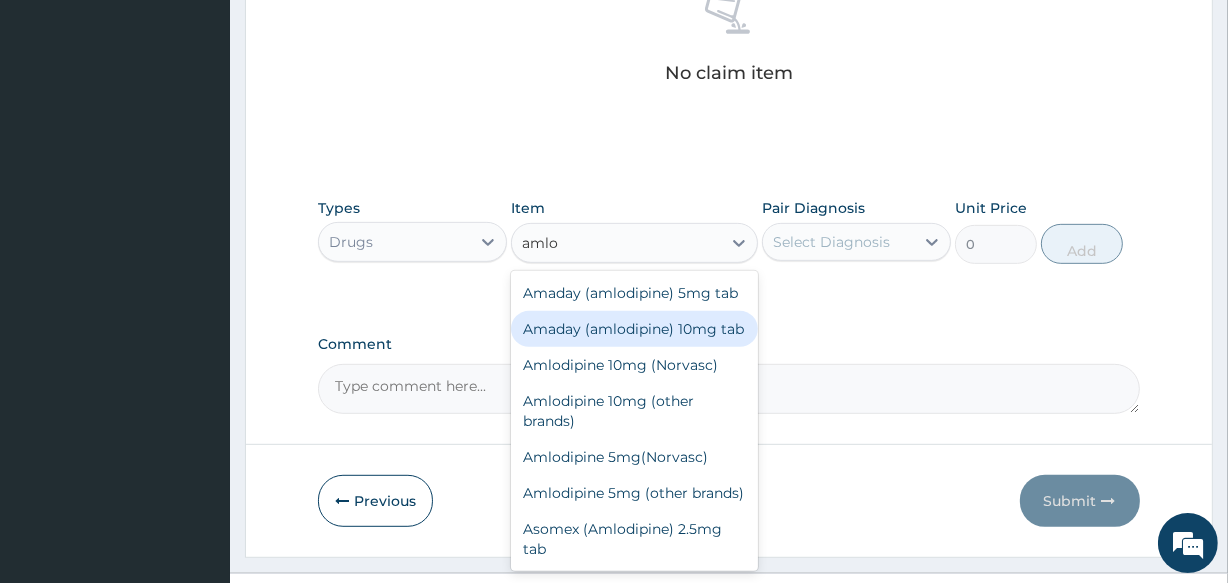 click on "Amaday (amlodipine) 10mg tab" at bounding box center (634, 329) 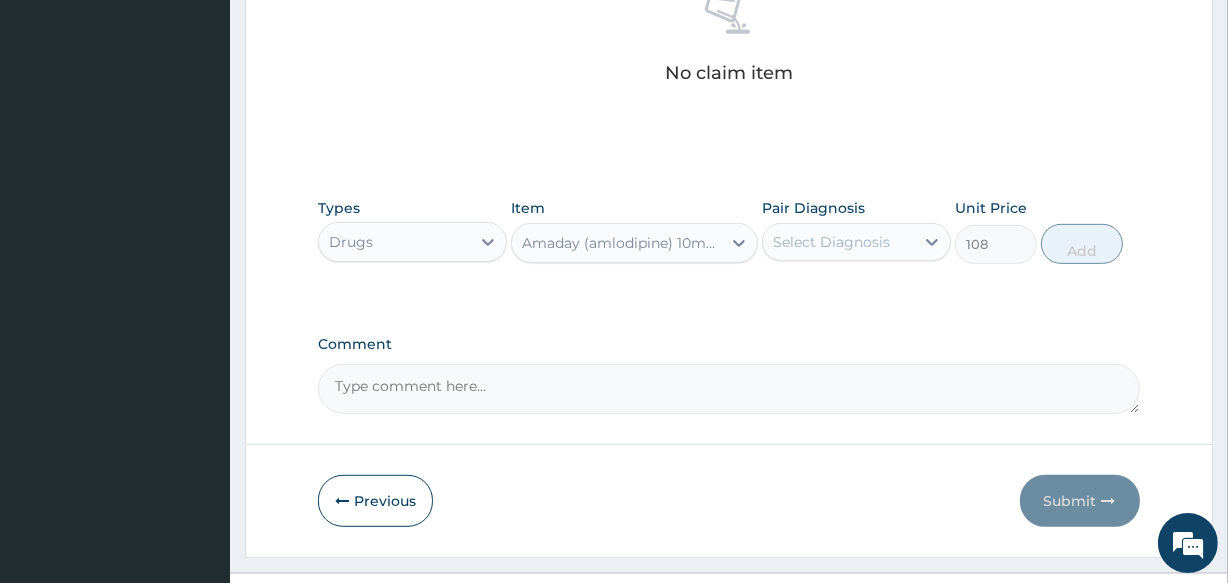 click on "Select Diagnosis" at bounding box center [838, 242] 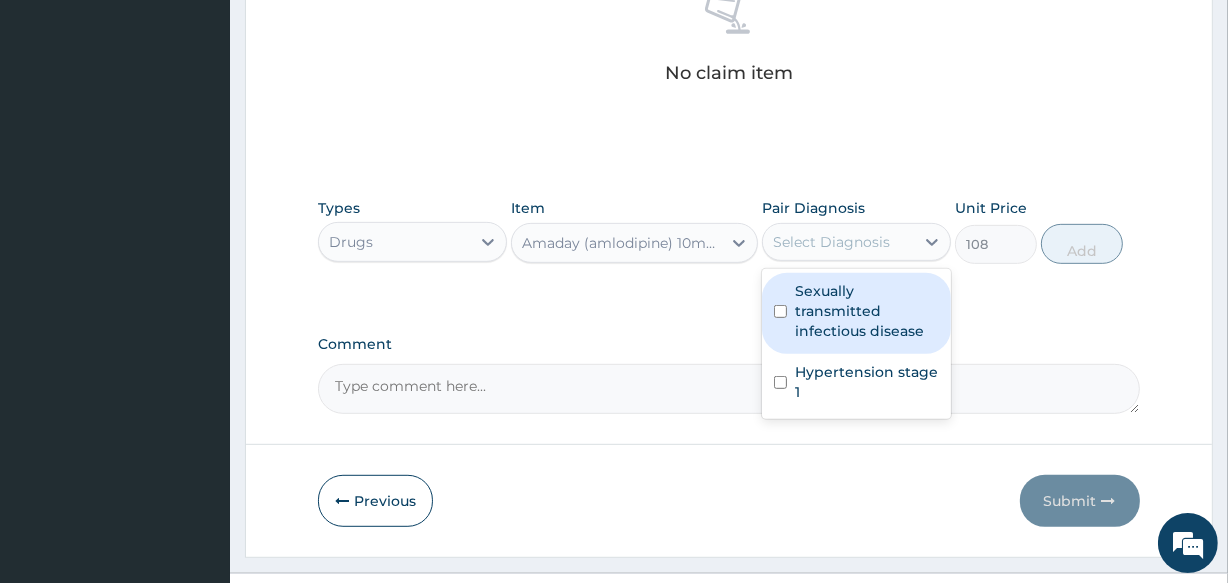 click on "Select Diagnosis" at bounding box center (838, 242) 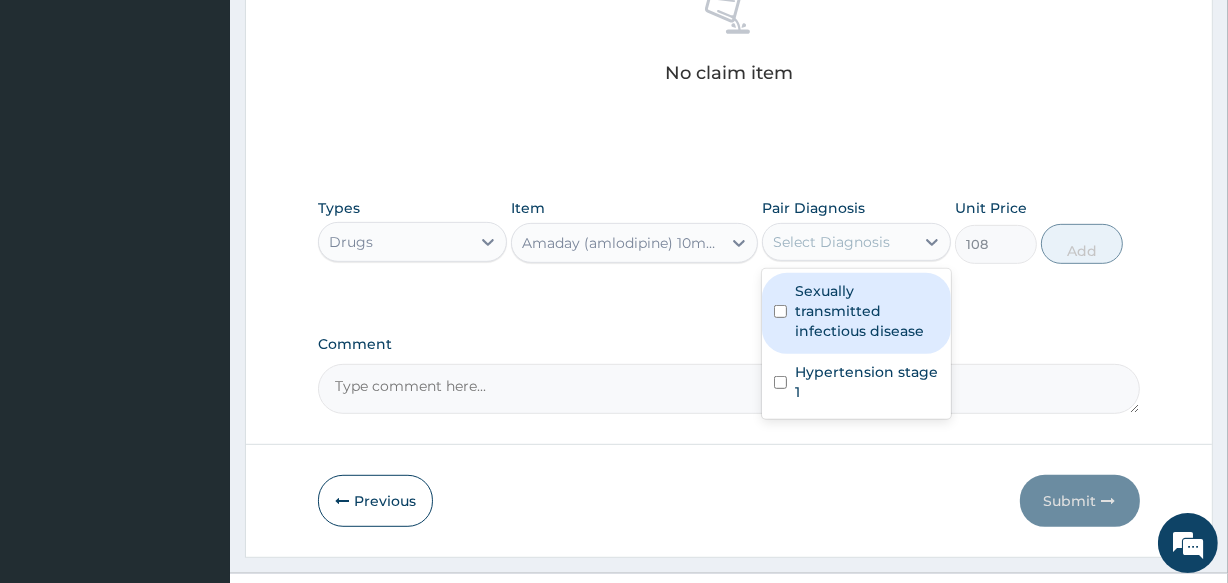 click on "Select Diagnosis" at bounding box center (831, 242) 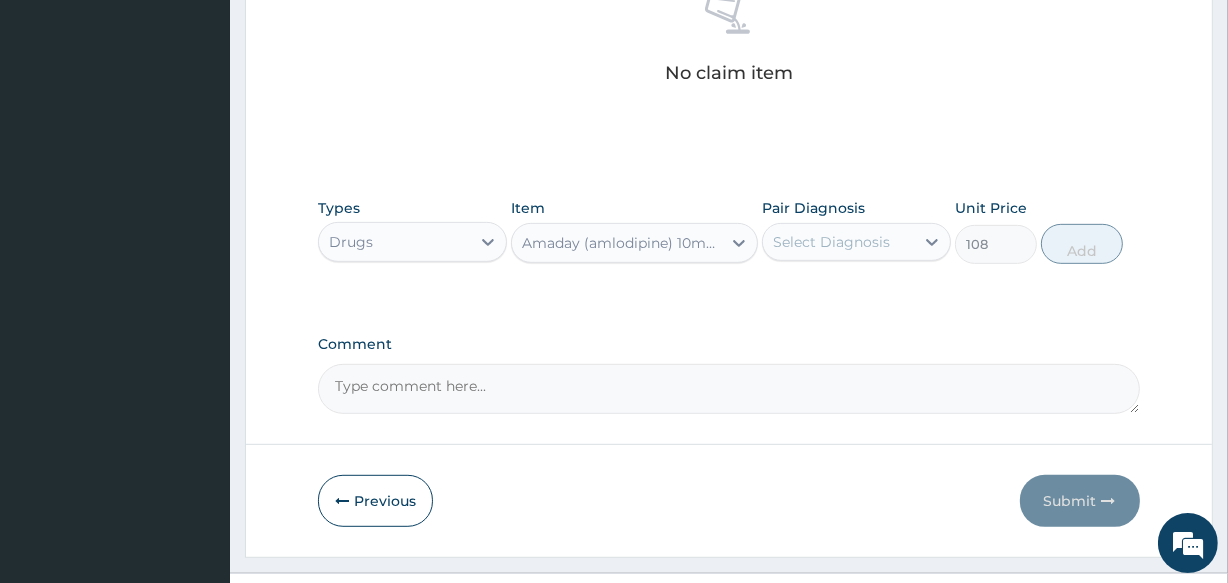 click on "Select Diagnosis" at bounding box center (831, 242) 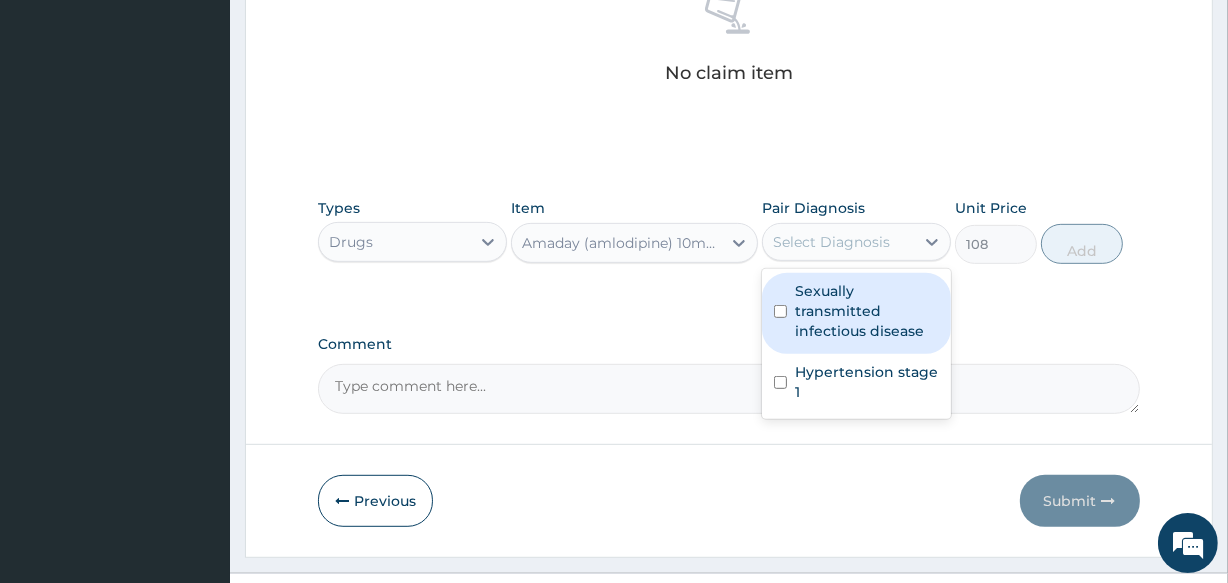 click on "Sexually transmitted infectious disease" at bounding box center (867, 311) 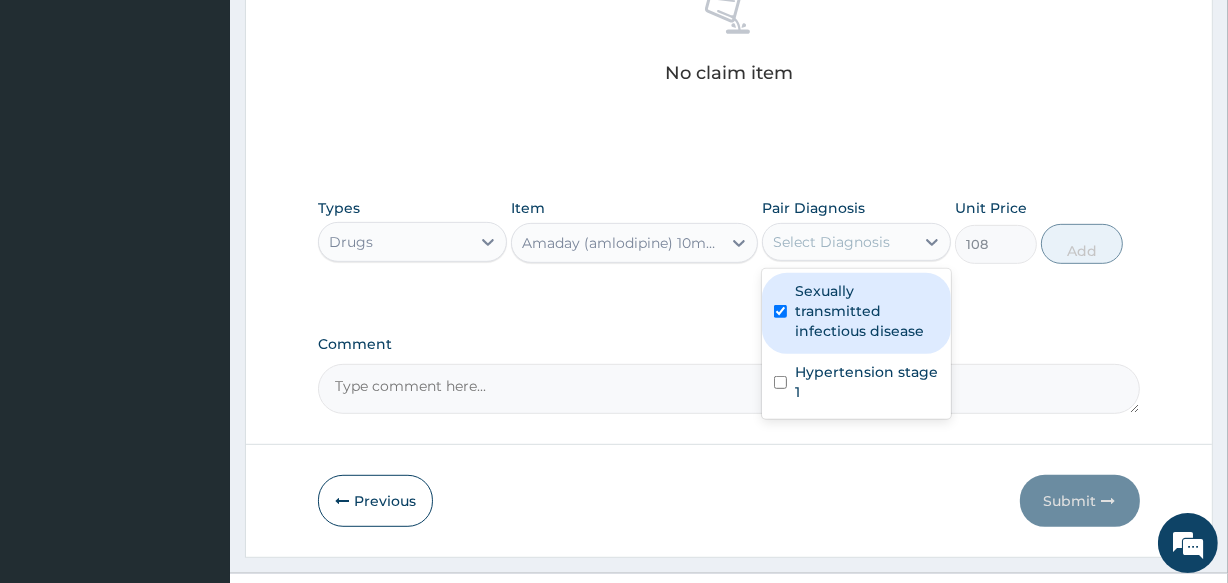 checkbox on "true" 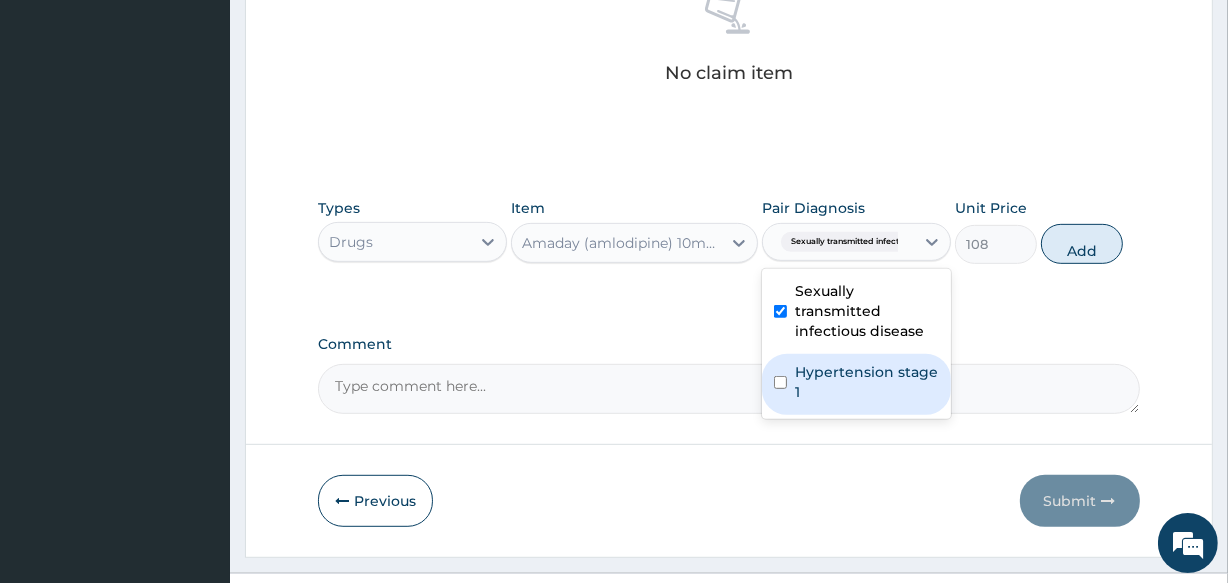 click on "Hypertension stage 1" at bounding box center [867, 382] 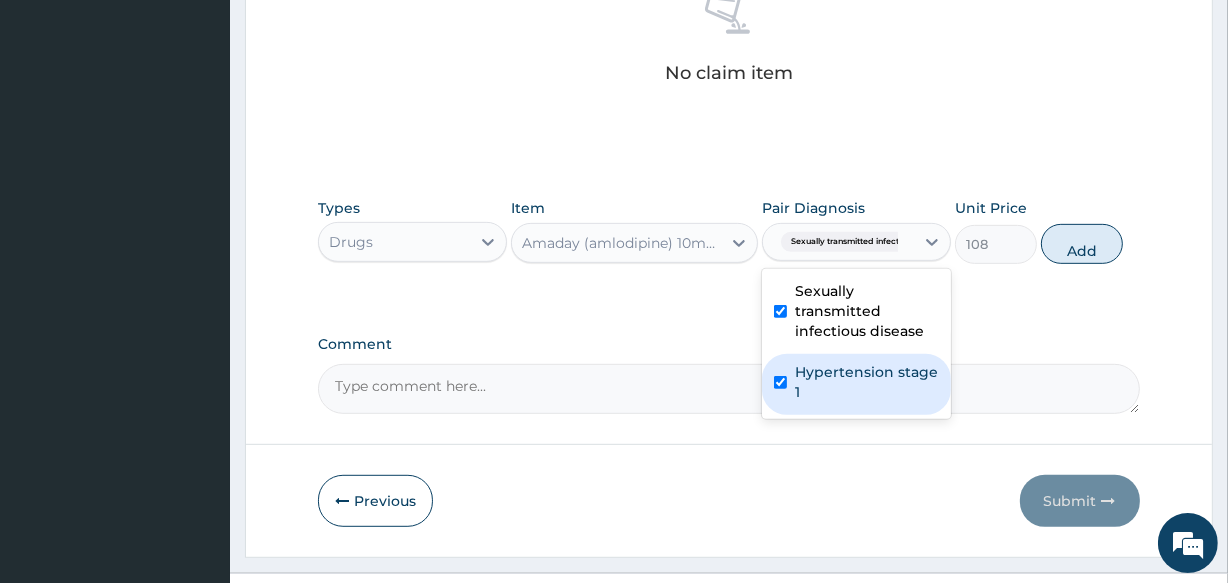 checkbox on "true" 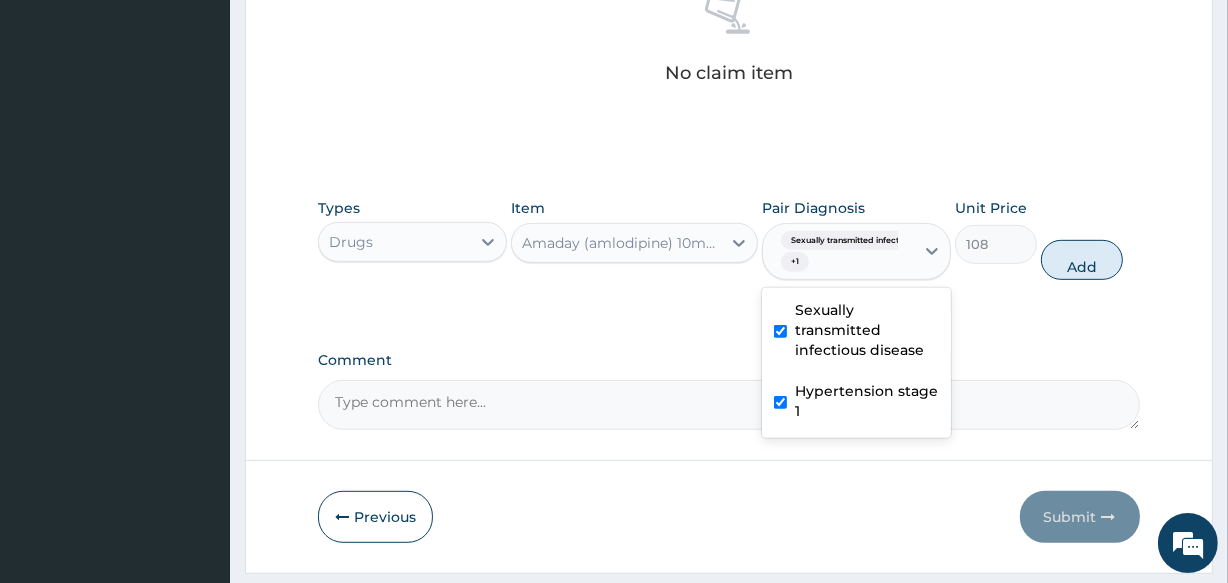 click on "Sexually transmitted infectious disease" at bounding box center [867, 330] 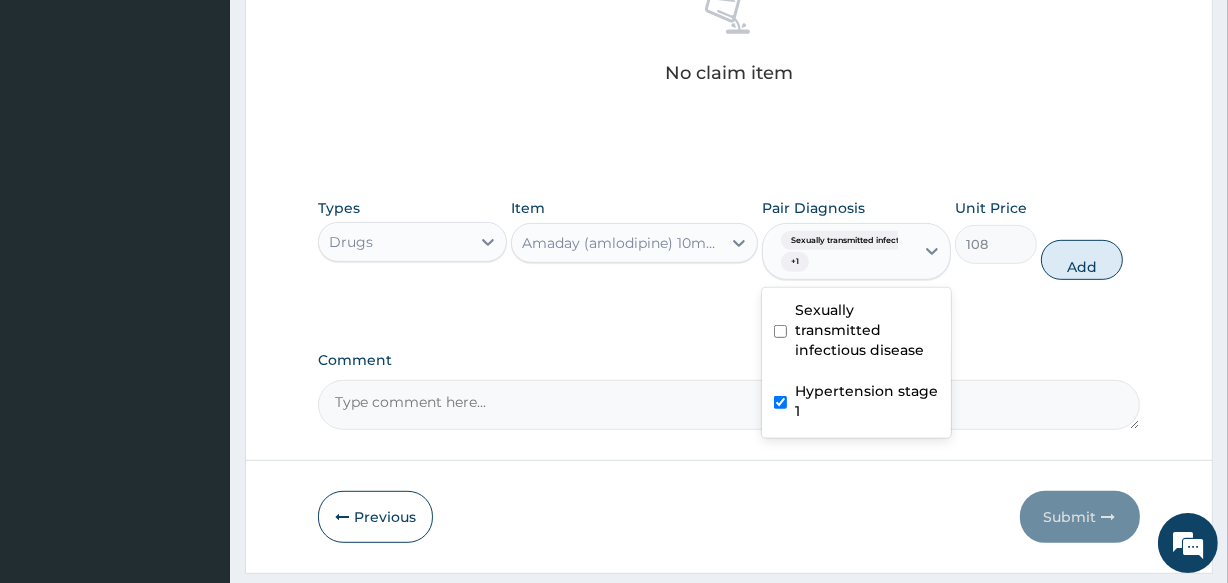 checkbox on "false" 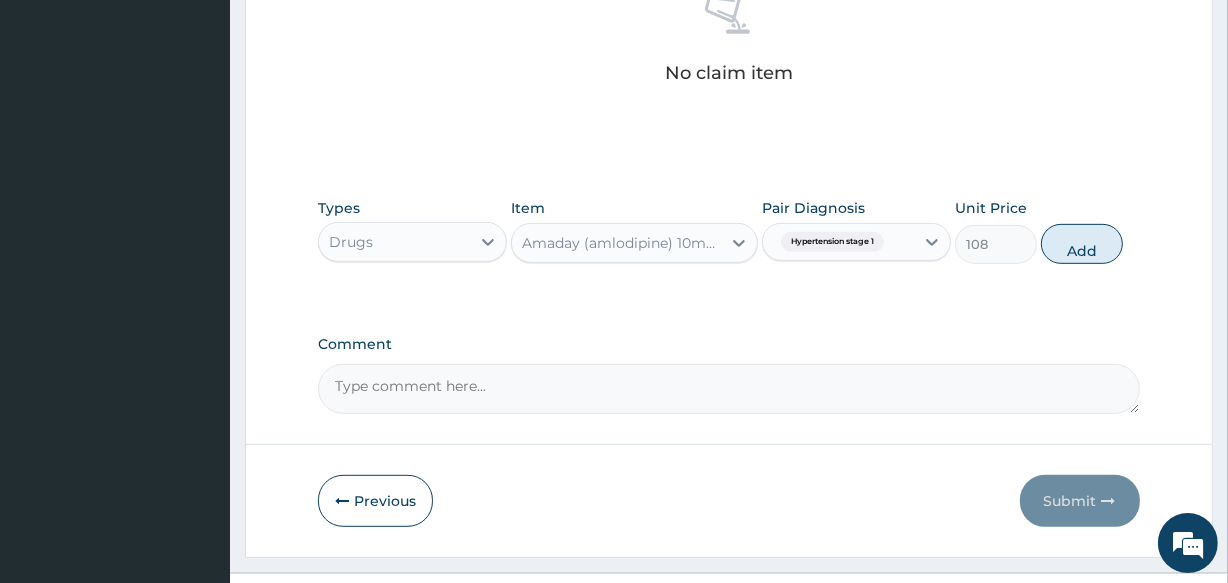 click on "Add" at bounding box center [1082, 244] 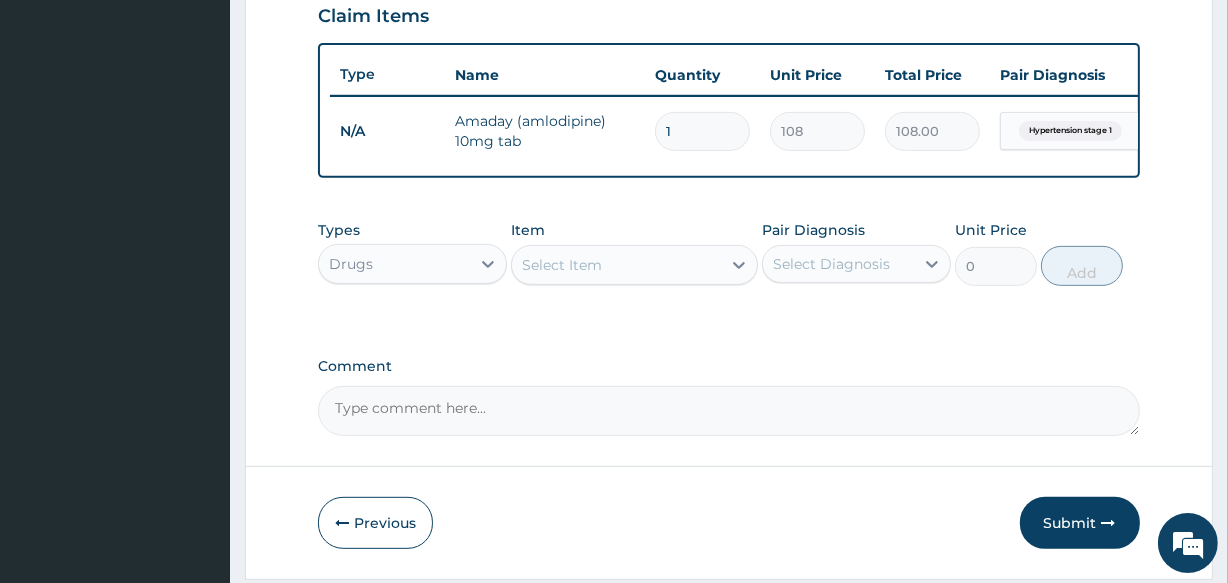 scroll, scrollTop: 594, scrollLeft: 0, axis: vertical 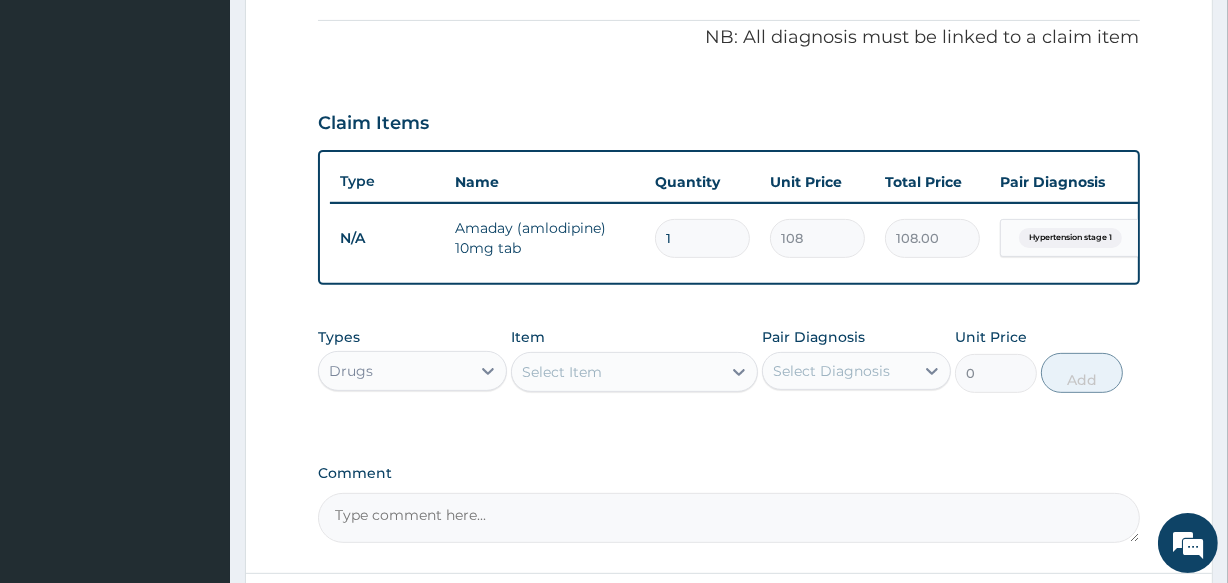 type on "14" 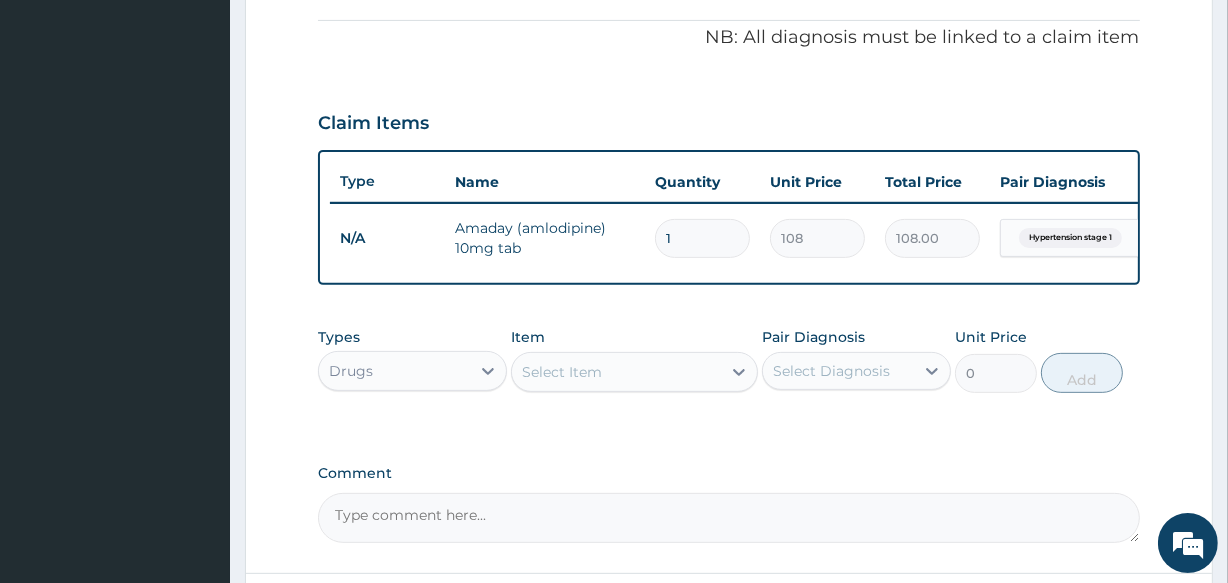 type on "1512.00" 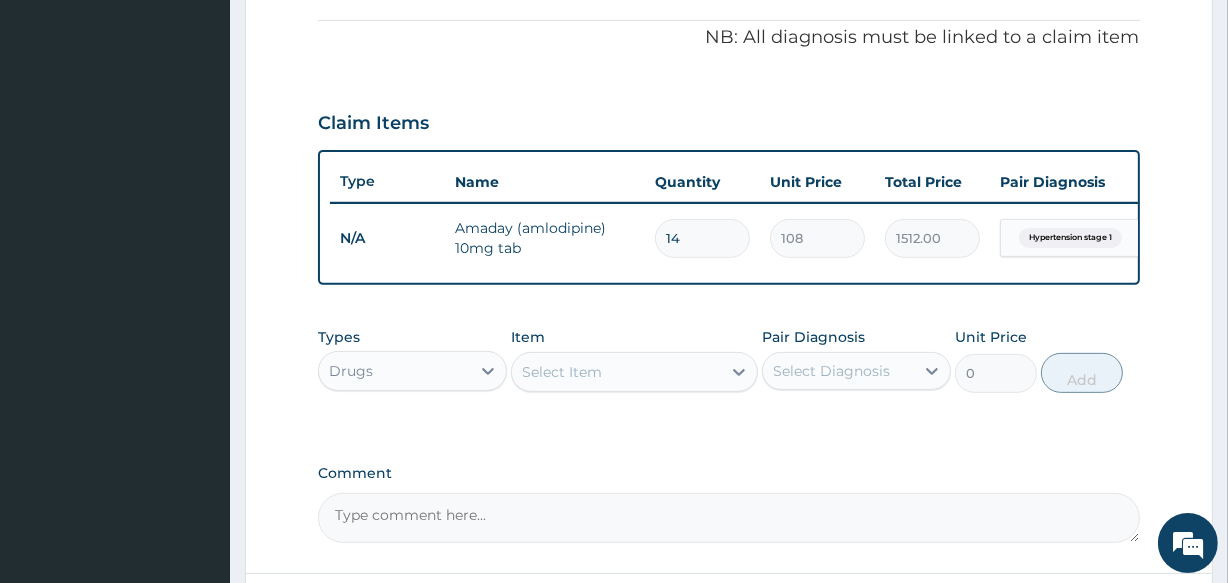 scroll, scrollTop: 685, scrollLeft: 0, axis: vertical 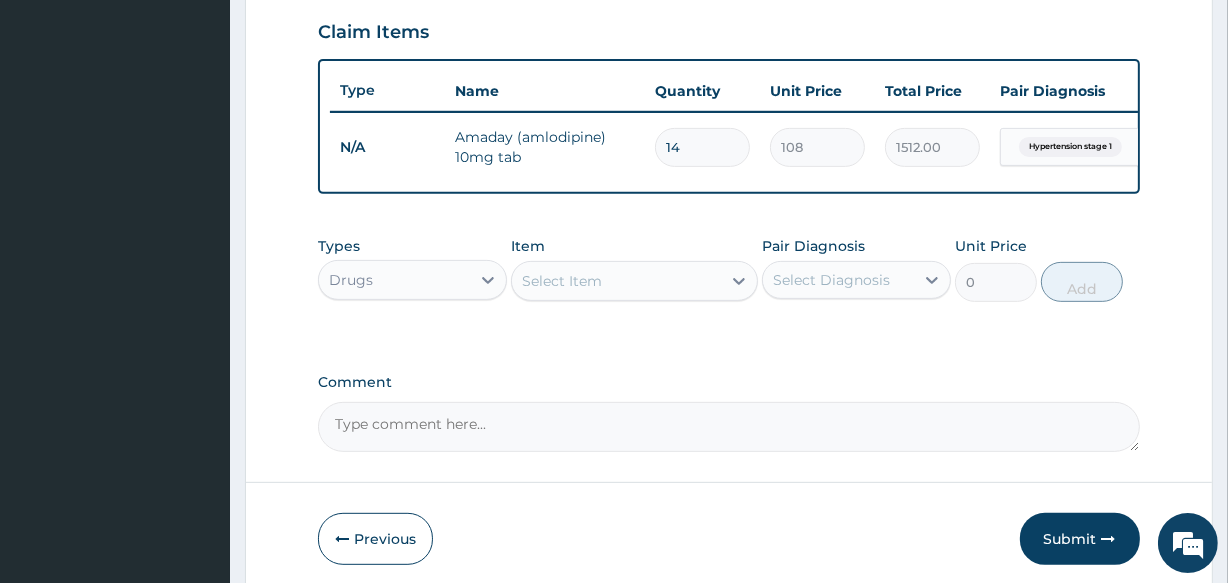 type on "14" 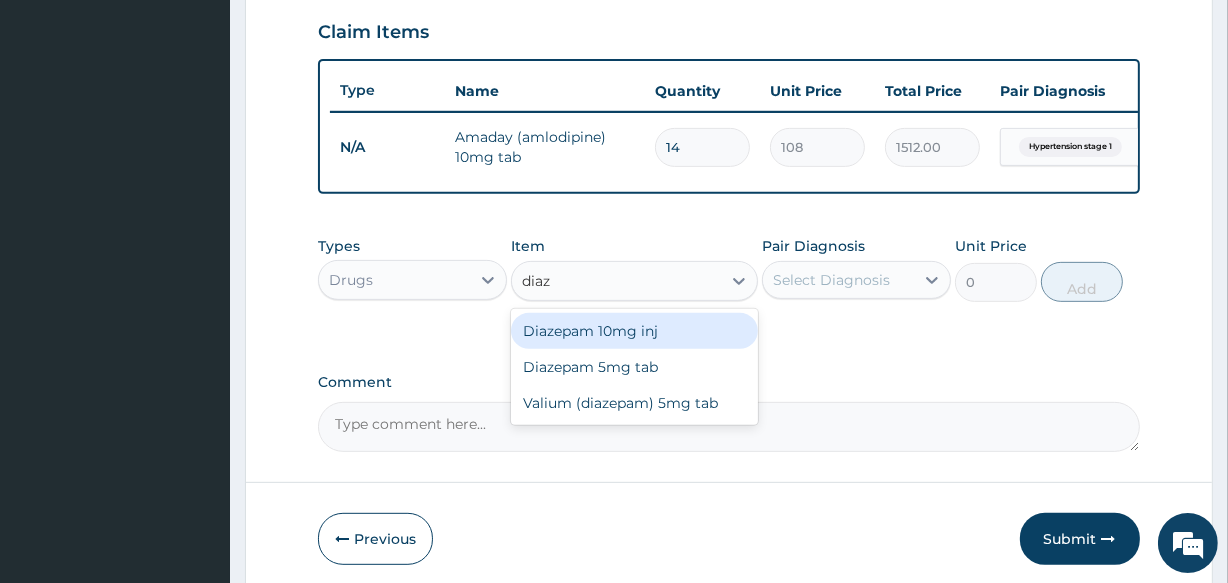type on "diaze" 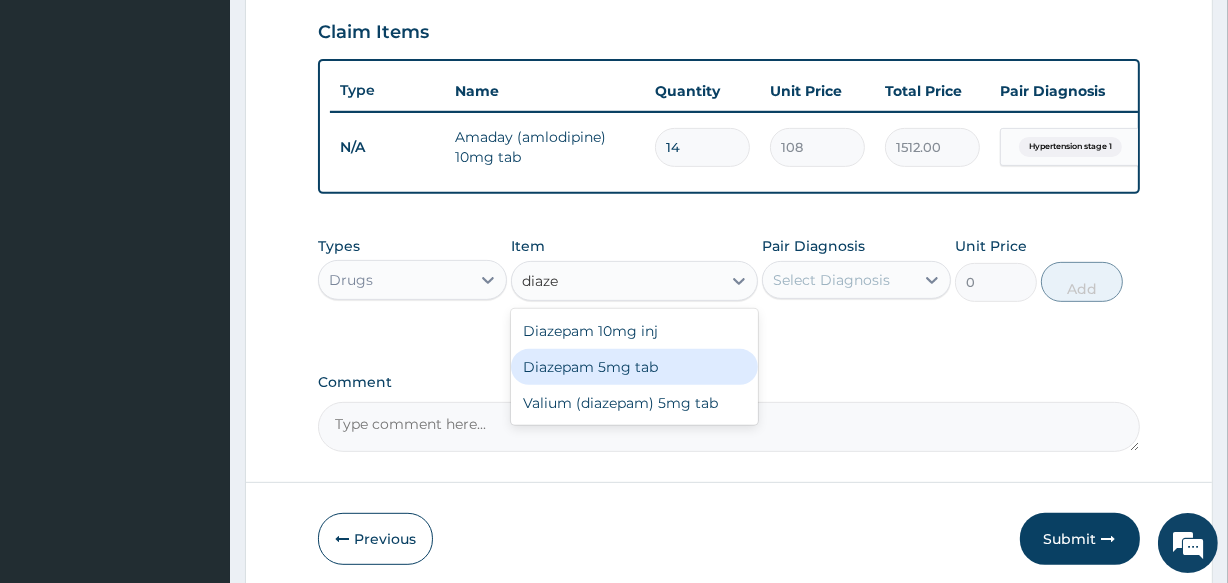 click on "Diazepam 5mg tab" at bounding box center [634, 367] 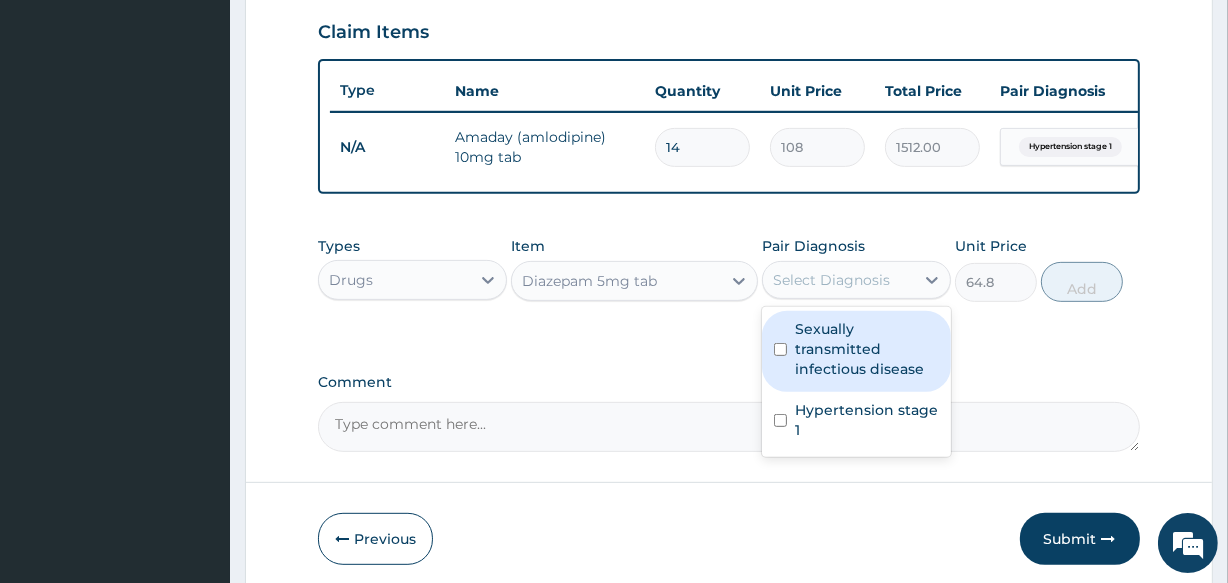 click on "Select Diagnosis" at bounding box center (838, 280) 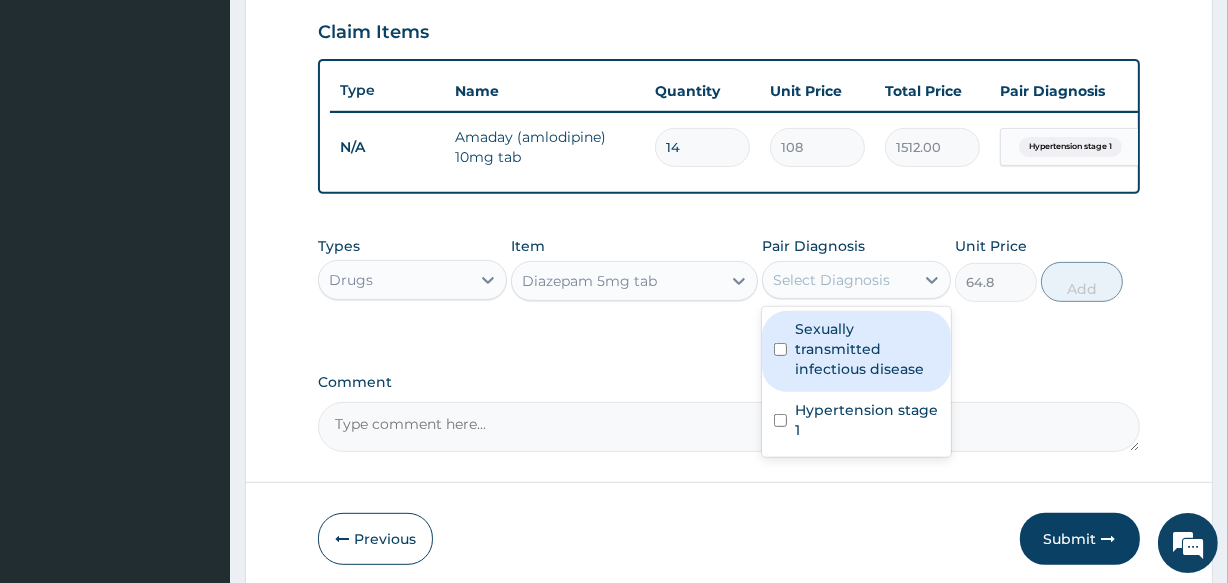 click on "Select Diagnosis" at bounding box center [831, 280] 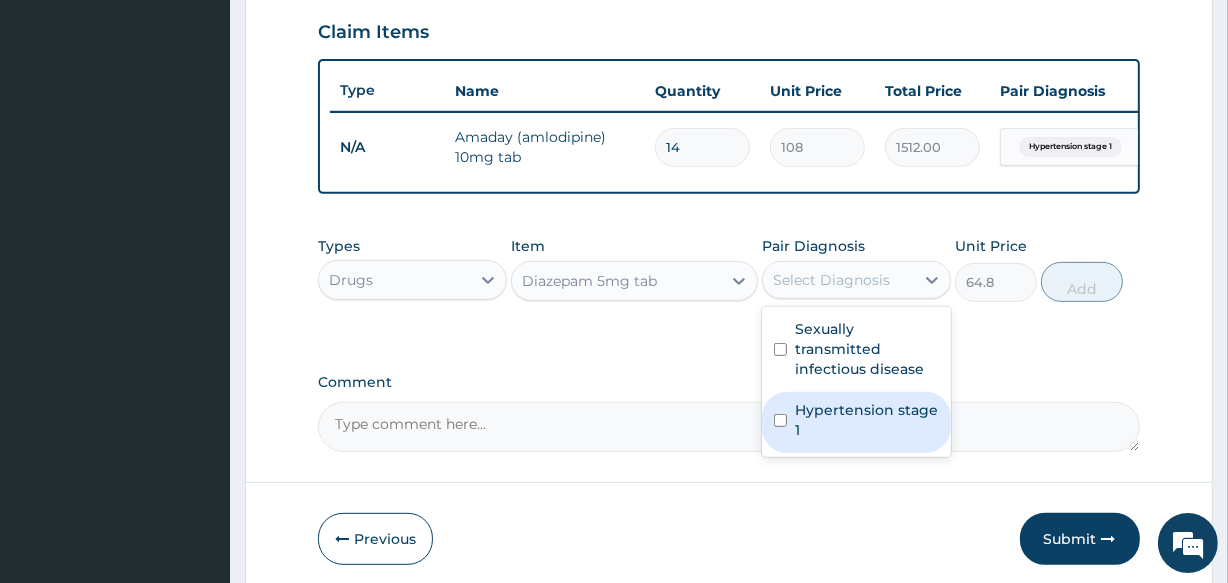 click on "Hypertension stage 1" at bounding box center (867, 420) 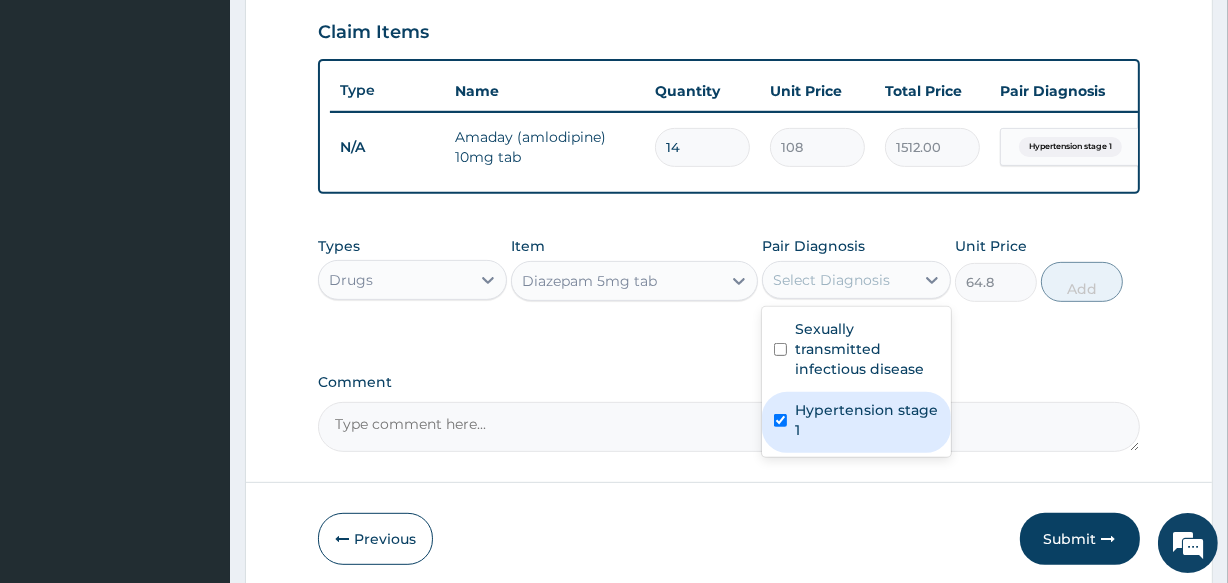 checkbox on "true" 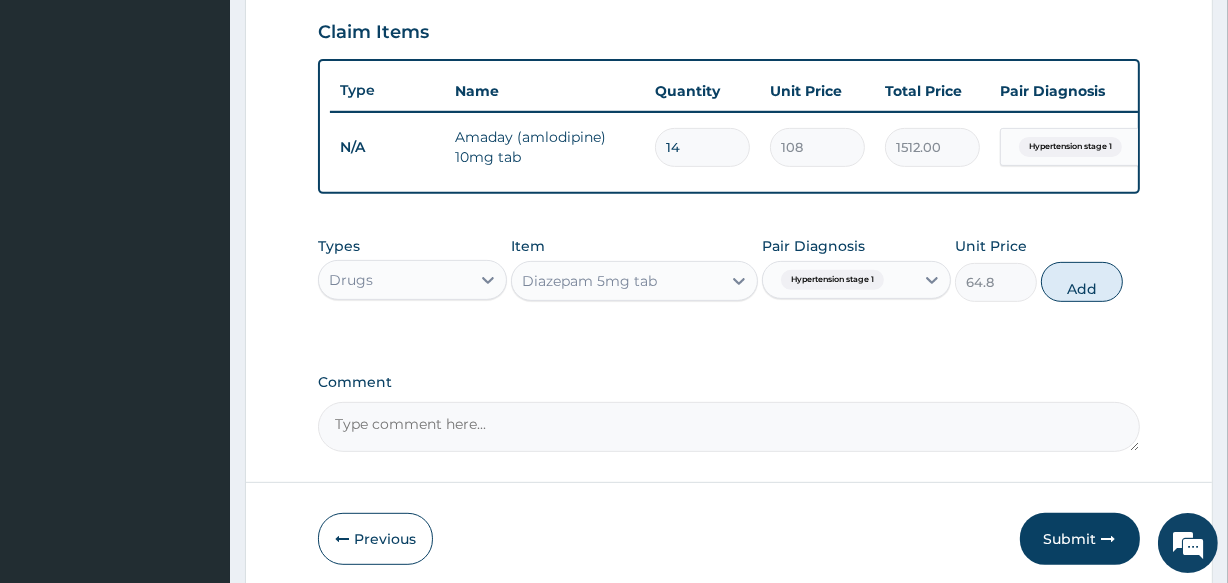 click on "Add" at bounding box center (1082, 282) 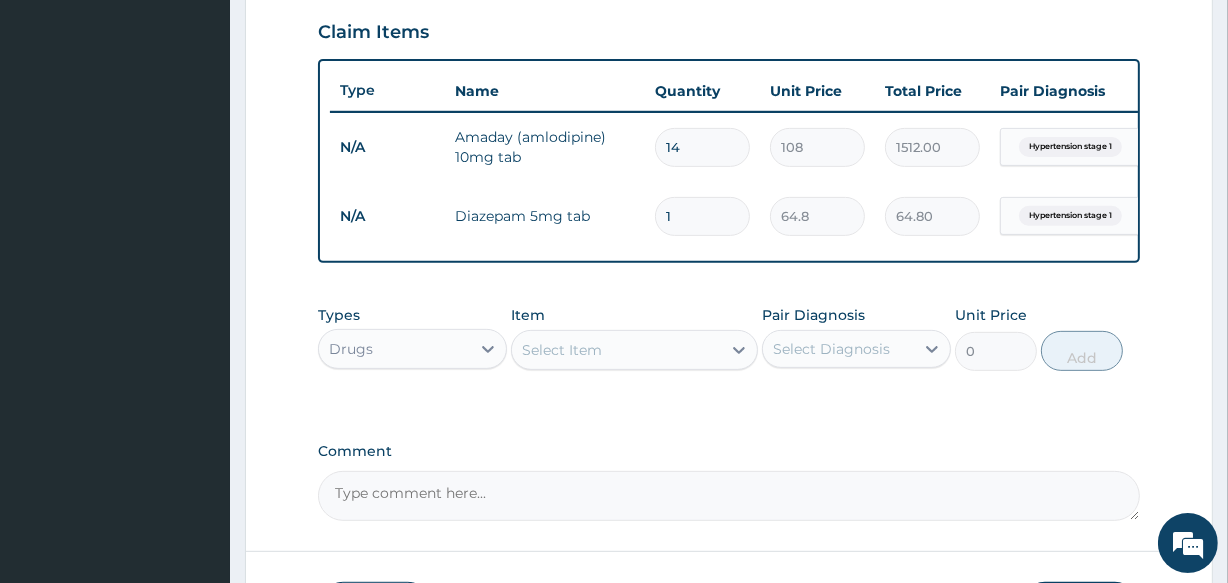 type 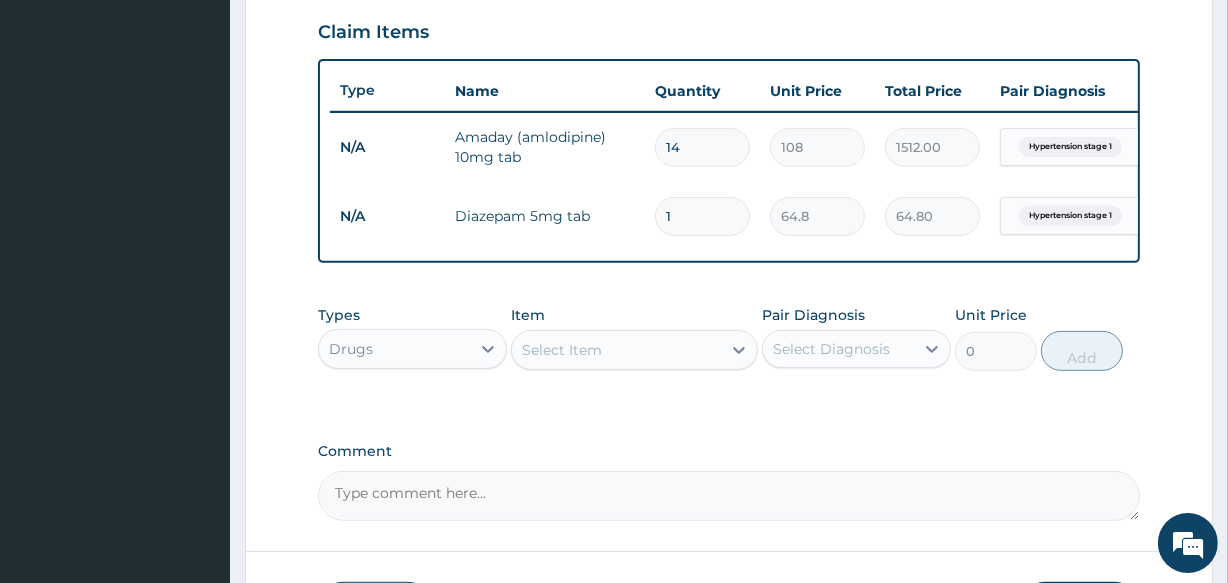 type on "0.00" 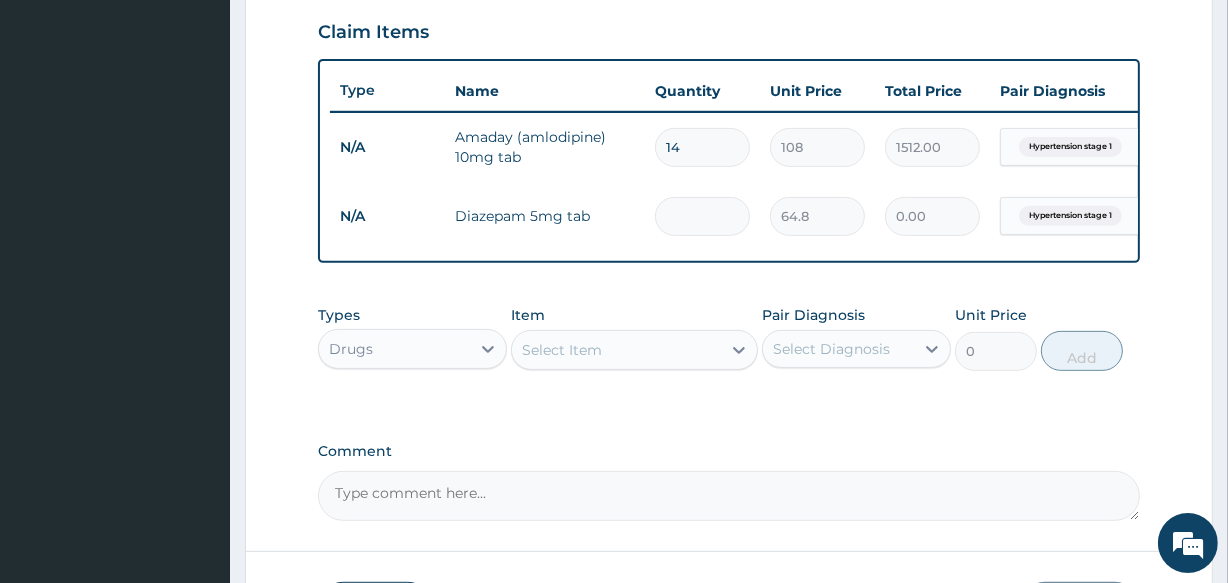 type on "5" 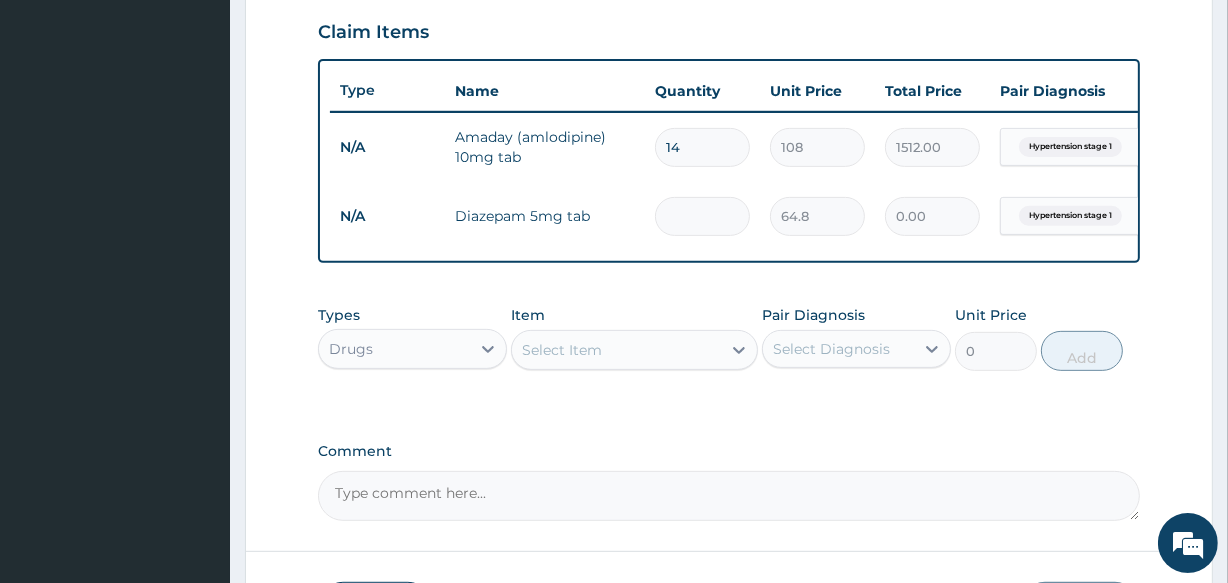 type on "324.00" 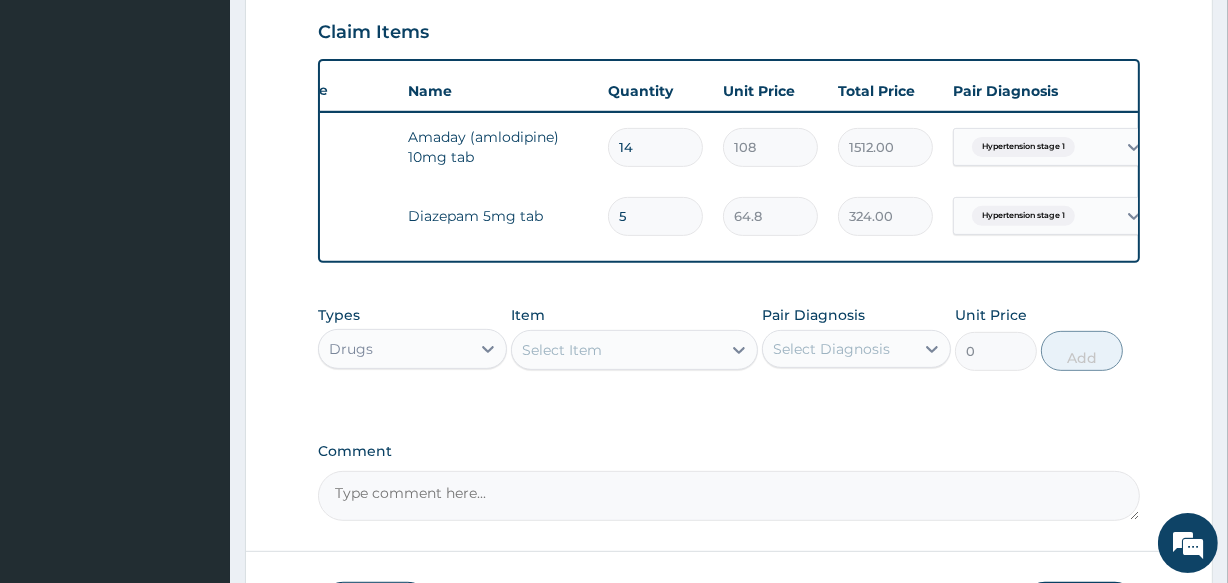 scroll, scrollTop: 0, scrollLeft: 0, axis: both 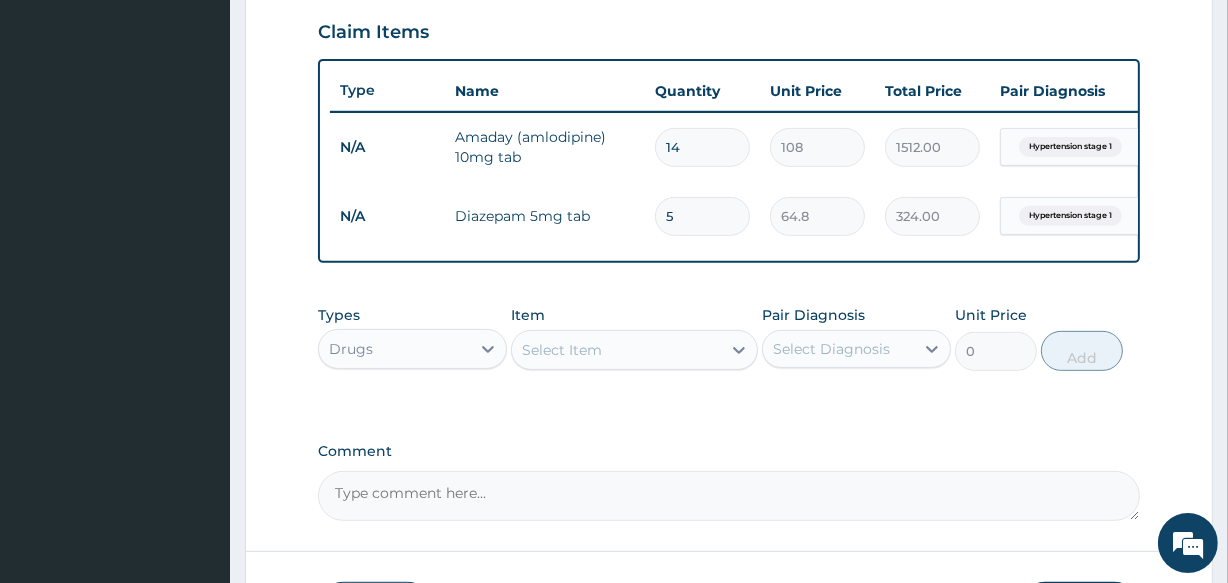 type on "5" 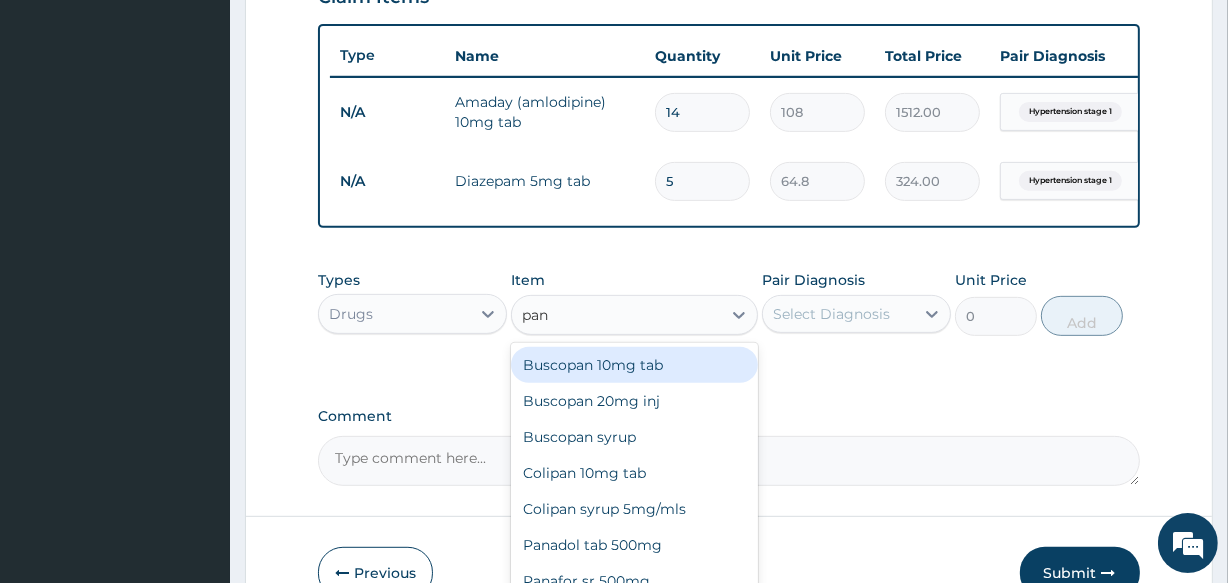 scroll, scrollTop: 846, scrollLeft: 0, axis: vertical 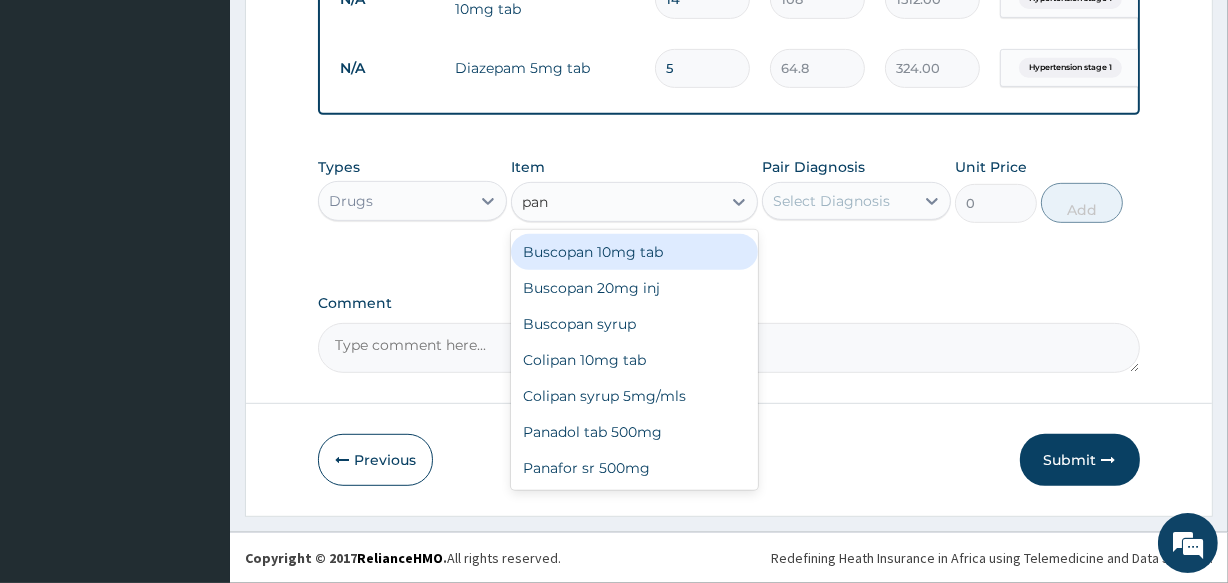 type on "pan" 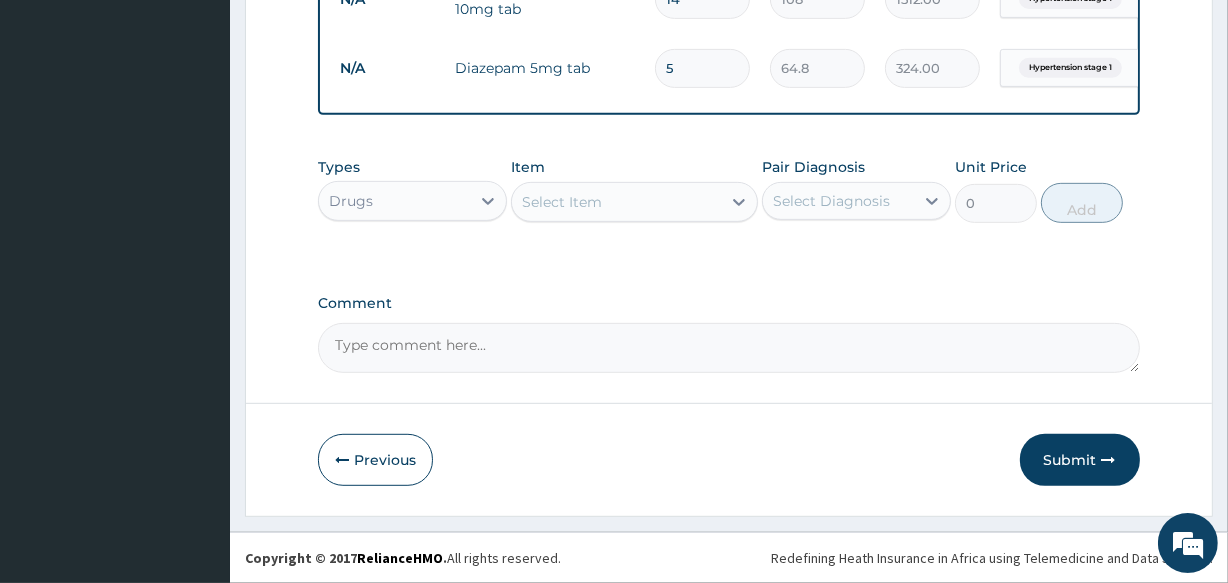 click on "Select Item" at bounding box center (562, 202) 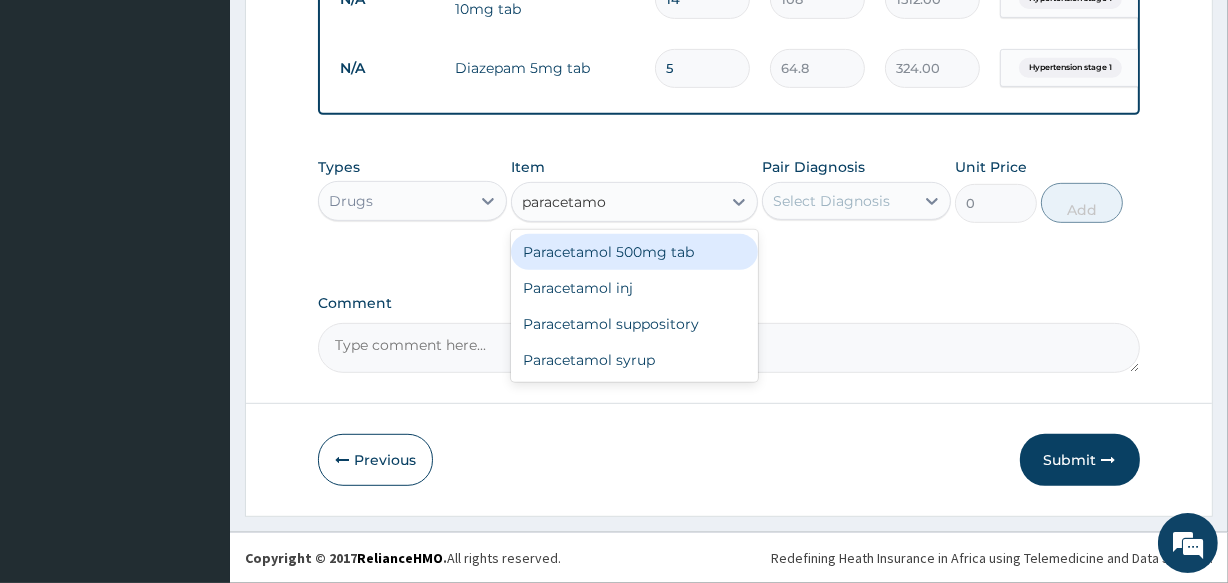type on "paracetamol" 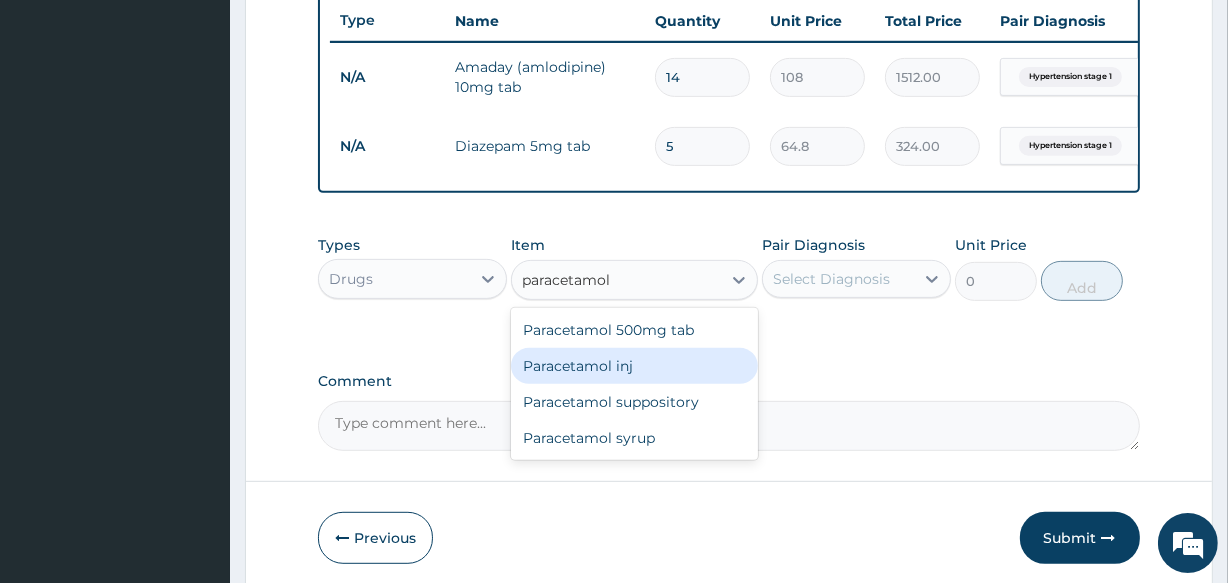 scroll, scrollTop: 846, scrollLeft: 0, axis: vertical 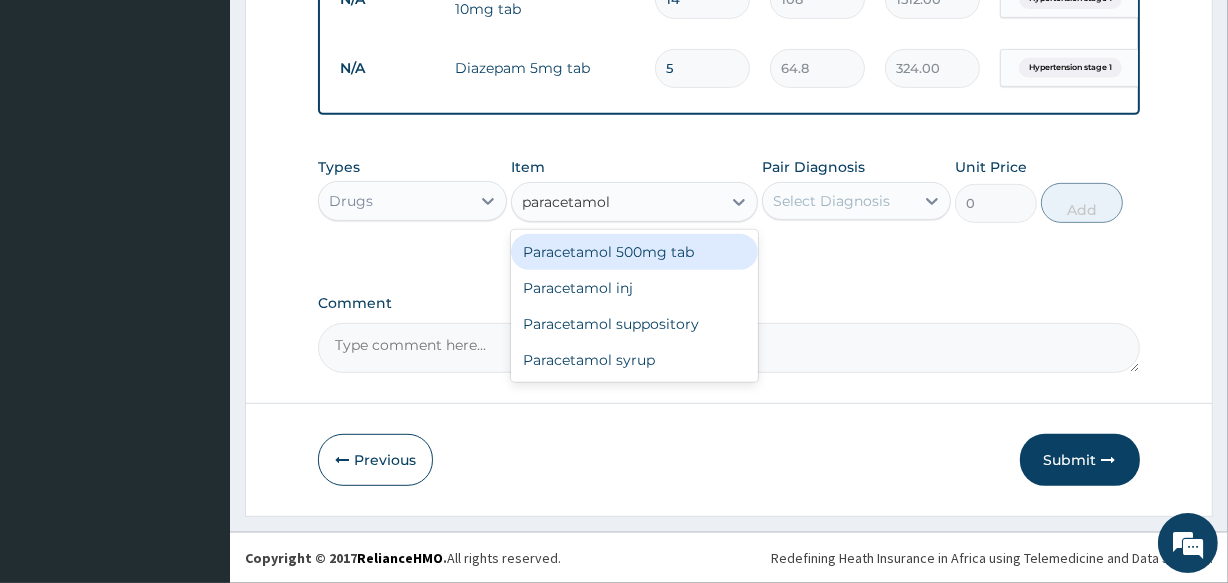 click on "Paracetamol 500mg tab" at bounding box center (634, 252) 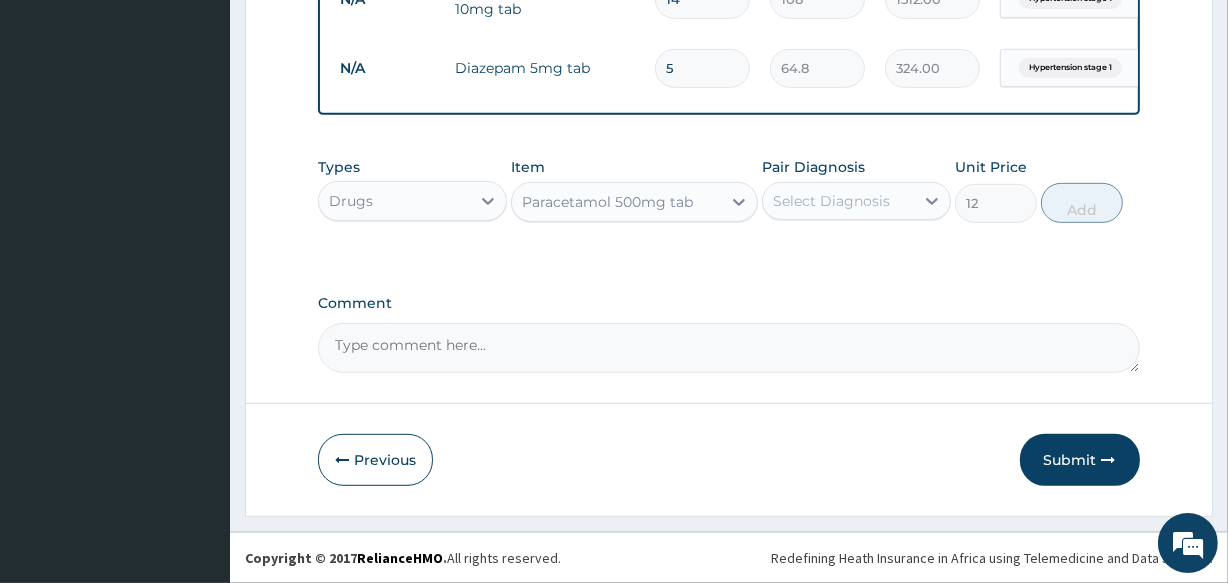 click on "Select Diagnosis" at bounding box center [831, 201] 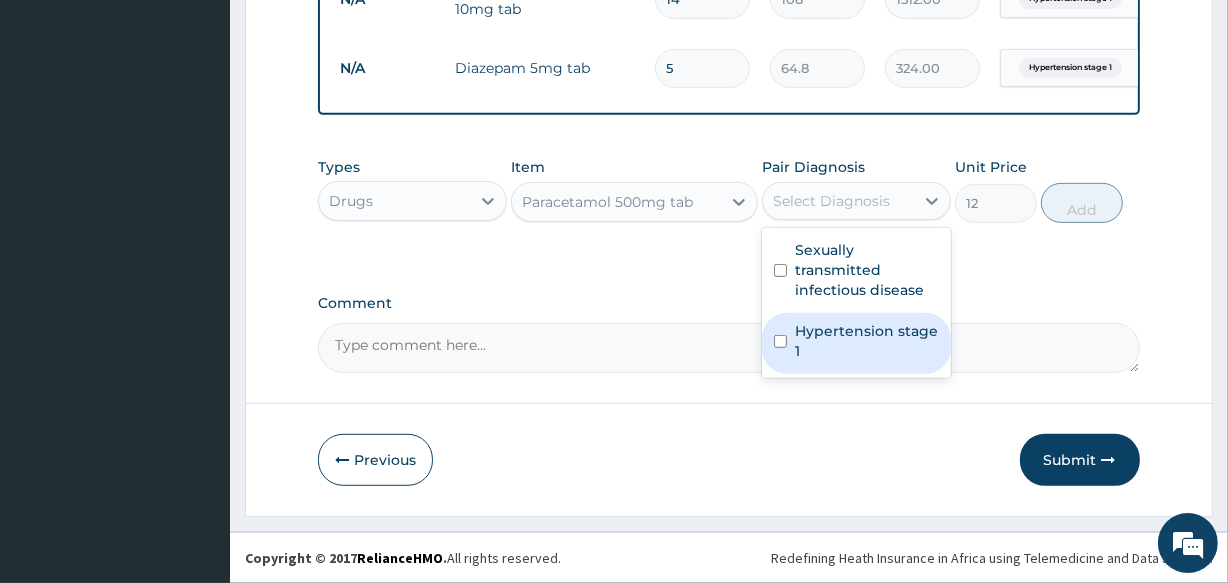 click on "Hypertension stage 1" at bounding box center [867, 341] 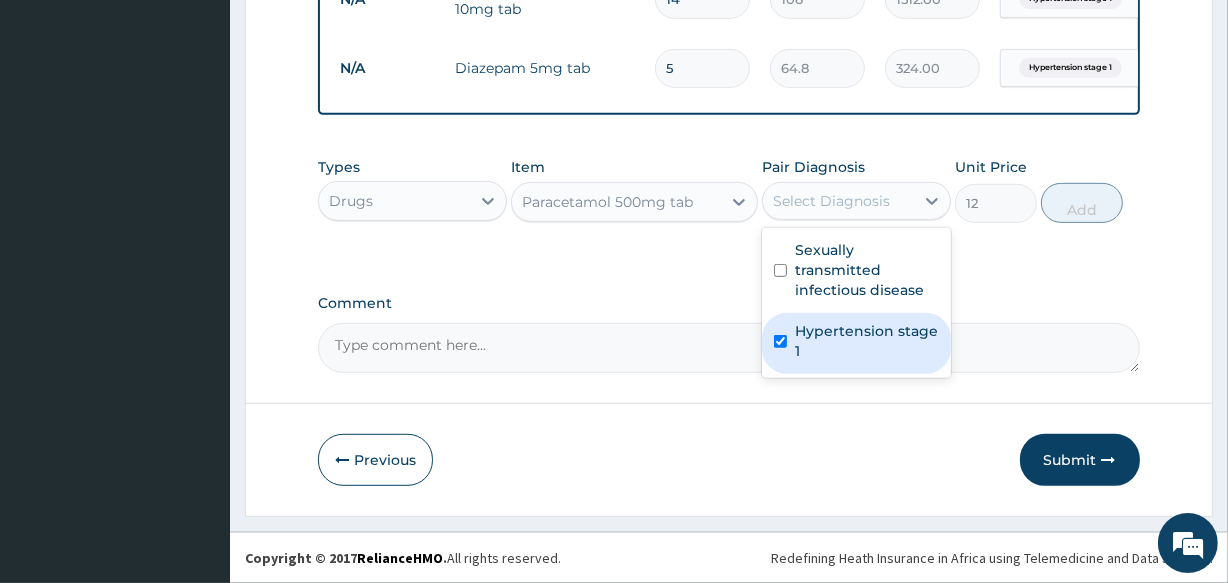 checkbox on "true" 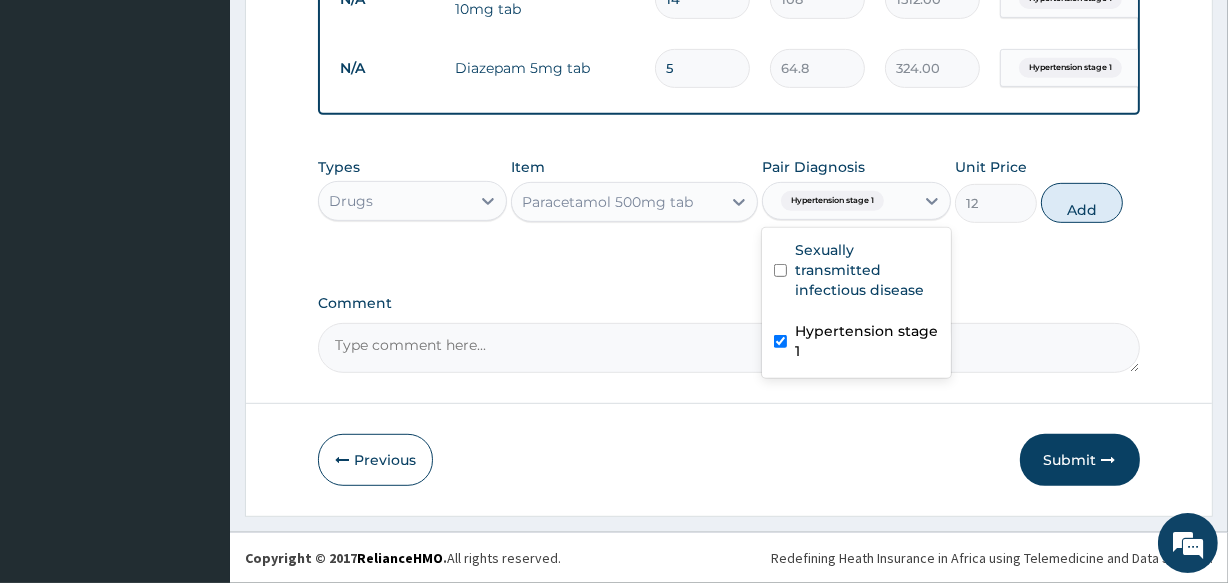 click on "Comment" at bounding box center (728, 303) 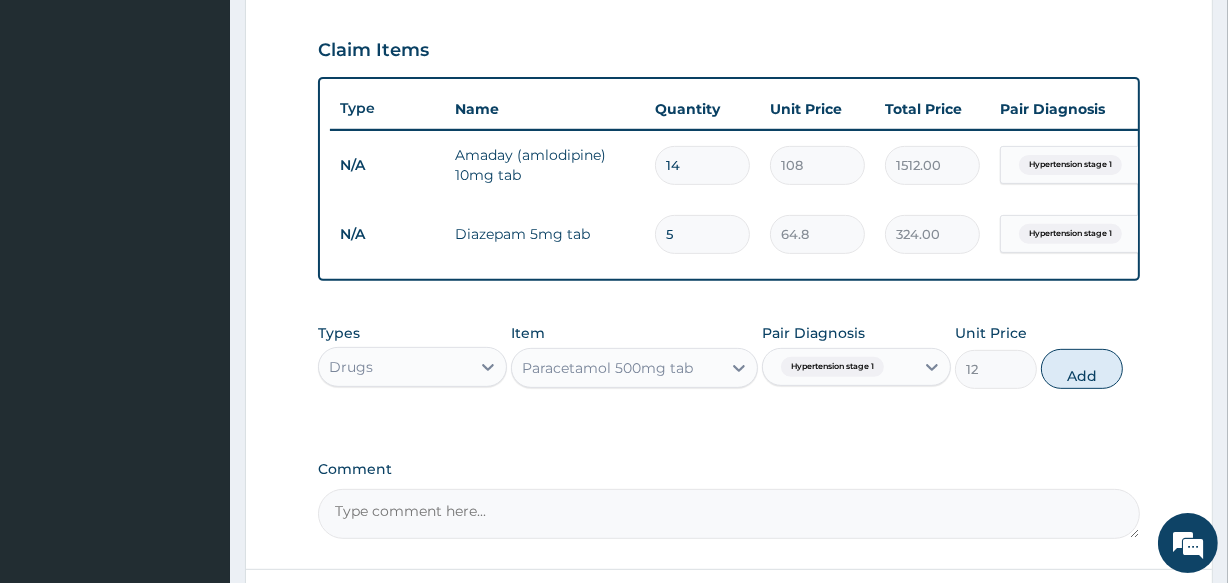 scroll, scrollTop: 664, scrollLeft: 0, axis: vertical 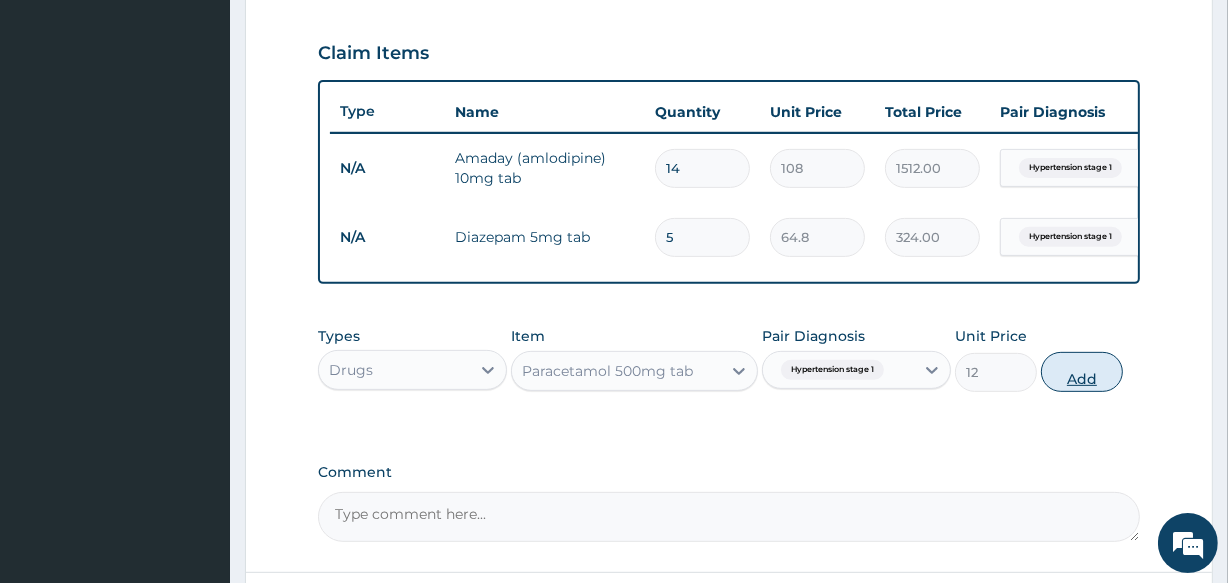 click on "Add" at bounding box center [1082, 372] 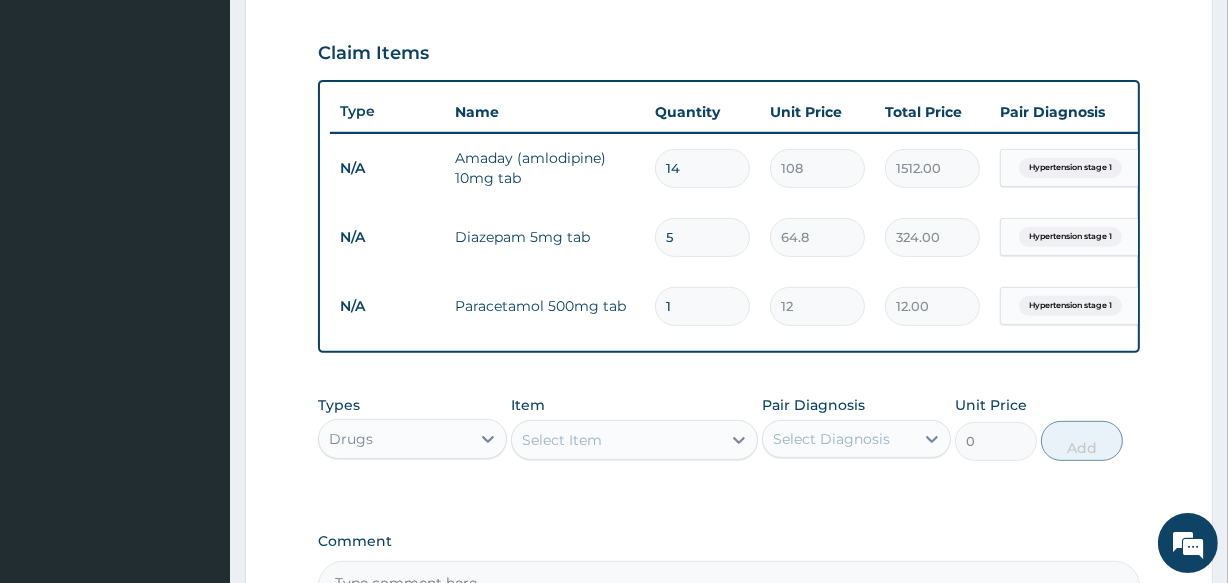 type 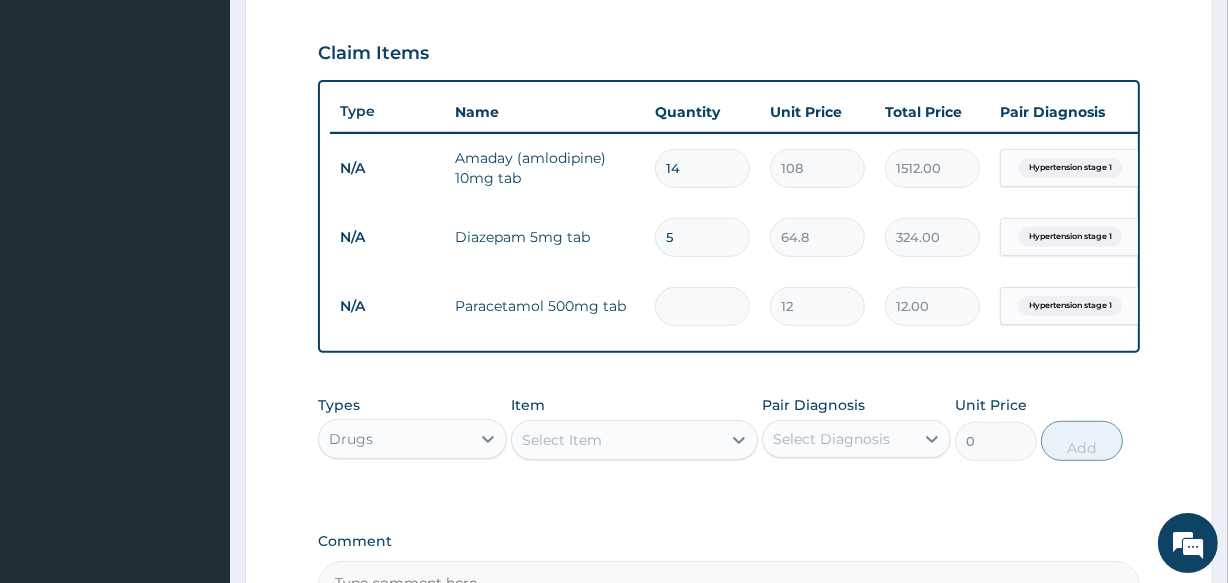 type on "0.00" 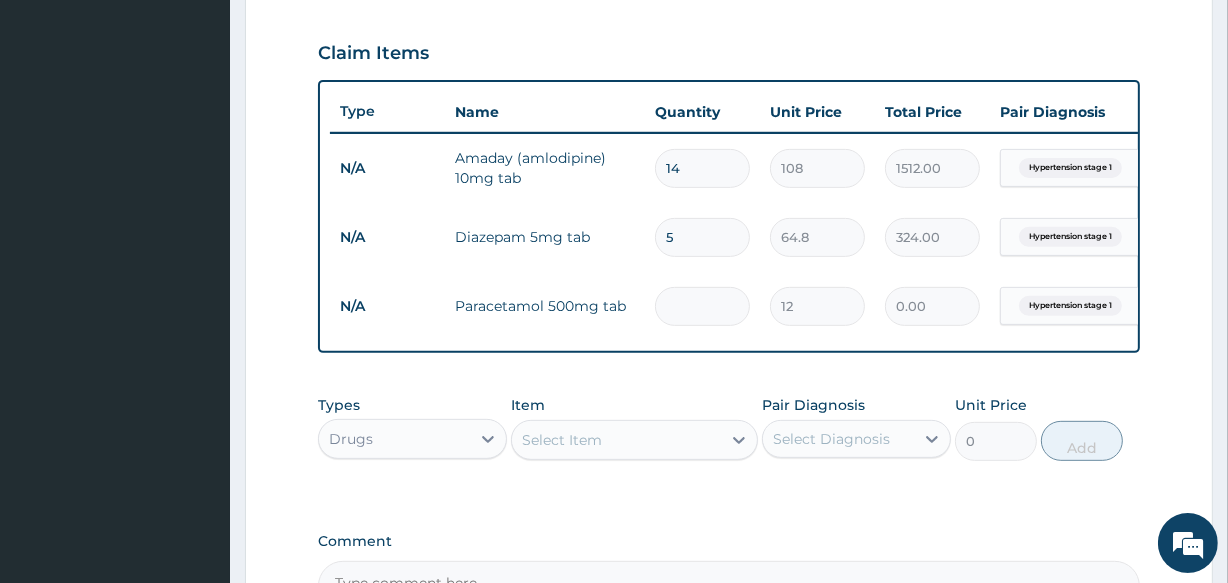 type on "3" 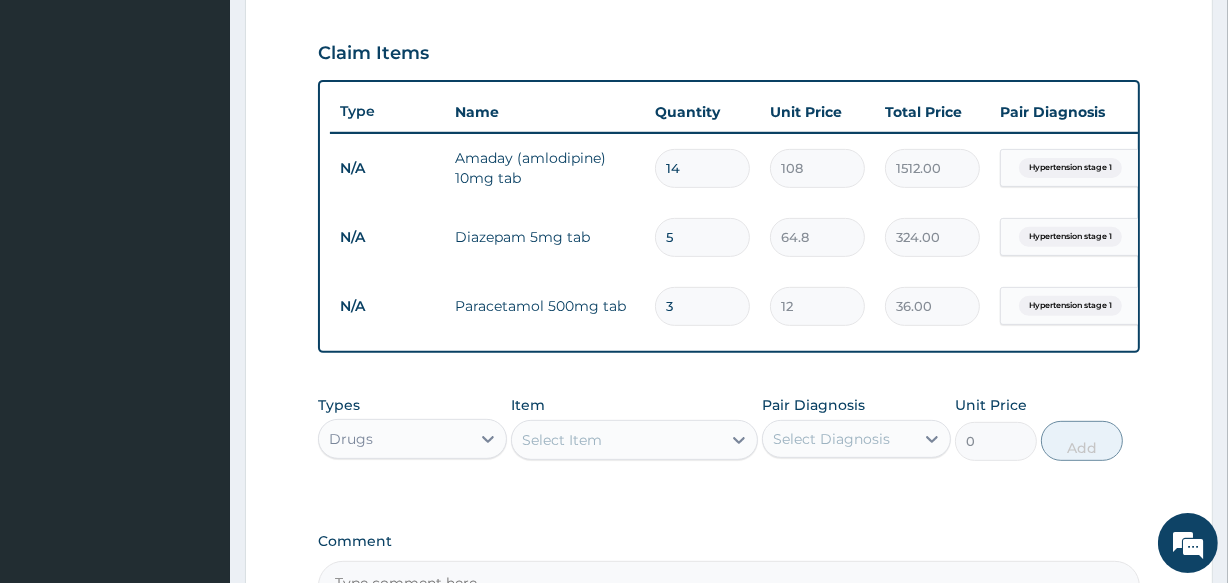 type on "36" 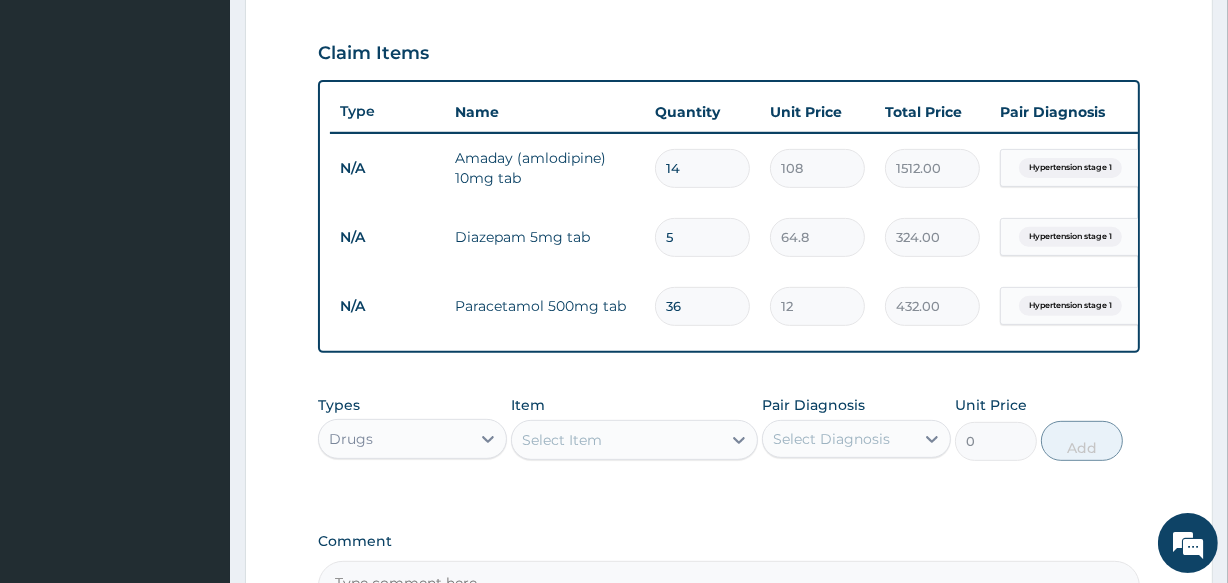 type on "36" 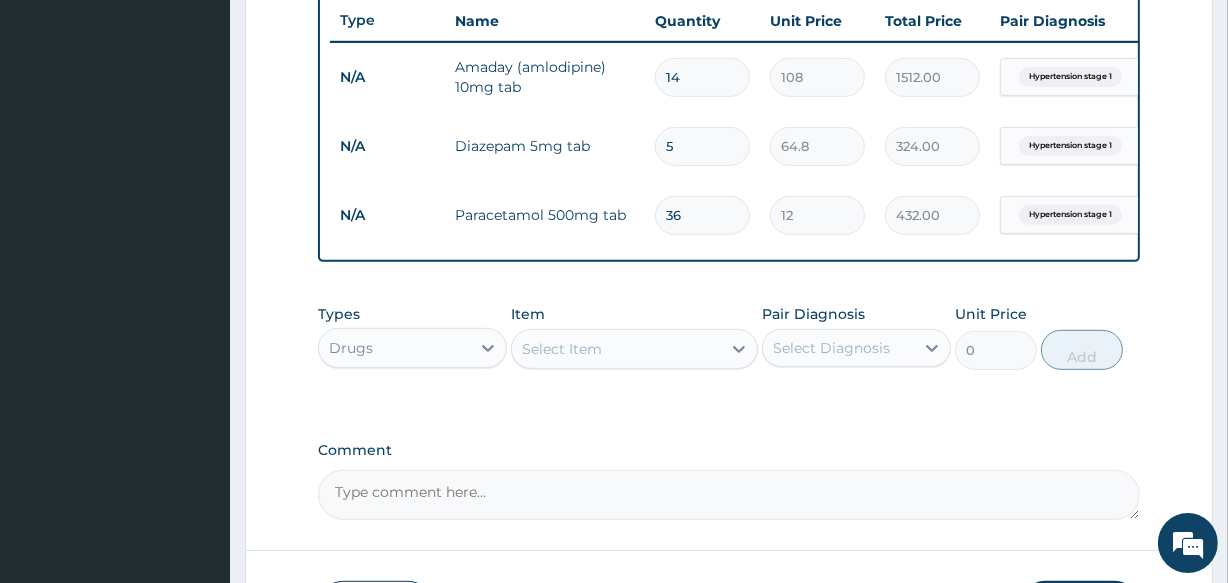 scroll, scrollTop: 664, scrollLeft: 0, axis: vertical 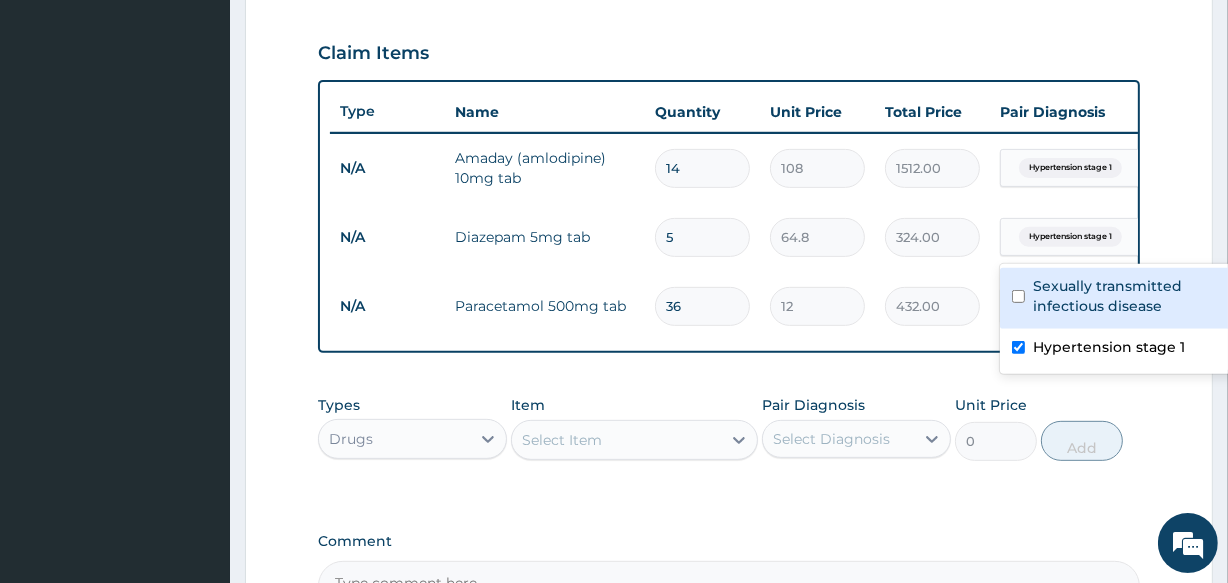 click on "Hypertension stage 1" at bounding box center [1070, 237] 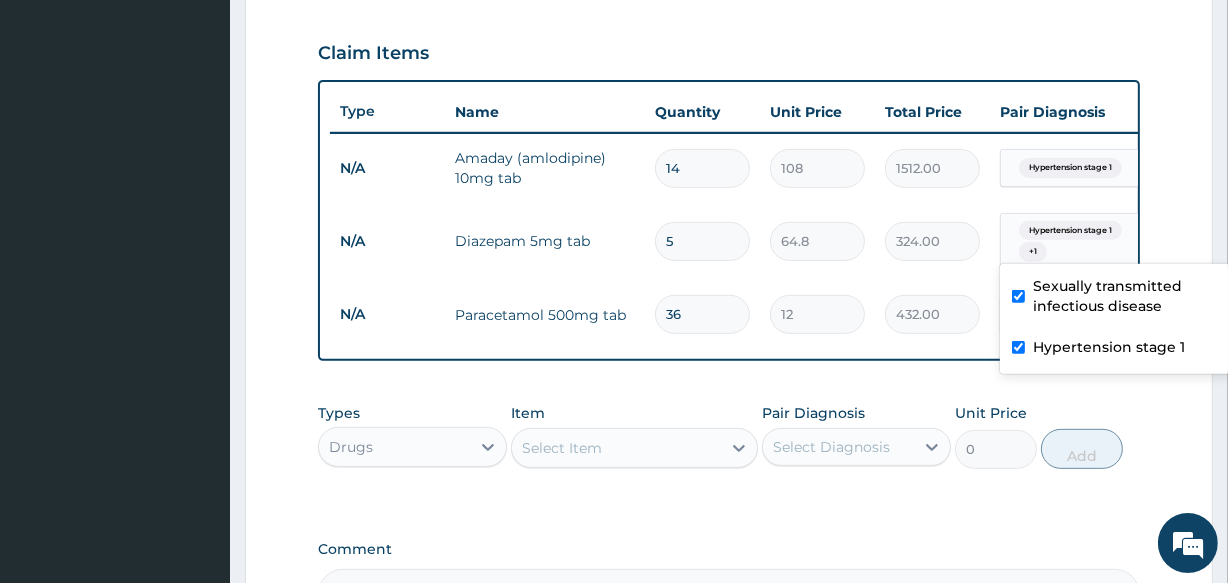 click on "Sexually transmitted infectious disease" at bounding box center [1135, 296] 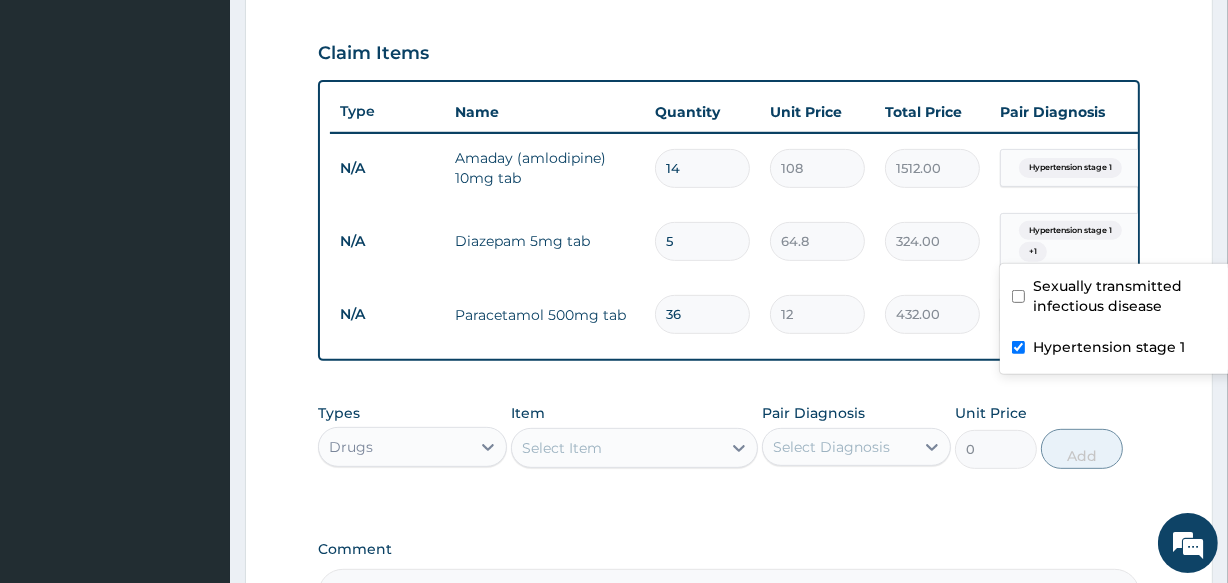 checkbox on "false" 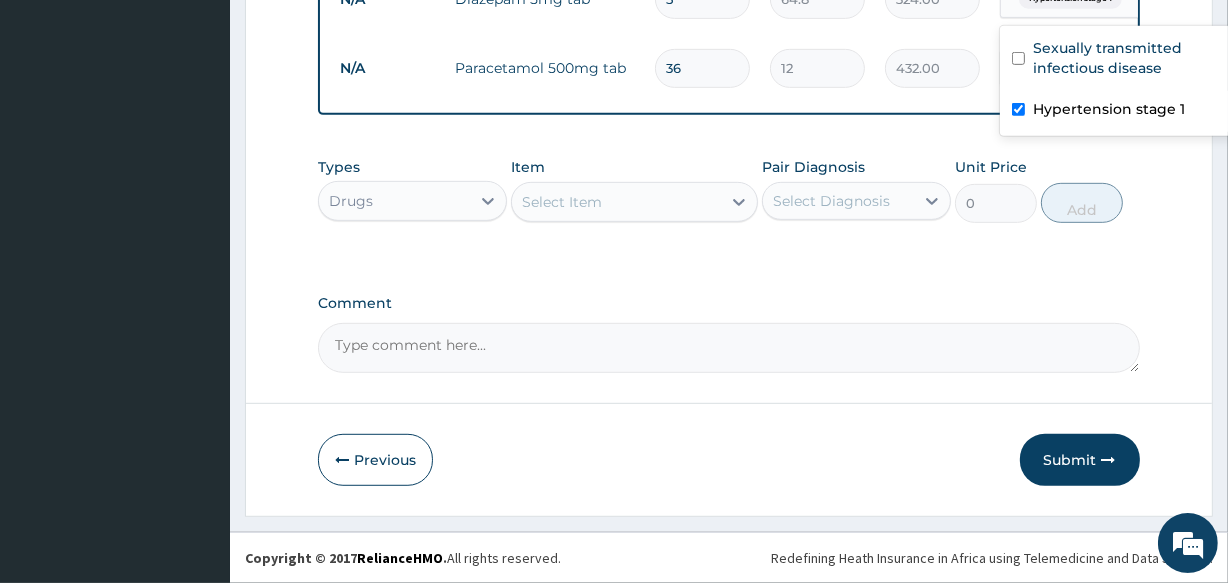 click on "Step  2  of 2 PA Code / Prescription Code Enter Code(Secondary Care Only) Encounter Date DD-MM-YYYY Important Notice Please enter PA codes before entering items that are not attached to a PA code   All diagnoses entered must be linked to a claim item. Diagnosis & Claim Items that are visible but inactive cannot be edited because they were imported from an already approved PA code. Diagnosis Sexually transmitted infectious disease Query Hypertension stage 1 Query NB: All diagnosis must be linked to a claim item Claim Items Type Name Quantity Unit Price Total Price Pair Diagnosis Actions N/A Amaday (amlodipine) 10mg tab 14 108 1512.00 Hypertension stage 1 Delete N/A Diazepam 5mg tab 5 64.8 324.00 option Sexually transmitted infectious disease, deselected. option Hypertension stage 1 focused, 2 of 2. 2 results available. Use Up and Down to choose options, press Enter to select the currently focused option, press Escape to exit the menu, press Tab to select the option and exit the menu. Hypertension stage 1 N/A 0" at bounding box center (729, -140) 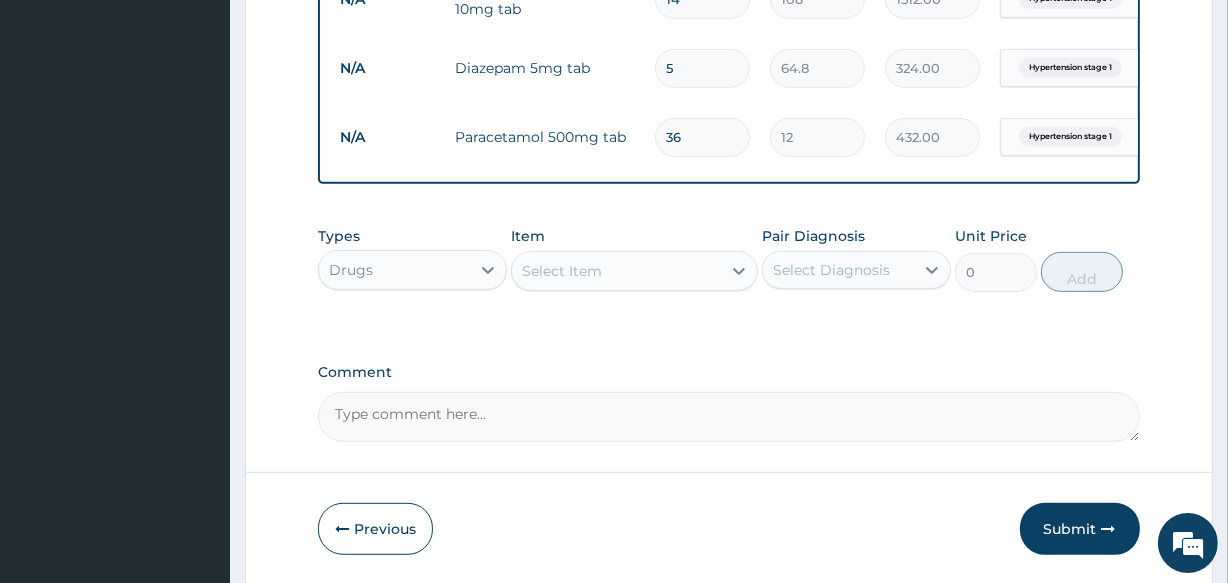 scroll, scrollTop: 733, scrollLeft: 0, axis: vertical 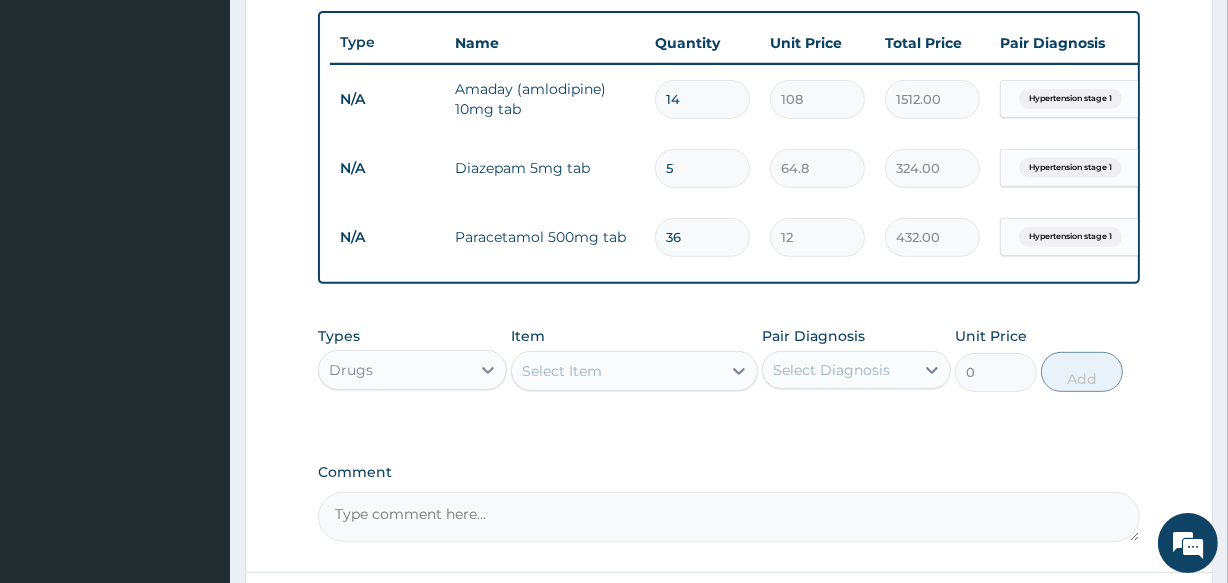 click on "Hypertension stage 1" at bounding box center (1070, 237) 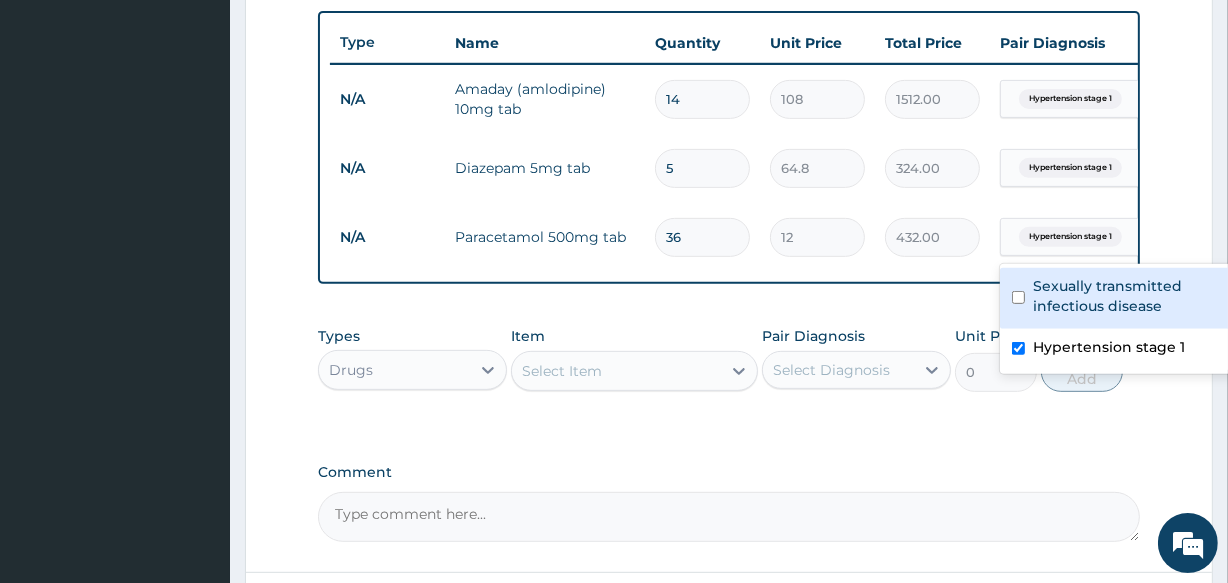click on "Sexually transmitted infectious disease" at bounding box center (1135, 296) 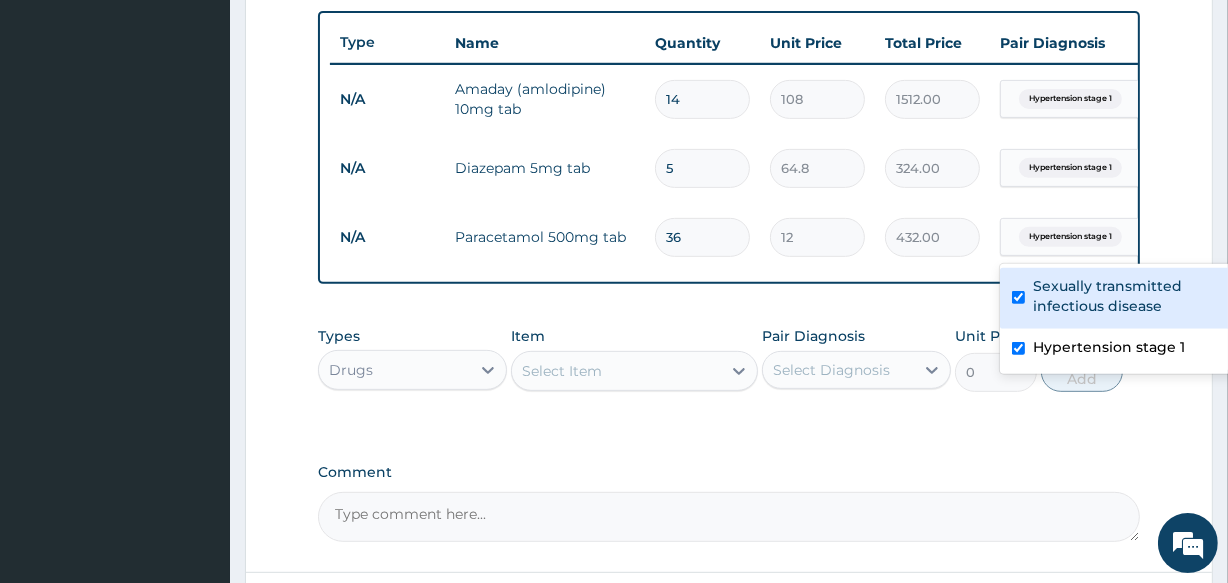 checkbox on "true" 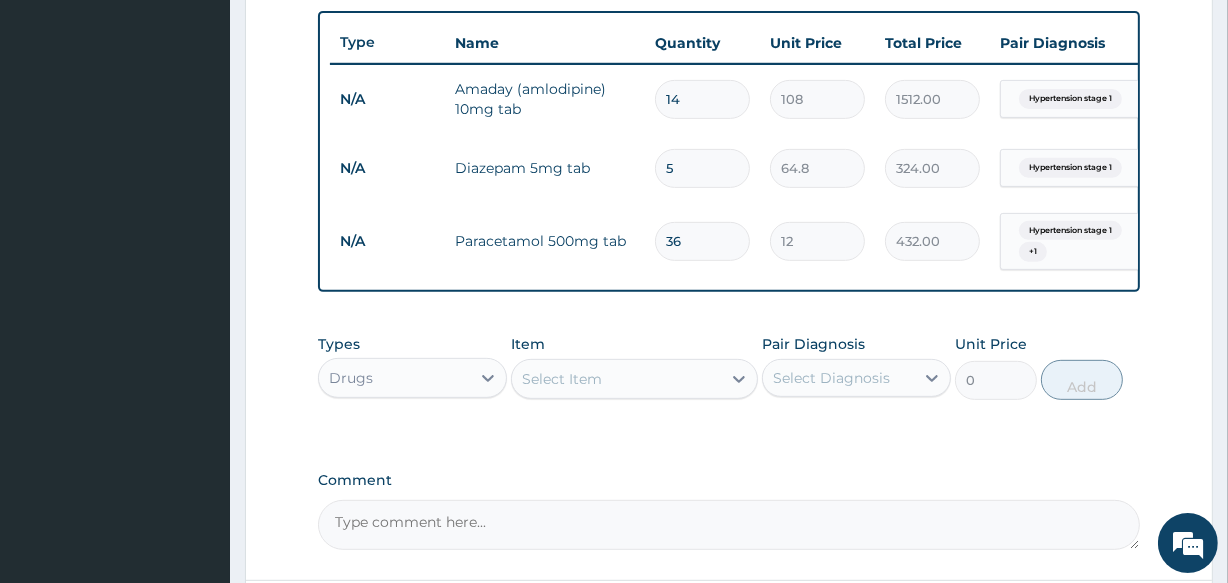 click on "Step  2  of 2 PA Code / Prescription Code Enter Code(Secondary Care Only) Encounter Date DD-MM-YYYY Important Notice Please enter PA codes before entering items that are not attached to a PA code   All diagnoses entered must be linked to a claim item. Diagnosis & Claim Items that are visible but inactive cannot be edited because they were imported from an already approved PA code. Diagnosis Sexually transmitted infectious disease Query Hypertension stage 1 Query NB: All diagnosis must be linked to a claim item Claim Items Type Name Quantity Unit Price Total Price Pair Diagnosis Actions N/A Amaday (amlodipine) 10mg tab 14 108 1512.00 Hypertension stage 1 Delete N/A Diazepam 5mg tab 5 64.8 324.00 Hypertension stage 1 Delete N/A Paracetamol 500mg tab 36 12 432.00 Hypertension stage 1  + 1 Delete Types Drugs Item Select Item Pair Diagnosis Select Diagnosis Unit Price 0 Add Comment     Previous   Submit" at bounding box center (729, 33) 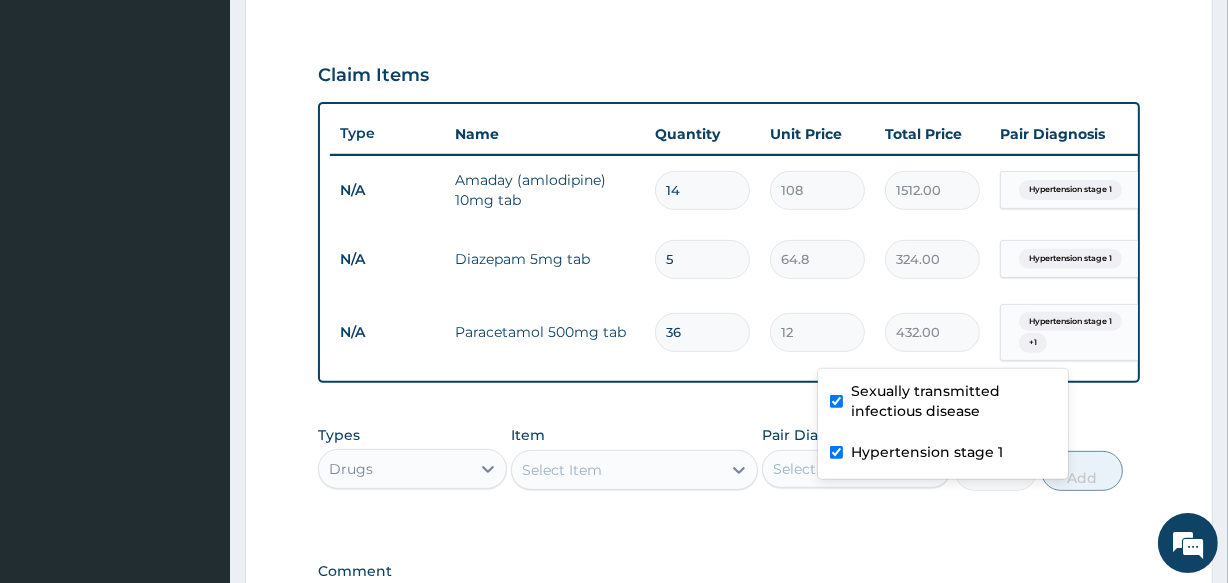 click on "N/A Paracetamol 500mg tab 36 12 432.00 option Sexually transmitted infectious disease, selected. option Sexually transmitted infectious disease focused, 1 of 2. 2 results available. Use Up and Down to choose options, press Enter to select the currently focused option, press Escape to exit the menu, press Tab to select the option and exit the menu. Hypertension stage 1  + 1 Delete" at bounding box center (820, 333) 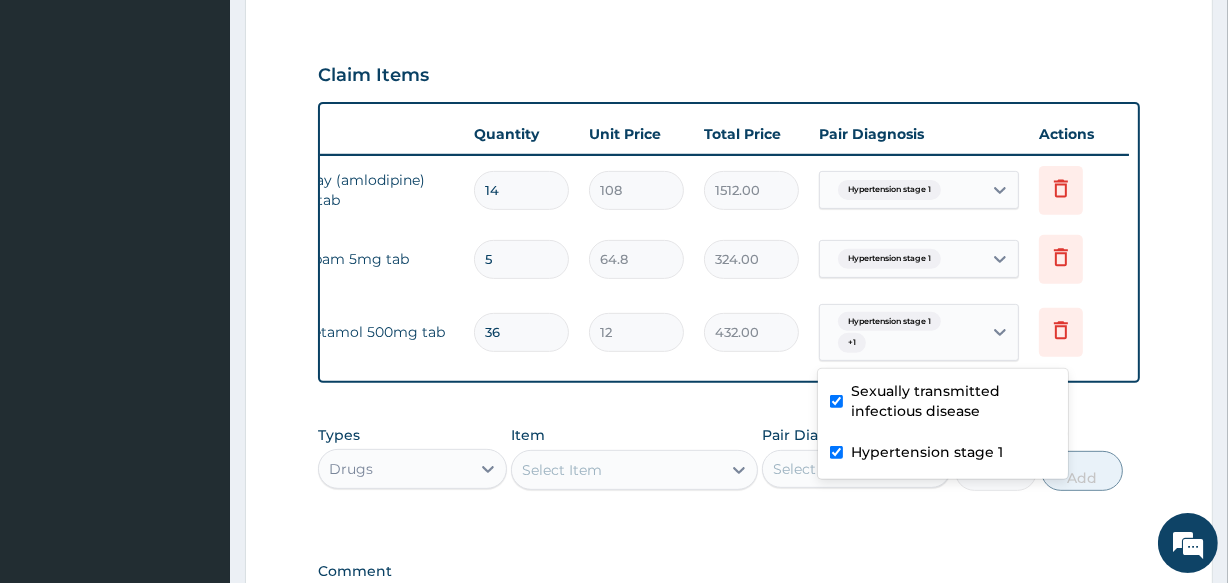 click on "Sexually transmitted infectious disease" at bounding box center [953, 401] 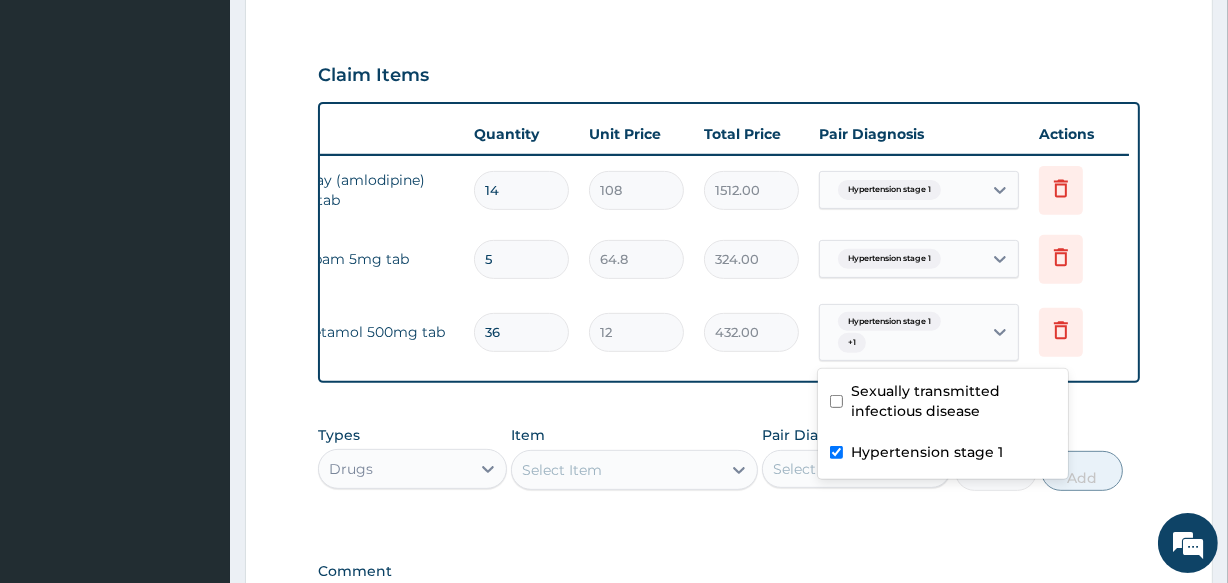 checkbox on "false" 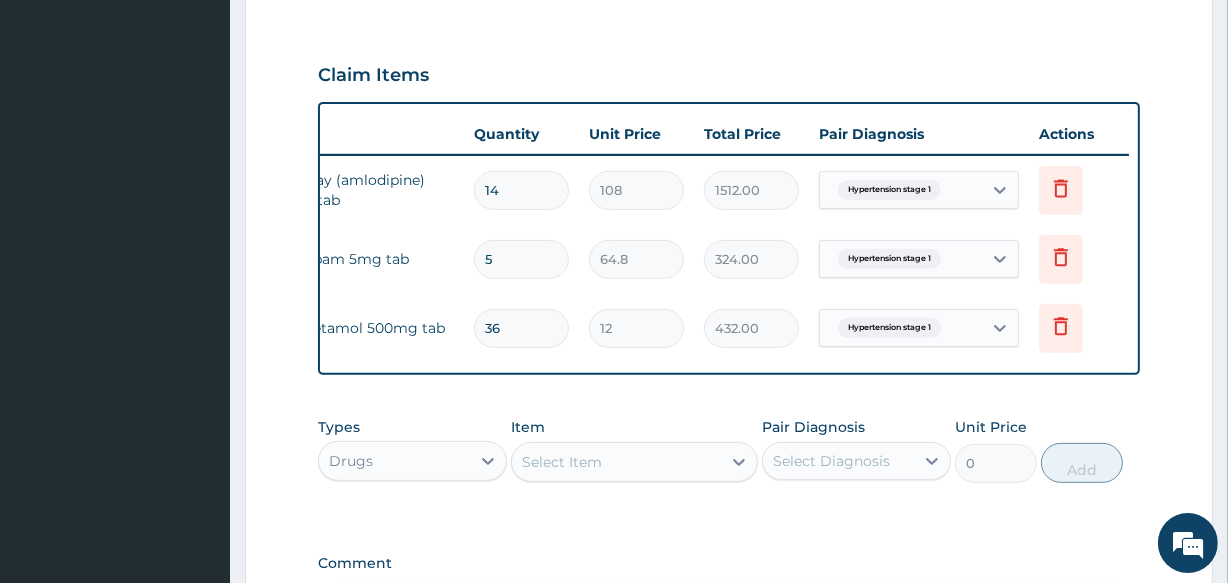 click on "Step  2  of 2 PA Code / Prescription Code Enter Code(Secondary Care Only) Encounter Date DD-MM-YYYY Important Notice Please enter PA codes before entering items that are not attached to a PA code   All diagnoses entered must be linked to a claim item. Diagnosis & Claim Items that are visible but inactive cannot be edited because they were imported from an already approved PA code. Diagnosis Sexually transmitted infectious disease Query Hypertension stage 1 Query NB: All diagnosis must be linked to a claim item Claim Items Type Name Quantity Unit Price Total Price Pair Diagnosis Actions N/A Amaday (amlodipine) 10mg tab 14 108 1512.00 Hypertension stage 1 Delete N/A Diazepam 5mg tab 5 64.8 324.00 Hypertension stage 1 Delete N/A Paracetamol 500mg tab 36 12 432.00 Hypertension stage 1 Delete Types Drugs Item Select Item Pair Diagnosis Select Diagnosis Unit Price 0 Add Comment     Previous   Submit" at bounding box center [729, 120] 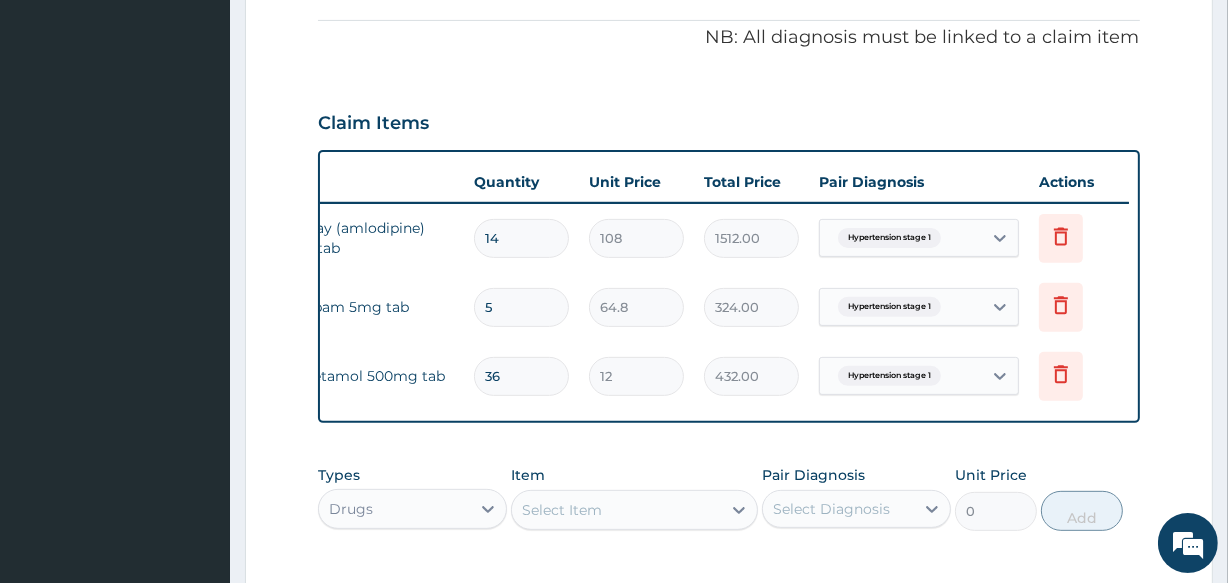 scroll, scrollTop: 642, scrollLeft: 0, axis: vertical 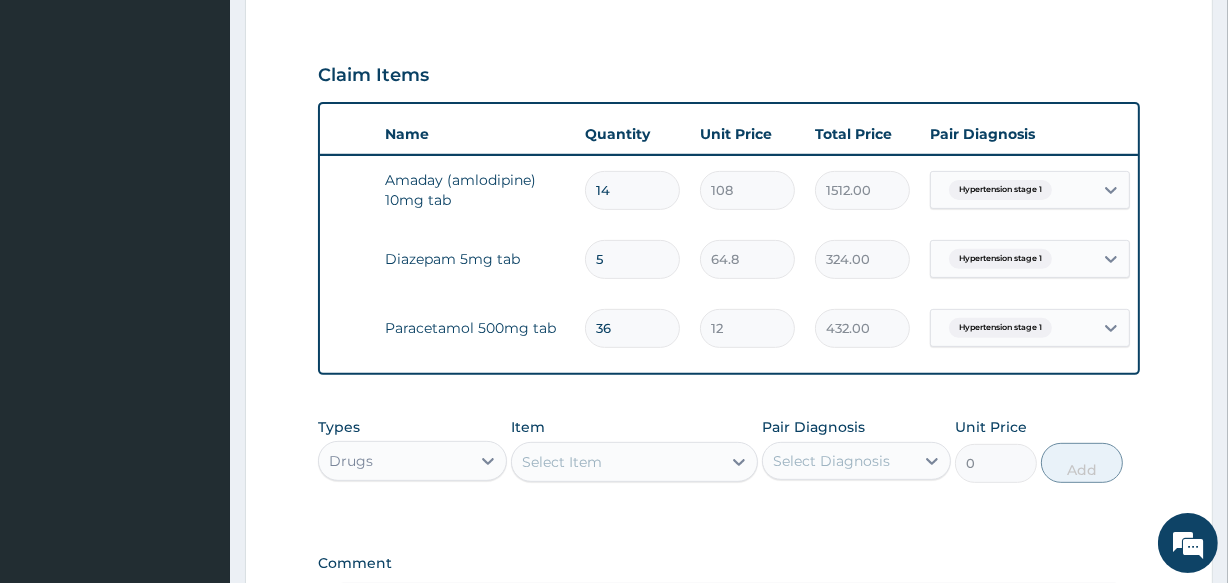 click on "Hypertension stage 1" at bounding box center (1012, 190) 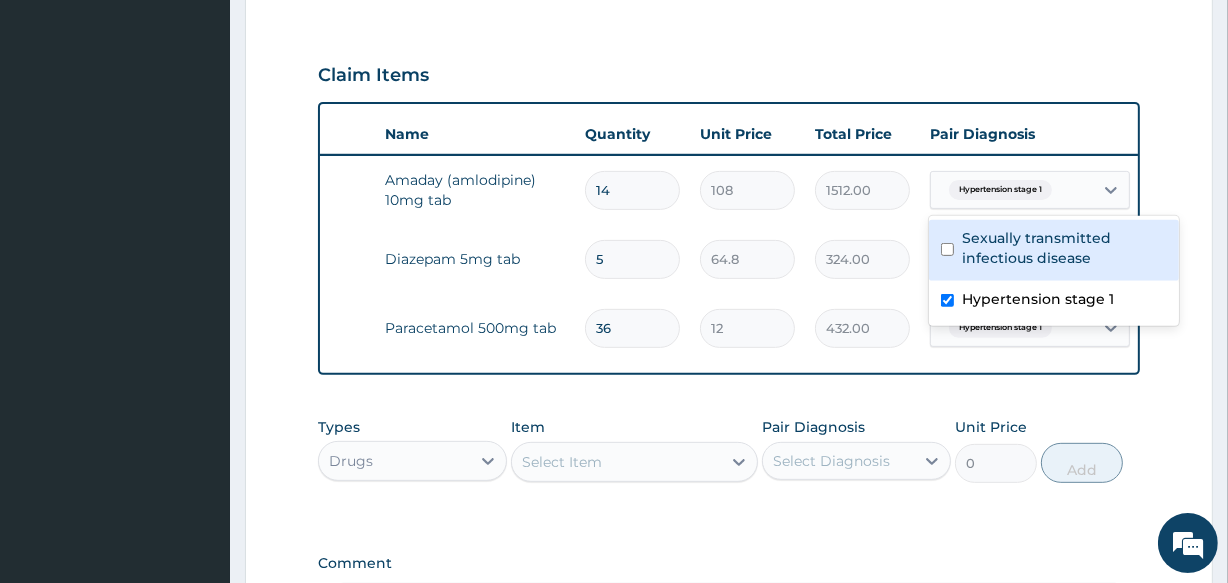 click on "Hypertension stage 1" at bounding box center [1012, 190] 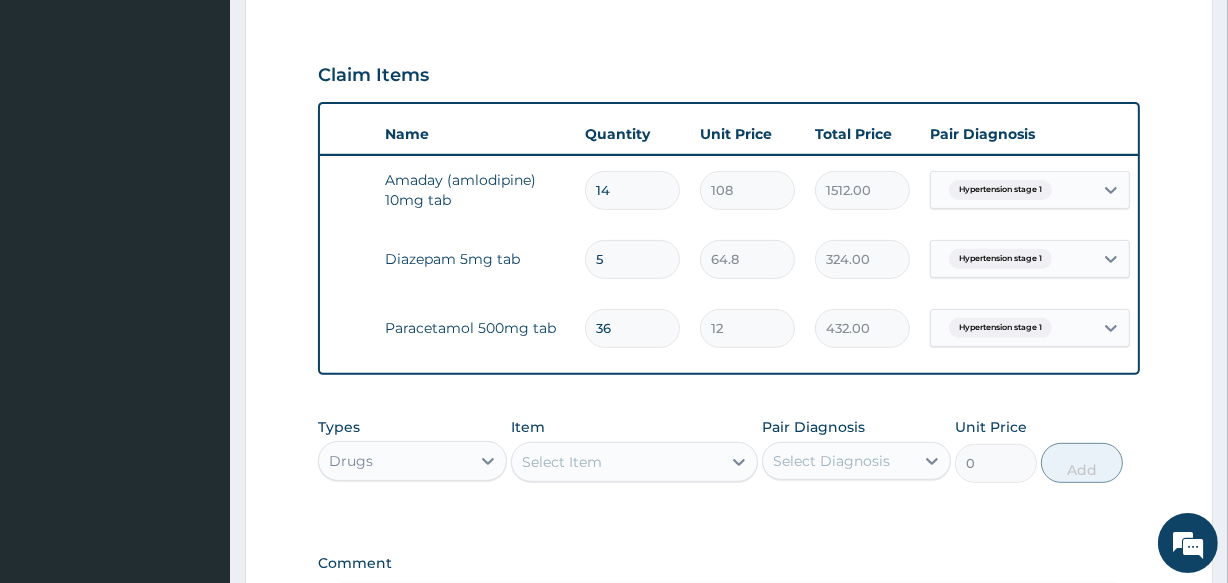 scroll, scrollTop: 0, scrollLeft: 0, axis: both 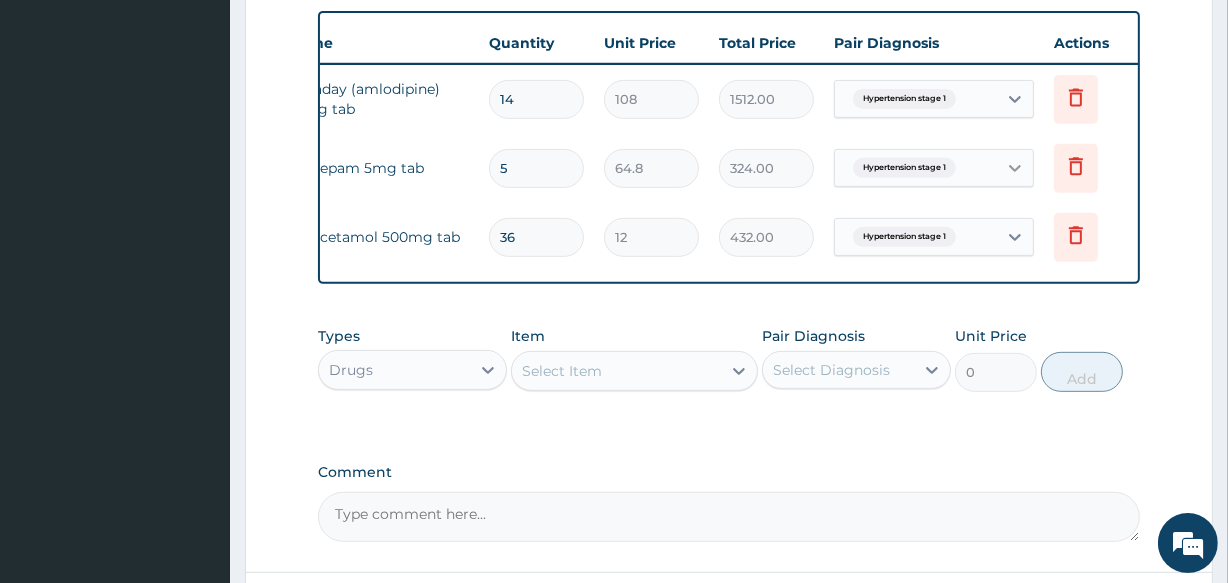 click at bounding box center [1015, 168] 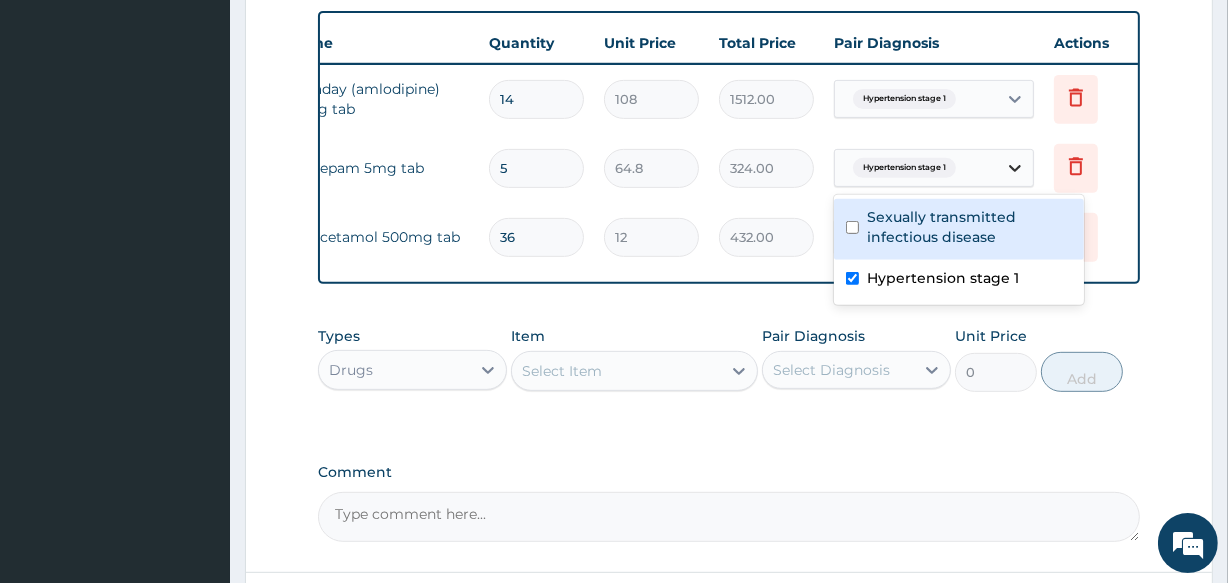click 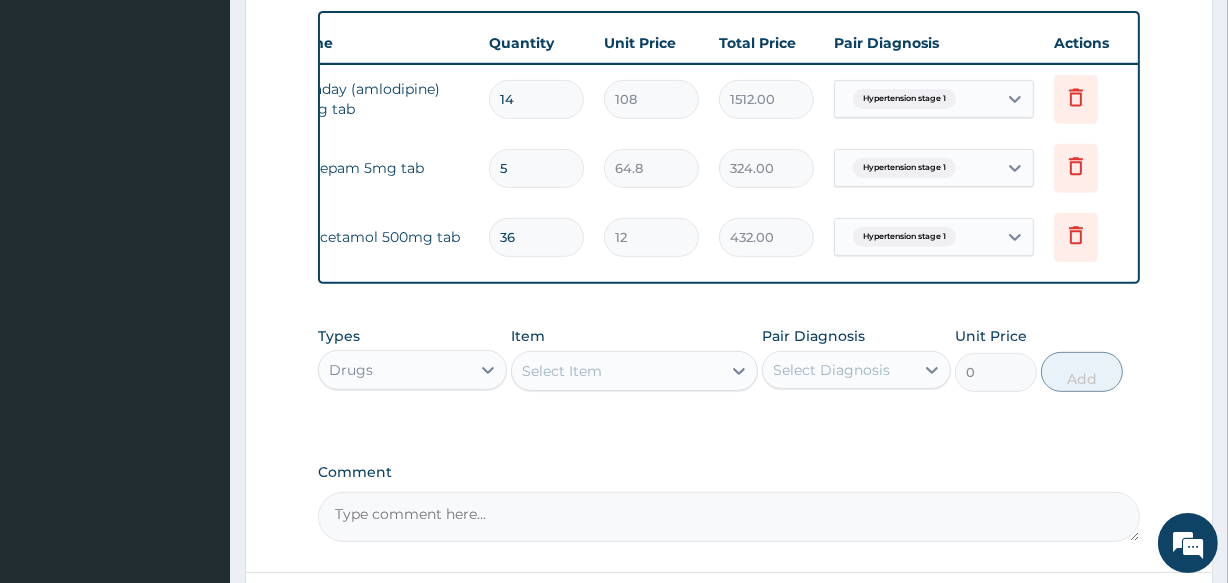 scroll, scrollTop: 0, scrollLeft: 0, axis: both 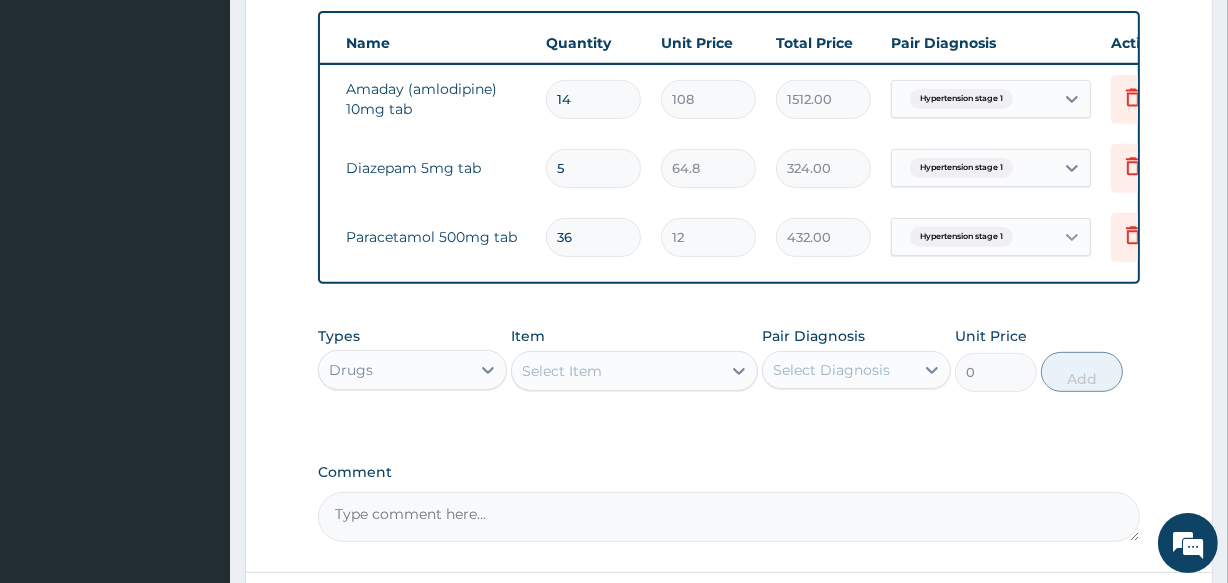 click at bounding box center [1072, 237] 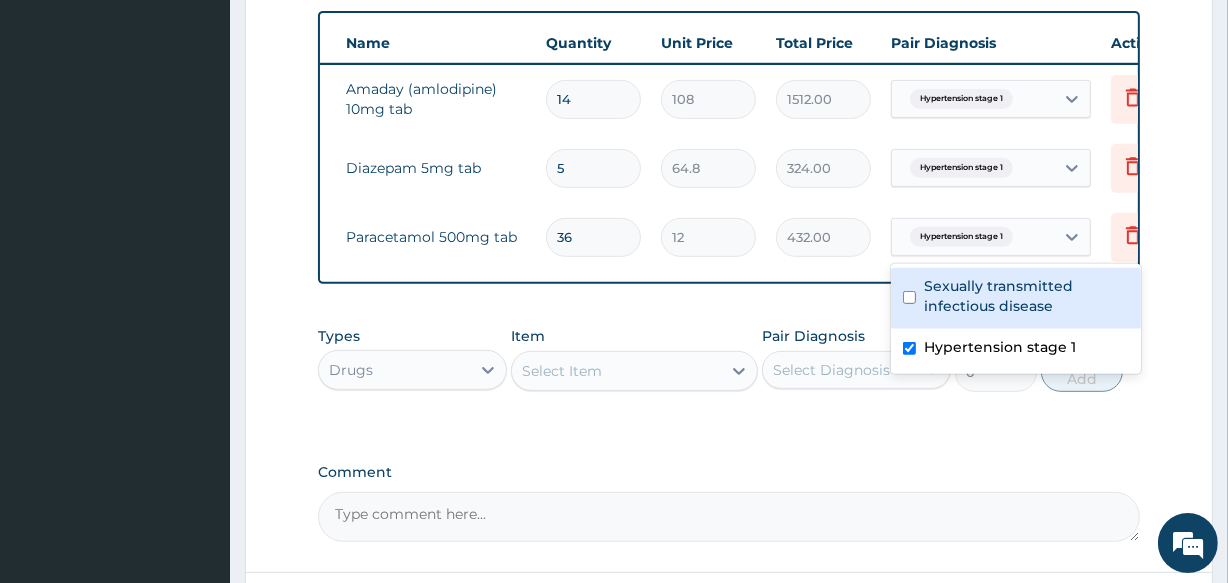 click on "Sexually transmitted infectious disease" at bounding box center (1026, 296) 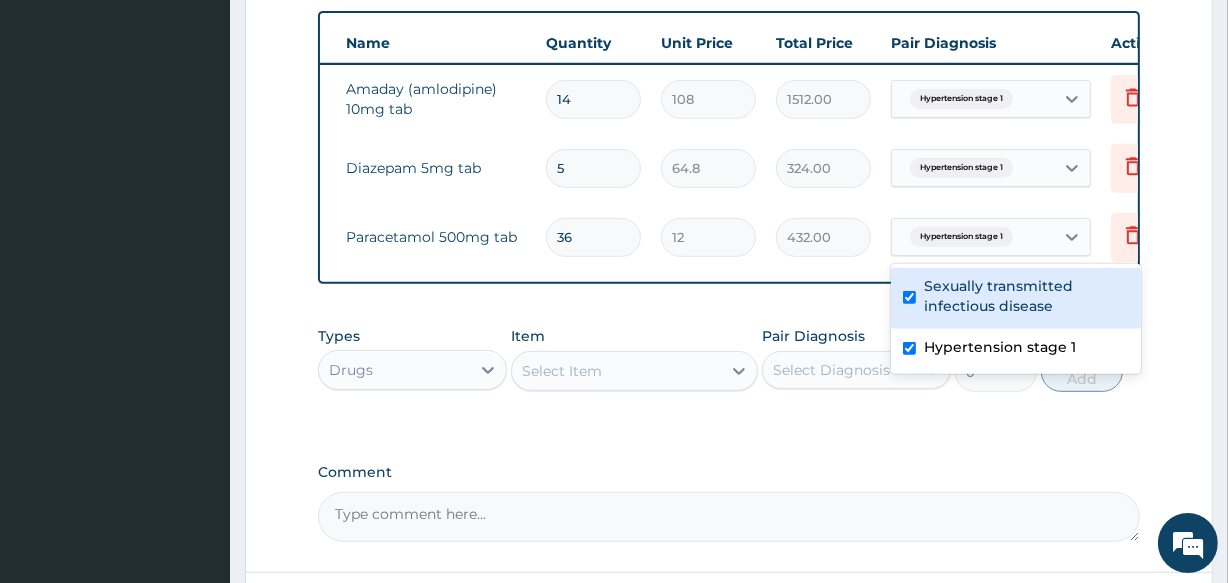 checkbox on "true" 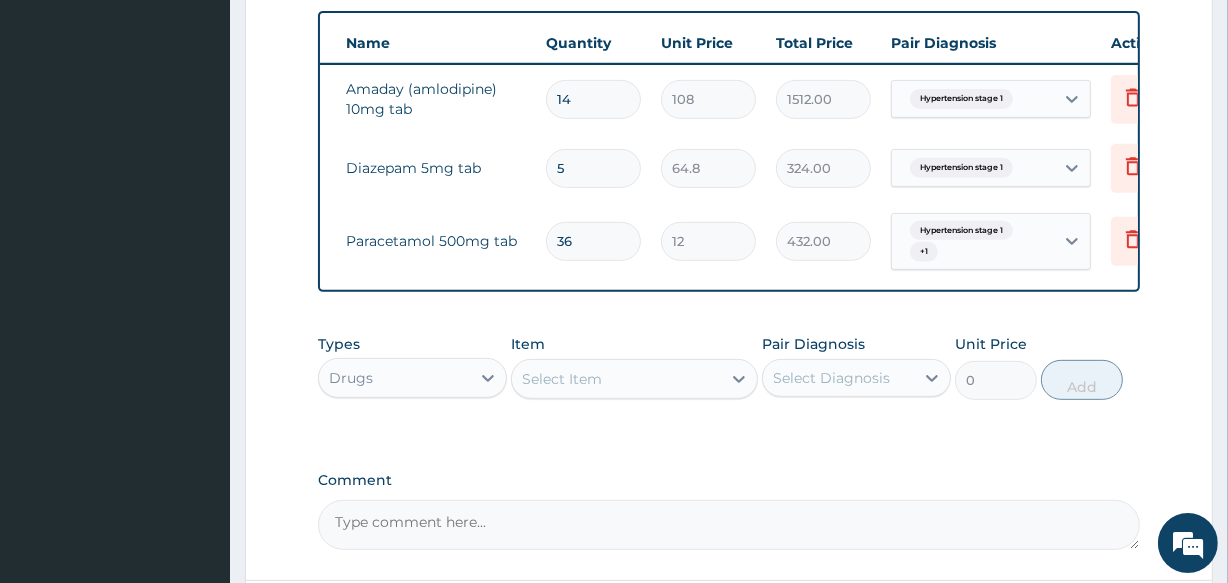 click on "Step  2  of 2 PA Code / Prescription Code Enter Code(Secondary Care Only) Encounter Date DD-MM-YYYY Important Notice Please enter PA codes before entering items that are not attached to a PA code   All diagnoses entered must be linked to a claim item. Diagnosis & Claim Items that are visible but inactive cannot be edited because they were imported from an already approved PA code. Diagnosis Sexually transmitted infectious disease Query Hypertension stage 1 Query NB: All diagnosis must be linked to a claim item Claim Items Type Name Quantity Unit Price Total Price Pair Diagnosis Actions N/A Amaday (amlodipine) 10mg tab 14 108 1512.00 Hypertension stage 1 Delete N/A Diazepam 5mg tab 5 64.8 324.00 Hypertension stage 1 Delete N/A Paracetamol 500mg tab 36 12 432.00 Hypertension stage 1  + 1 Delete Types Drugs Item Select Item Pair Diagnosis Select Diagnosis Unit Price 0 Add Comment     Previous   Submit" at bounding box center (729, 33) 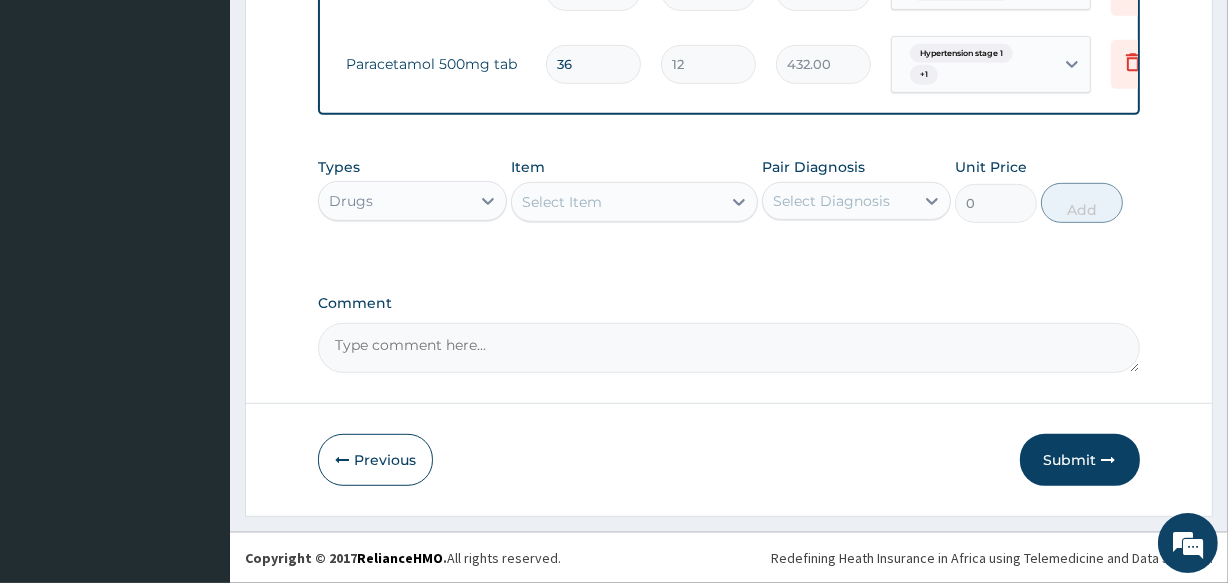 scroll, scrollTop: 923, scrollLeft: 0, axis: vertical 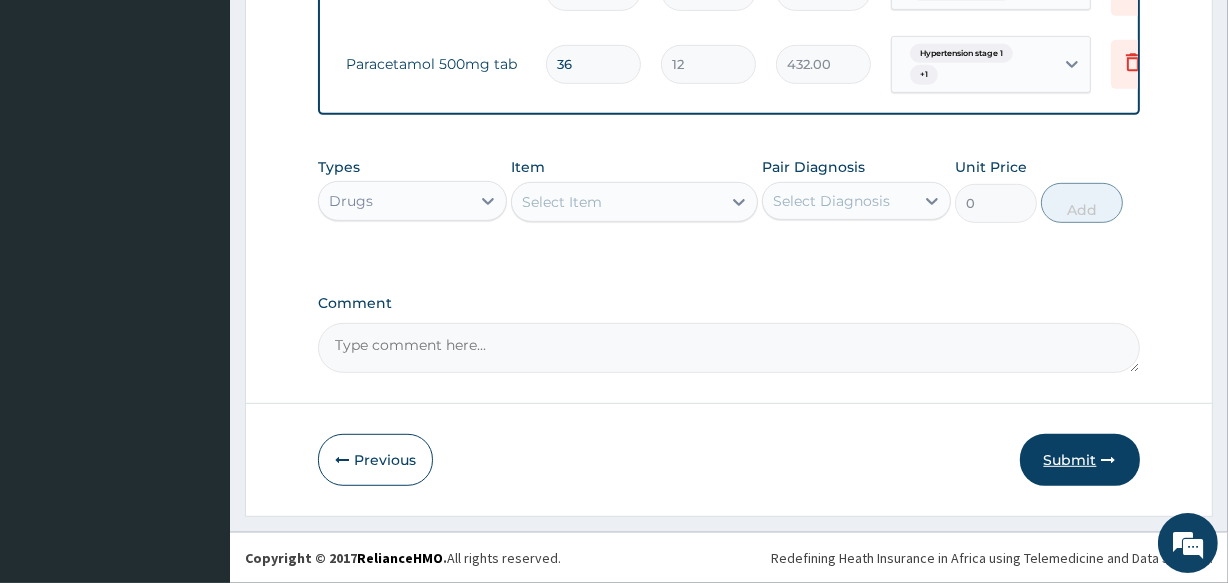 click on "Submit" at bounding box center (1080, 460) 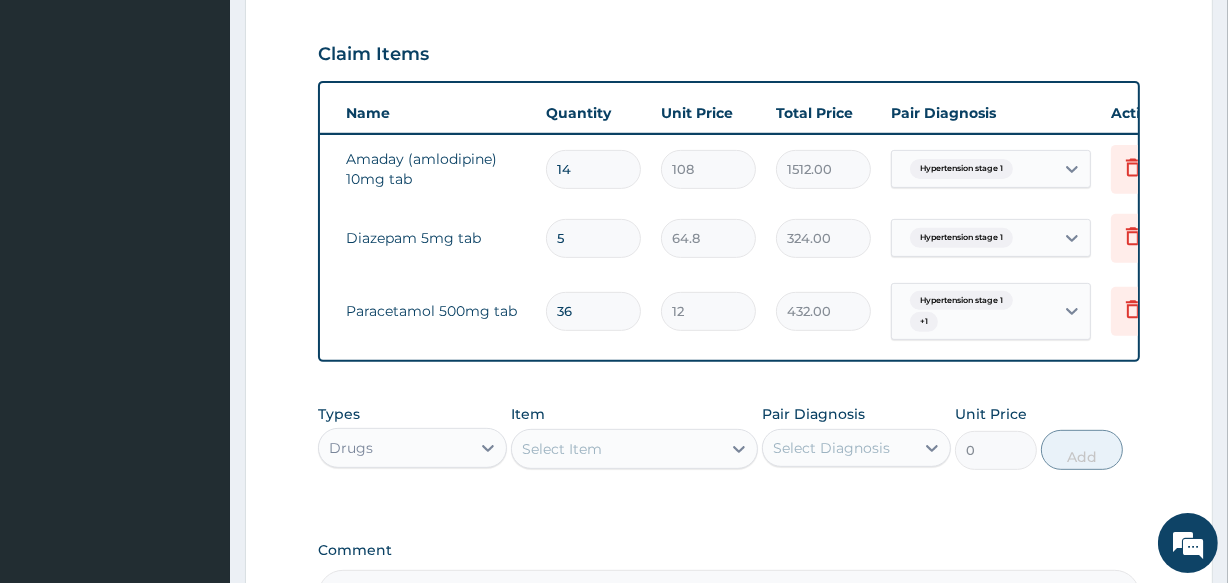 scroll, scrollTop: 650, scrollLeft: 0, axis: vertical 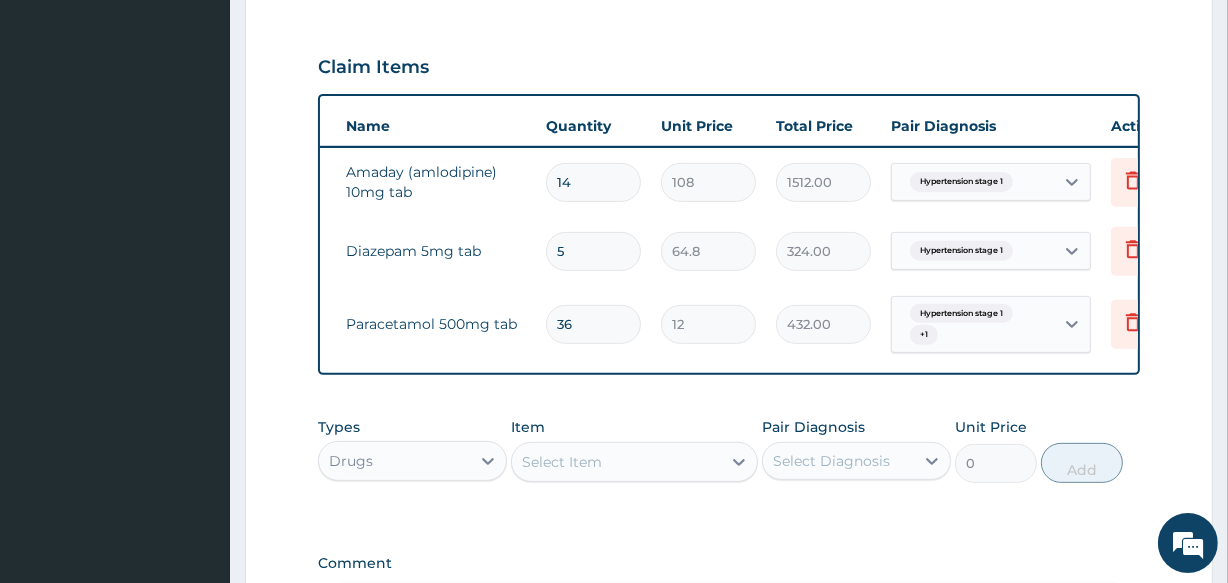 click on "PA Code / Prescription Code Enter Code(Secondary Care Only) Encounter Date DD-MM-YYYY Important Notice Please enter PA codes before entering items that are not attached to a PA code   All diagnoses entered must be linked to a claim item. Diagnosis & Claim Items that are visible but inactive cannot be edited because they were imported from an already approved PA code. Diagnosis Sexually transmitted infectious disease Query Hypertension stage 1 Query NB: All diagnosis must be linked to a claim item Claim Items Type Name Quantity Unit Price Total Price Pair Diagnosis Actions N/A Amaday (amlodipine) 10mg tab 14 108 1512.00 Hypertension stage 1 Delete N/A Diazepam 5mg tab 5 64.8 324.00 Hypertension stage 1 Delete N/A Paracetamol 500mg tab 36 12 432.00 Hypertension stage 1  + 1 Delete Types Drugs Item Select Item Pair Diagnosis Select Diagnosis Unit Price 0 Add Comment" at bounding box center (728, 87) 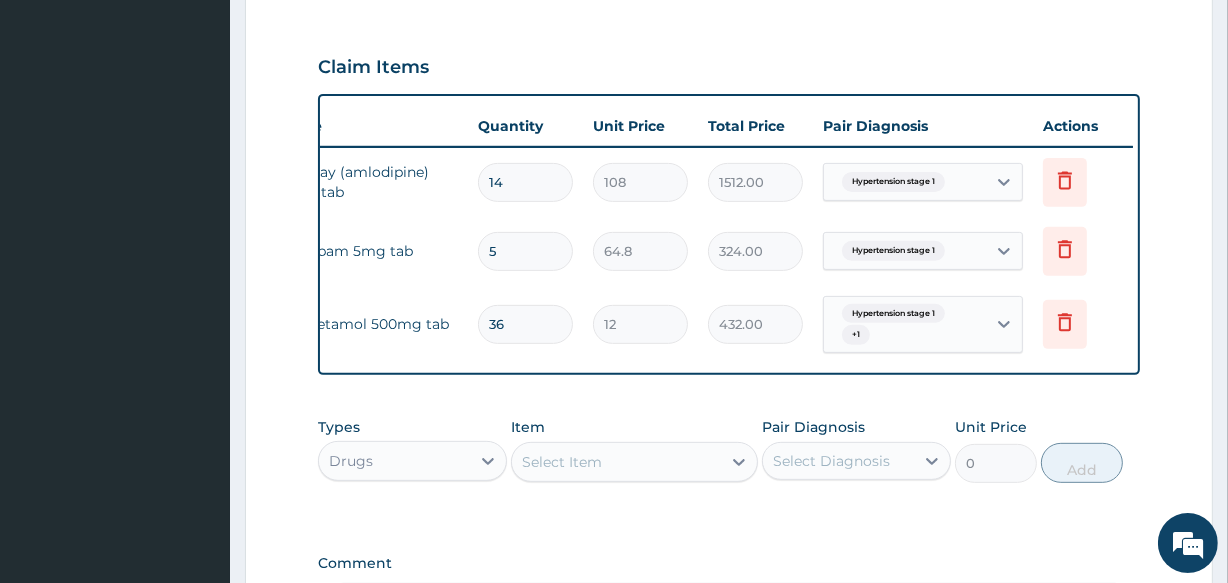 scroll, scrollTop: 0, scrollLeft: 181, axis: horizontal 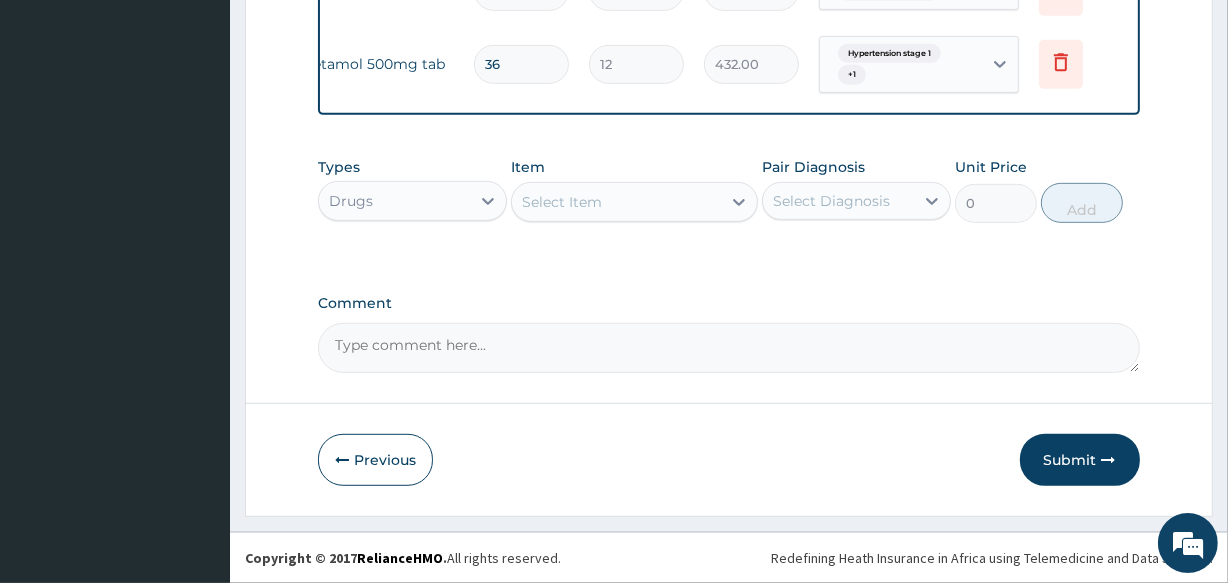 click on "Drugs" at bounding box center (394, 201) 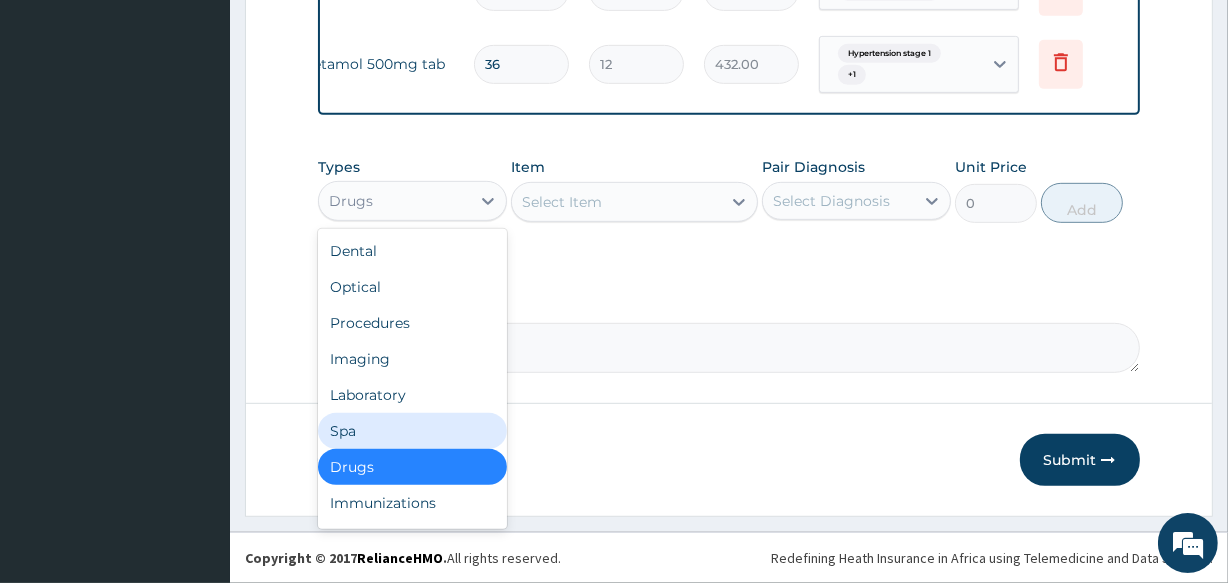 scroll, scrollTop: 68, scrollLeft: 0, axis: vertical 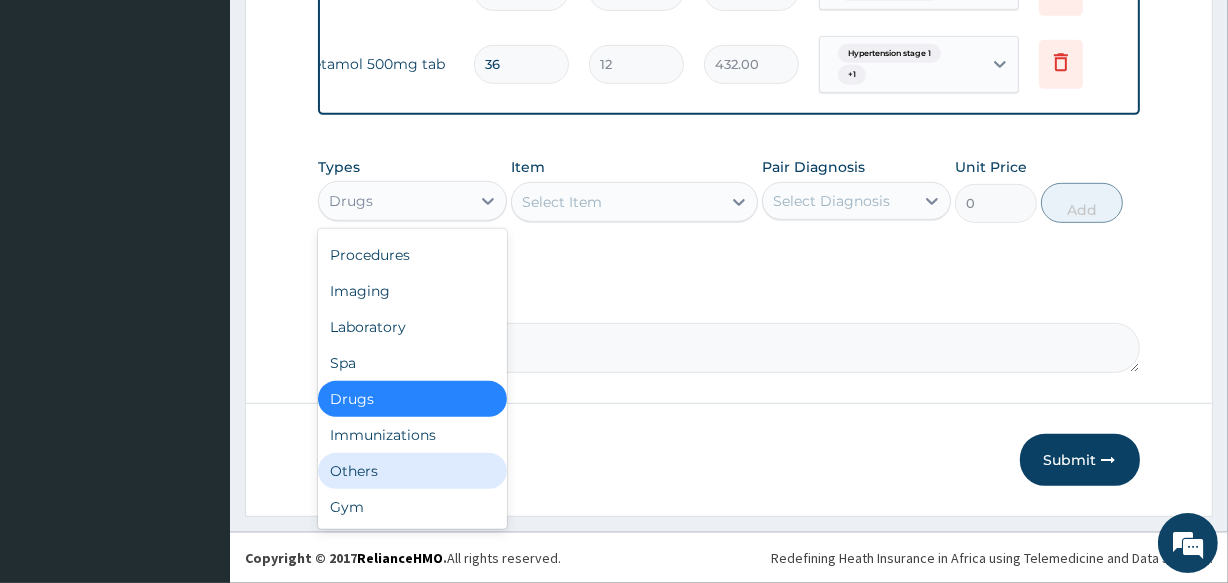 click on "Others" at bounding box center [412, 471] 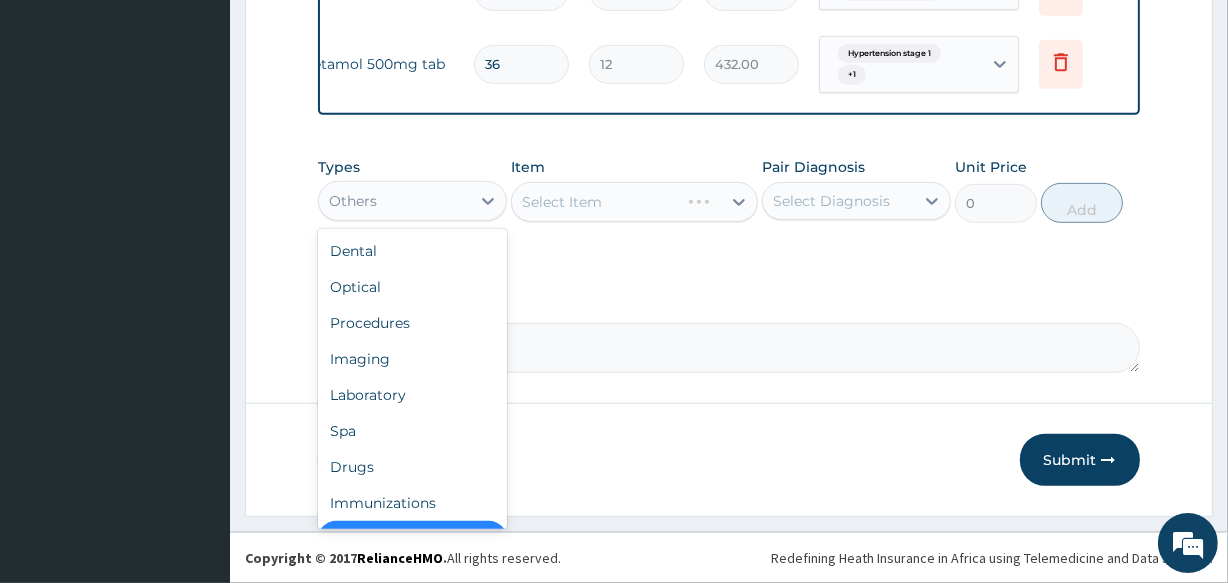 click on "Others" at bounding box center (394, 201) 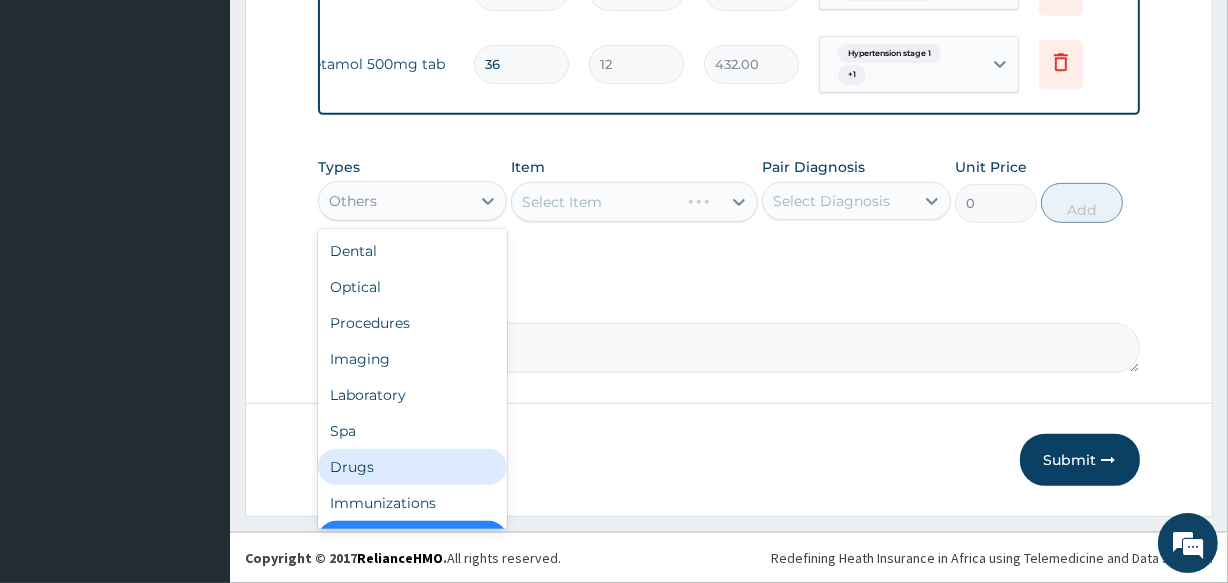scroll, scrollTop: 68, scrollLeft: 0, axis: vertical 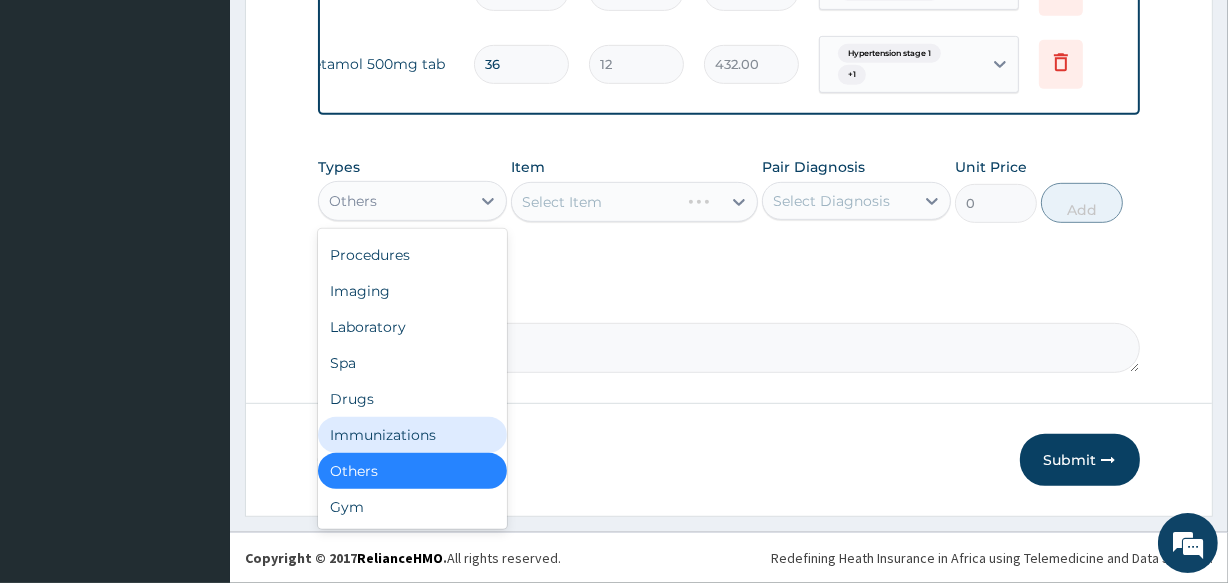 click on "Immunizations" at bounding box center (412, 435) 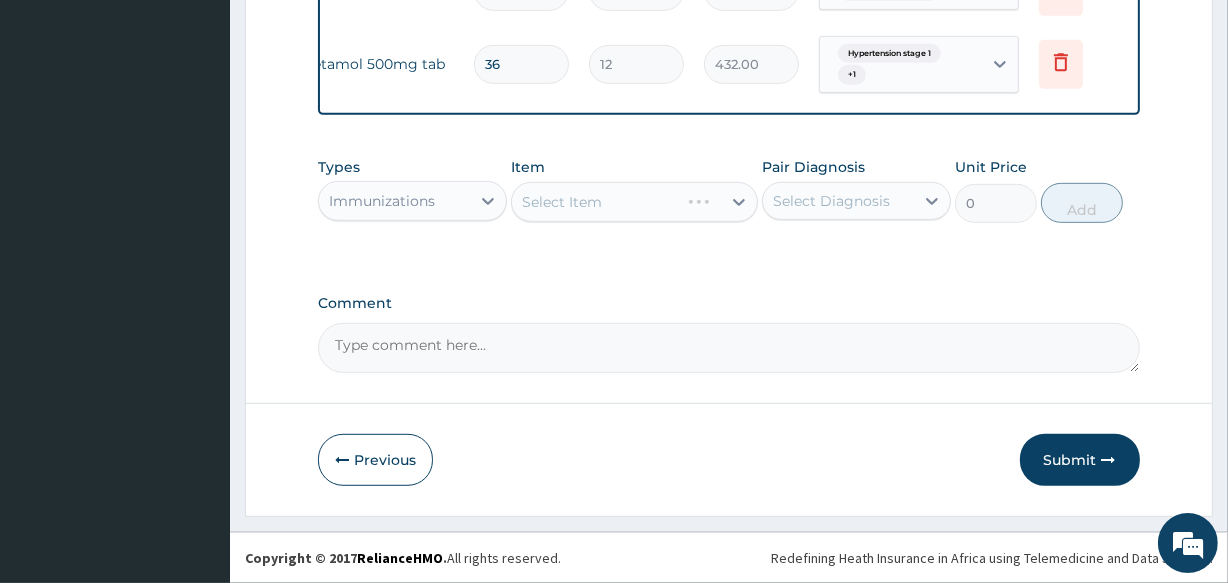 click on "Immunizations" at bounding box center (394, 201) 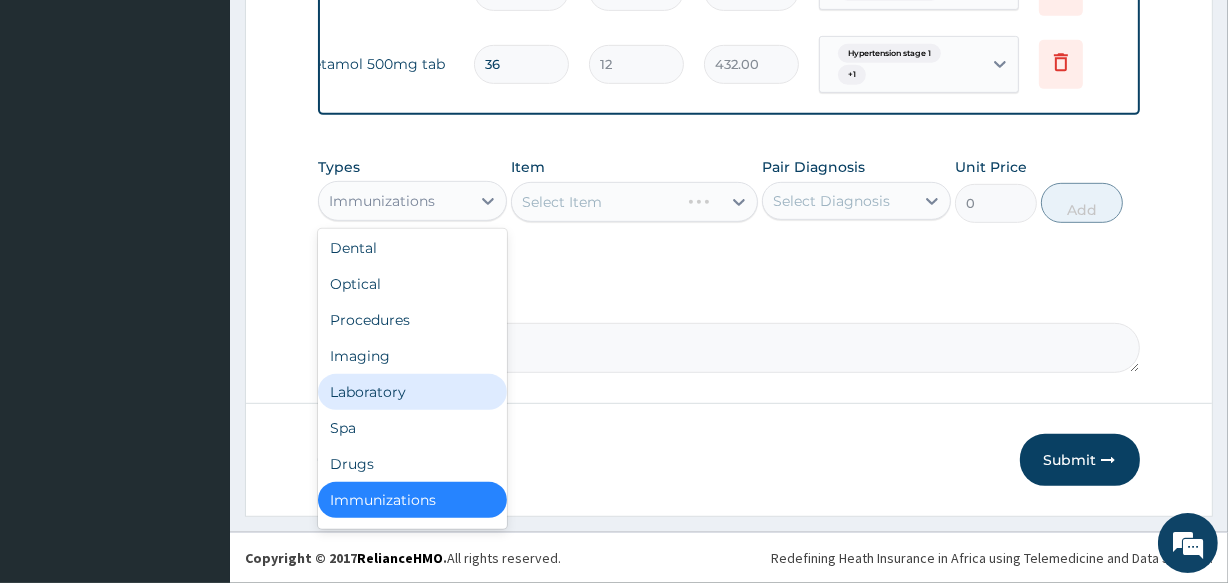 scroll, scrollTop: 68, scrollLeft: 0, axis: vertical 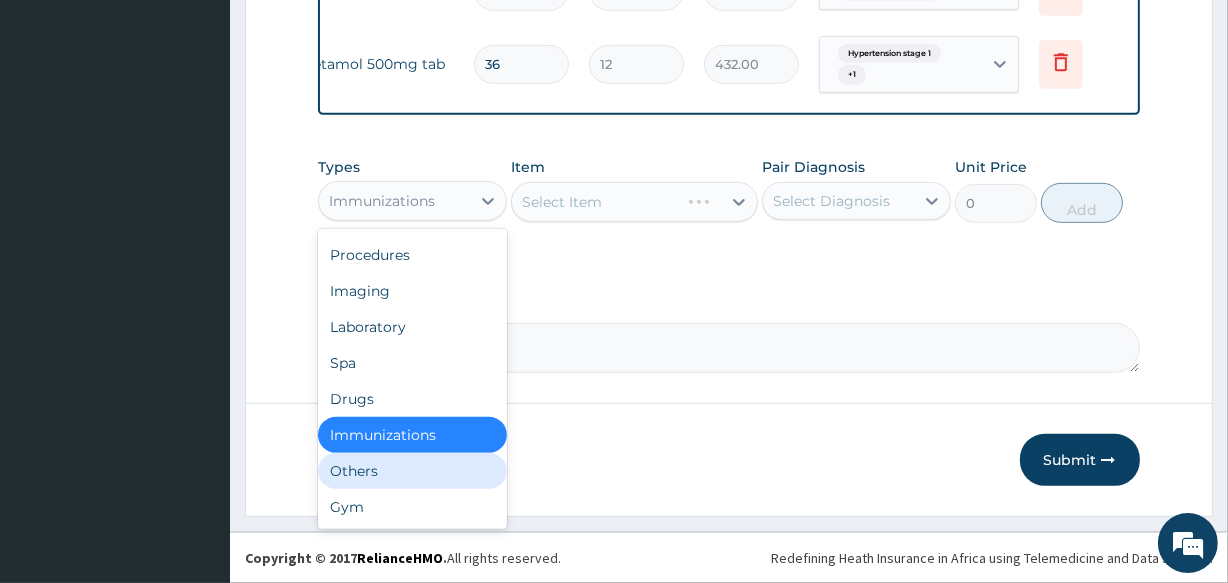 click on "Others" at bounding box center [412, 471] 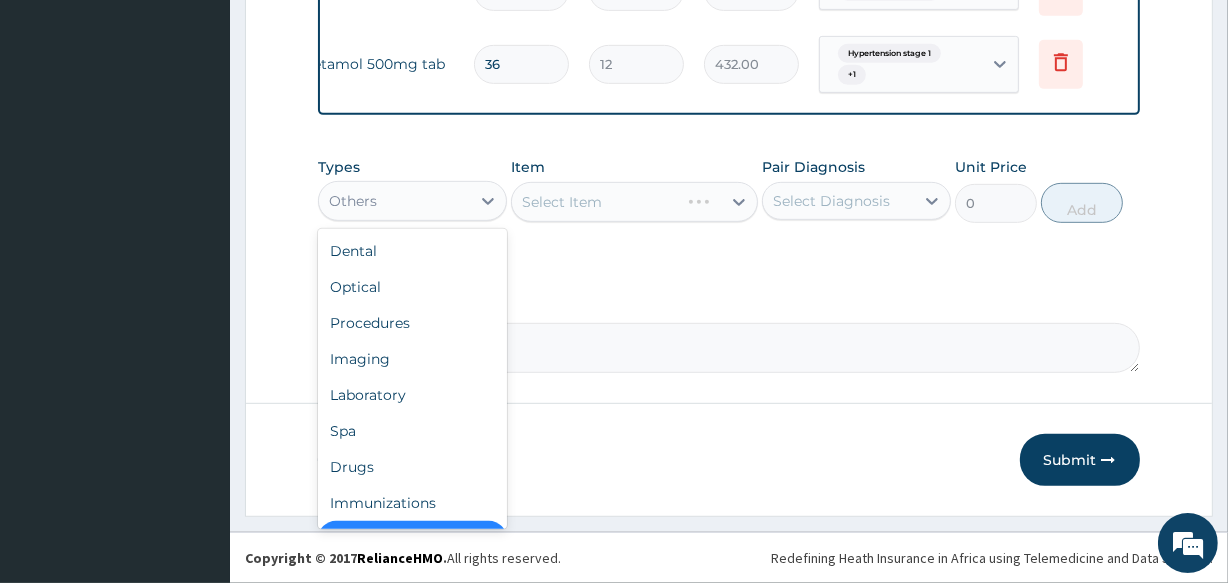 click on "Others" at bounding box center [394, 201] 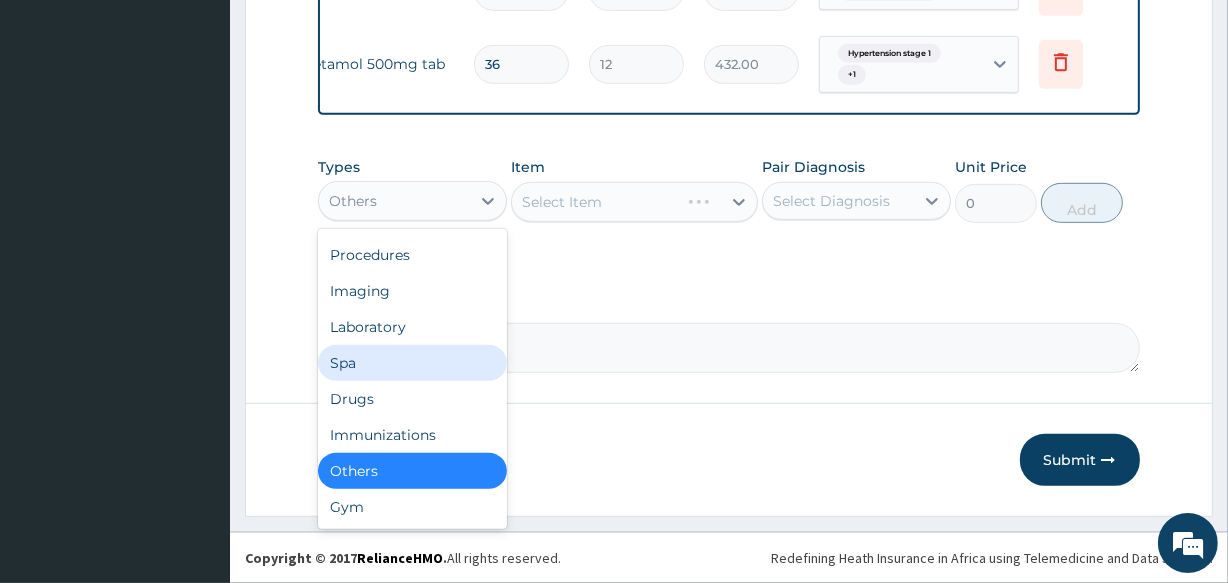 scroll, scrollTop: 0, scrollLeft: 0, axis: both 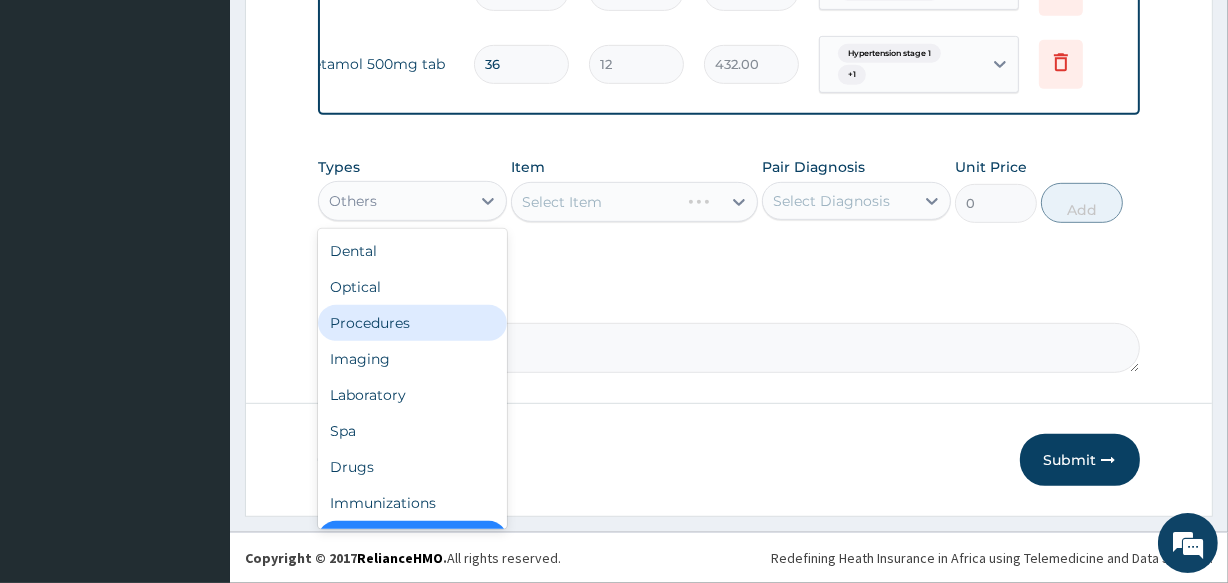 click on "Procedures" at bounding box center [412, 323] 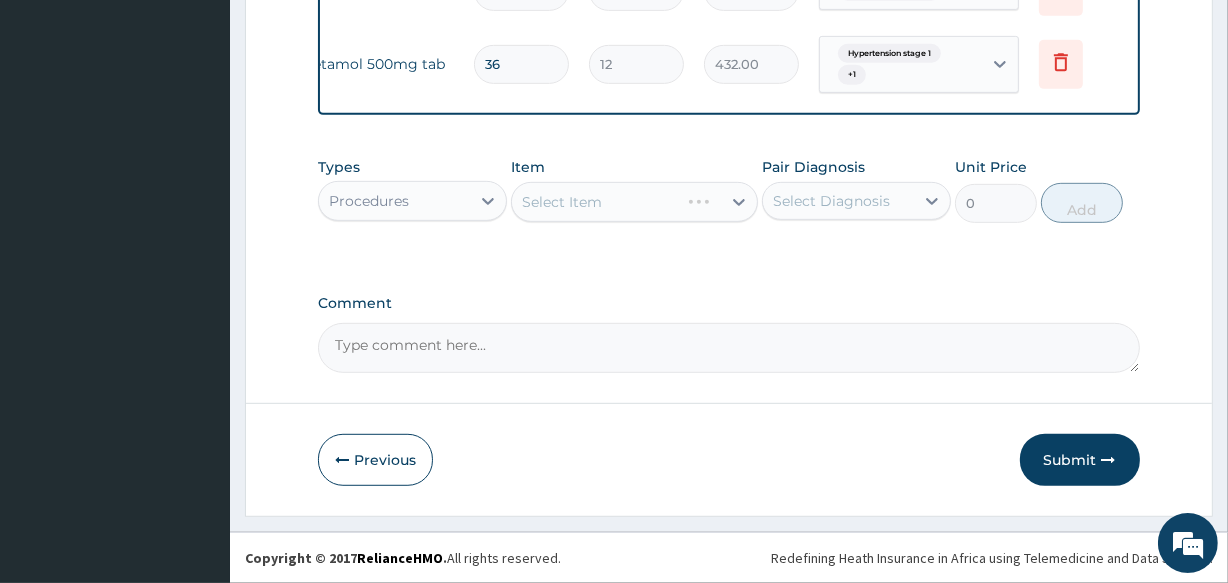 click on "Select Item" at bounding box center [634, 202] 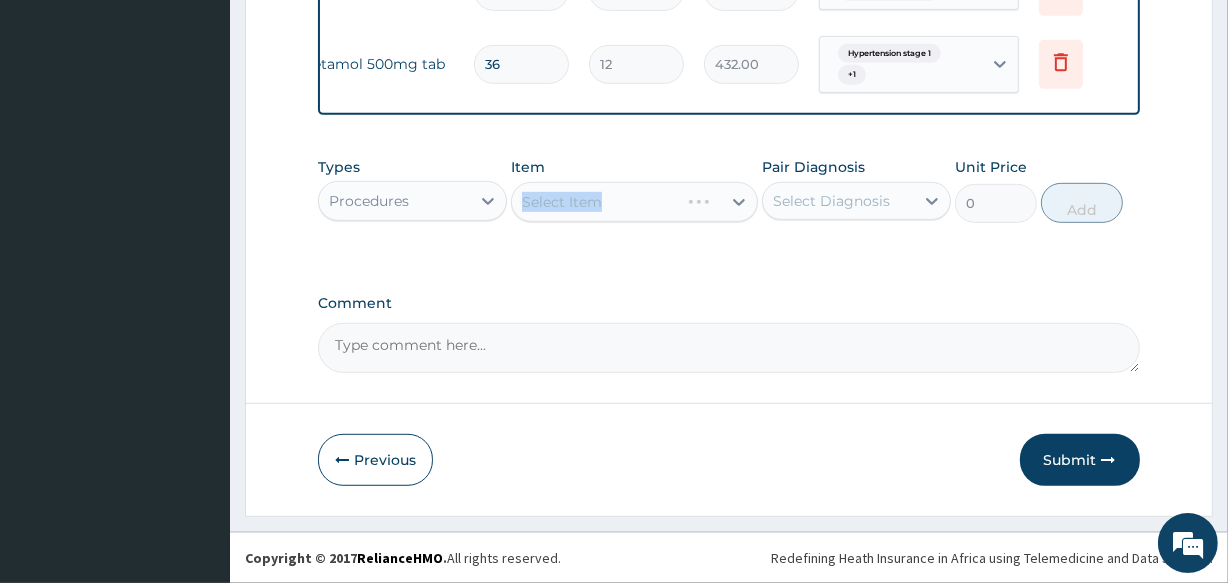 click on "Select Item" at bounding box center [634, 202] 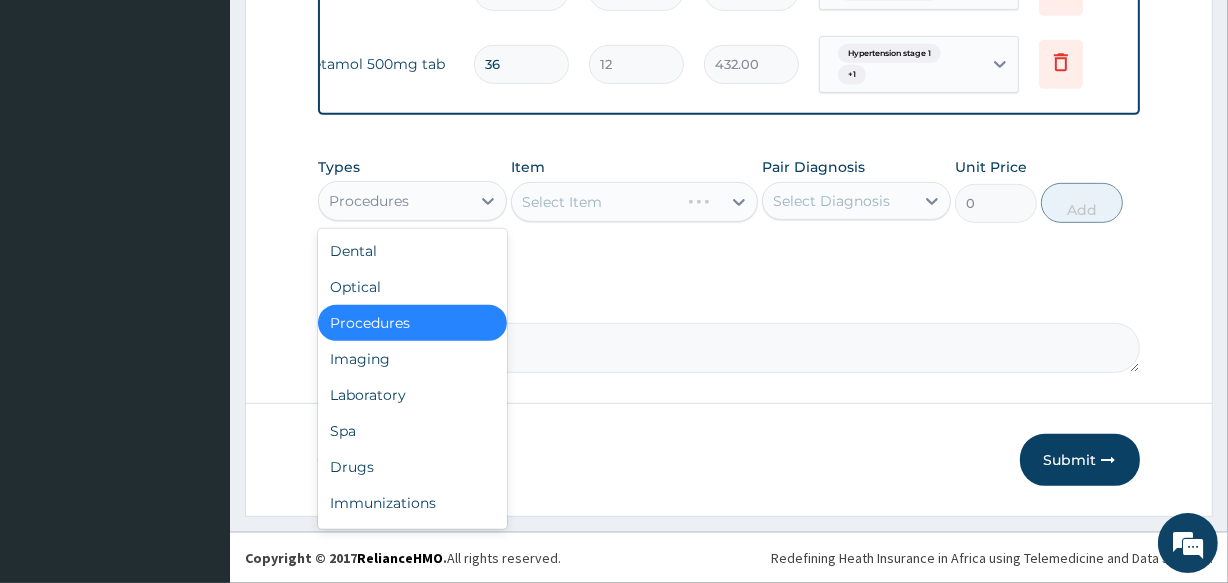 click on "Procedures" at bounding box center [394, 201] 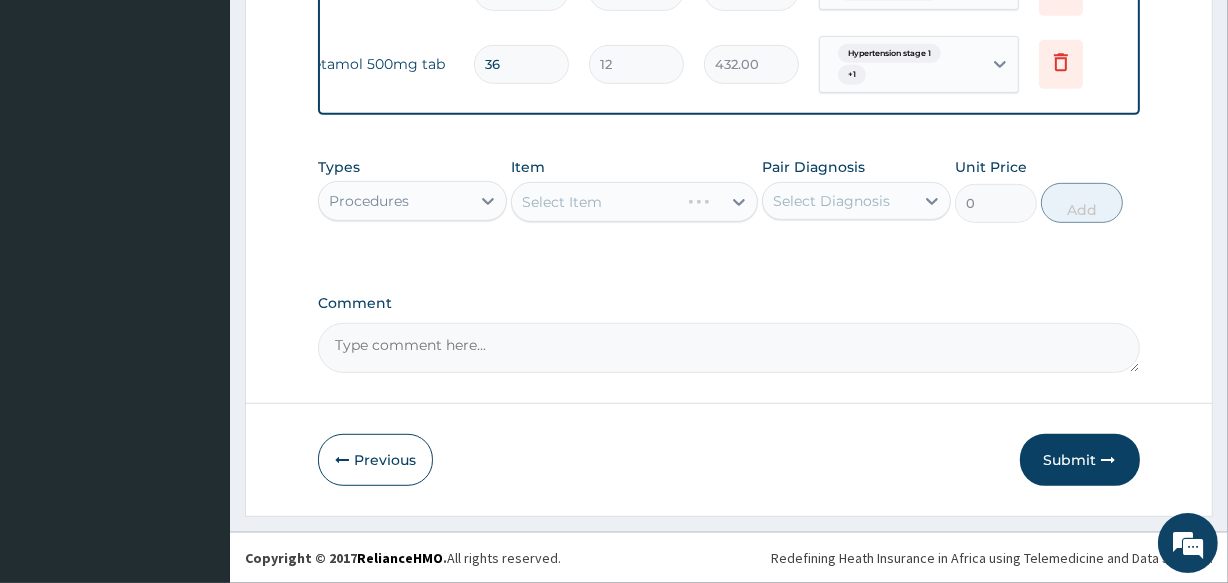 click on "Comment" at bounding box center [728, 348] 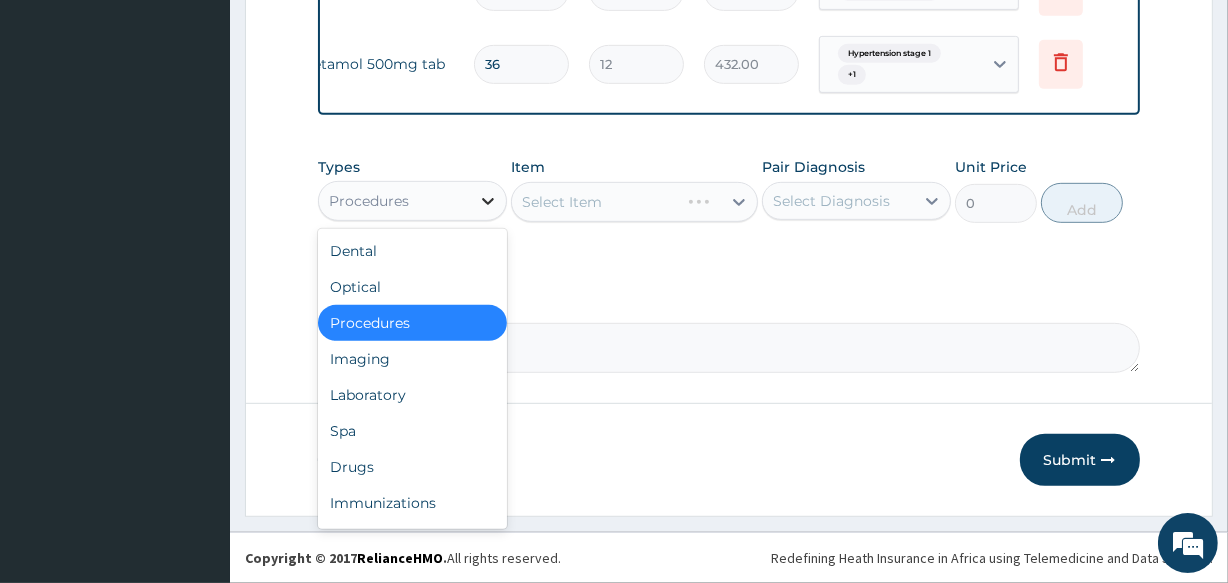 click at bounding box center (488, 201) 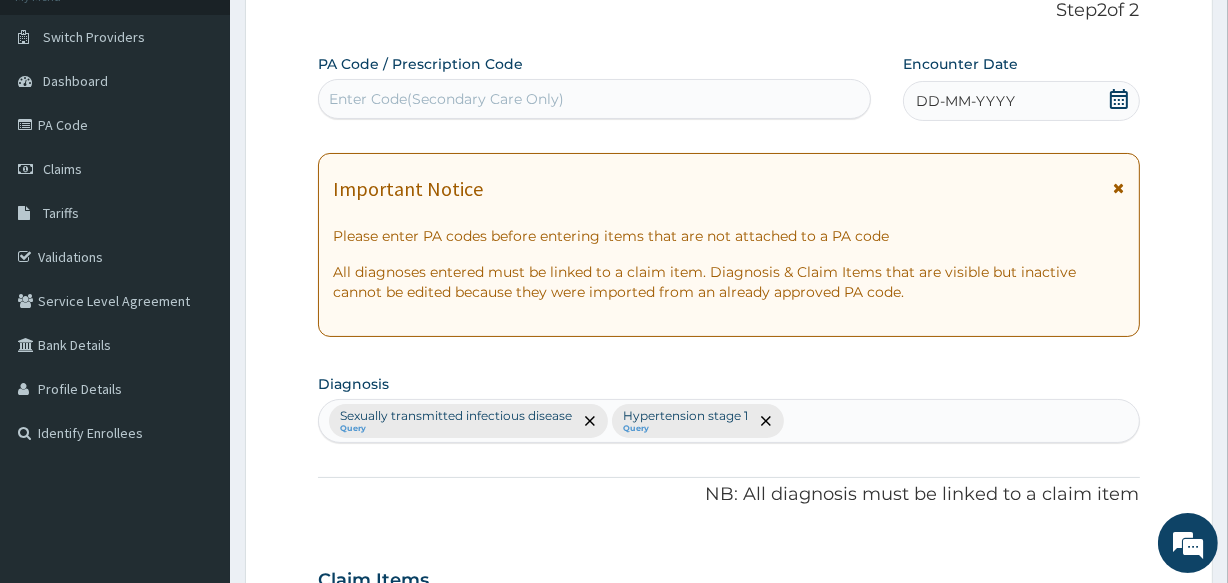 scroll, scrollTop: 105, scrollLeft: 0, axis: vertical 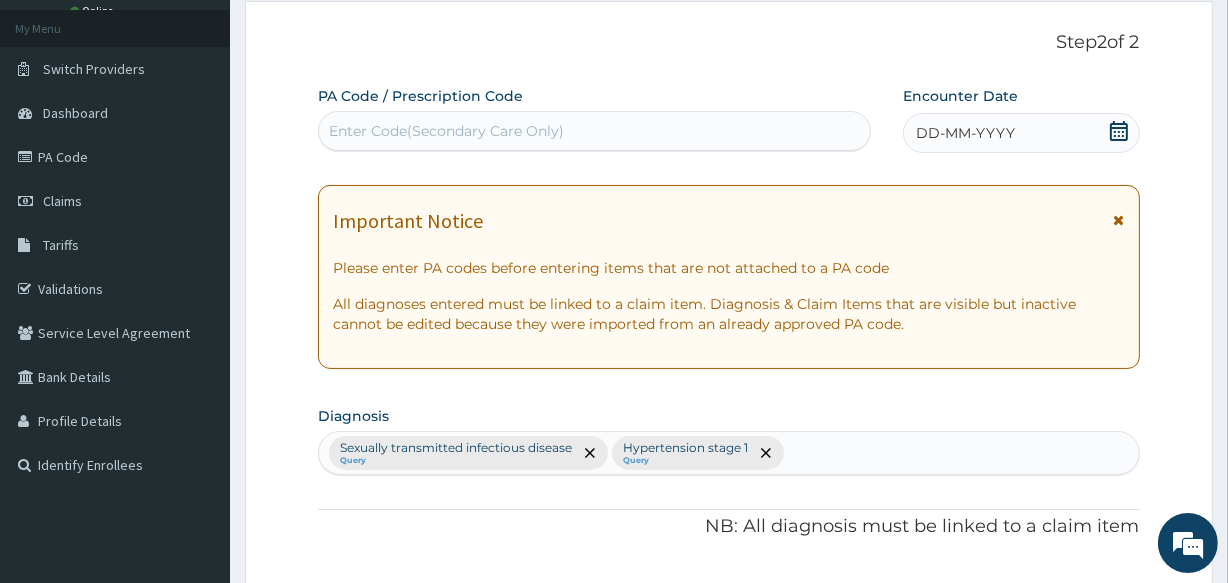click 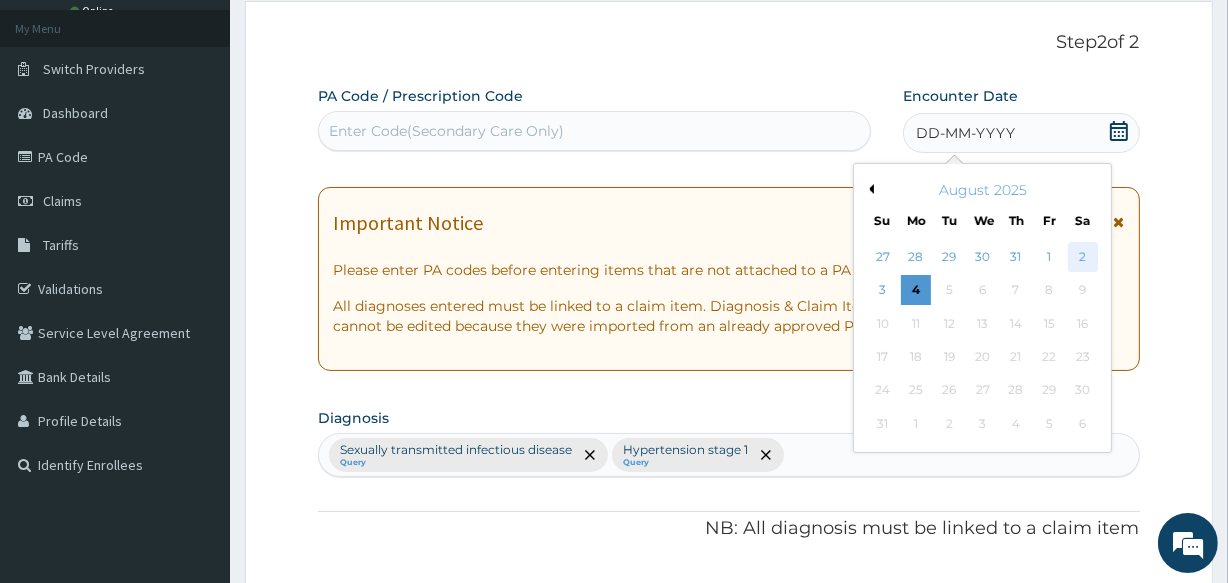 click on "2" at bounding box center [1082, 257] 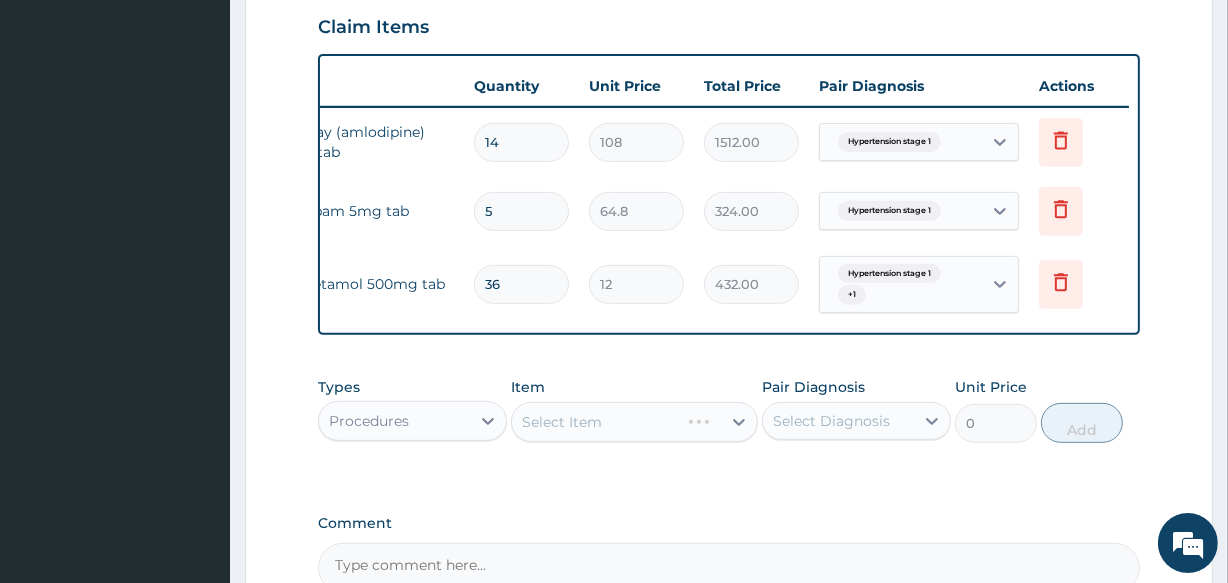 scroll, scrollTop: 923, scrollLeft: 0, axis: vertical 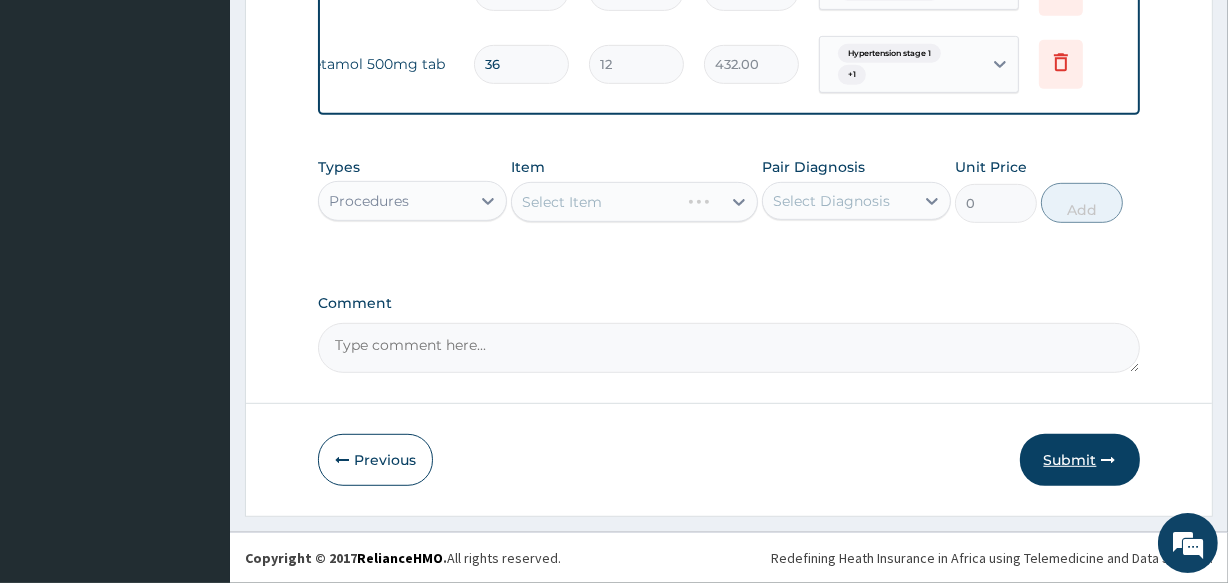 click on "Submit" at bounding box center (1080, 460) 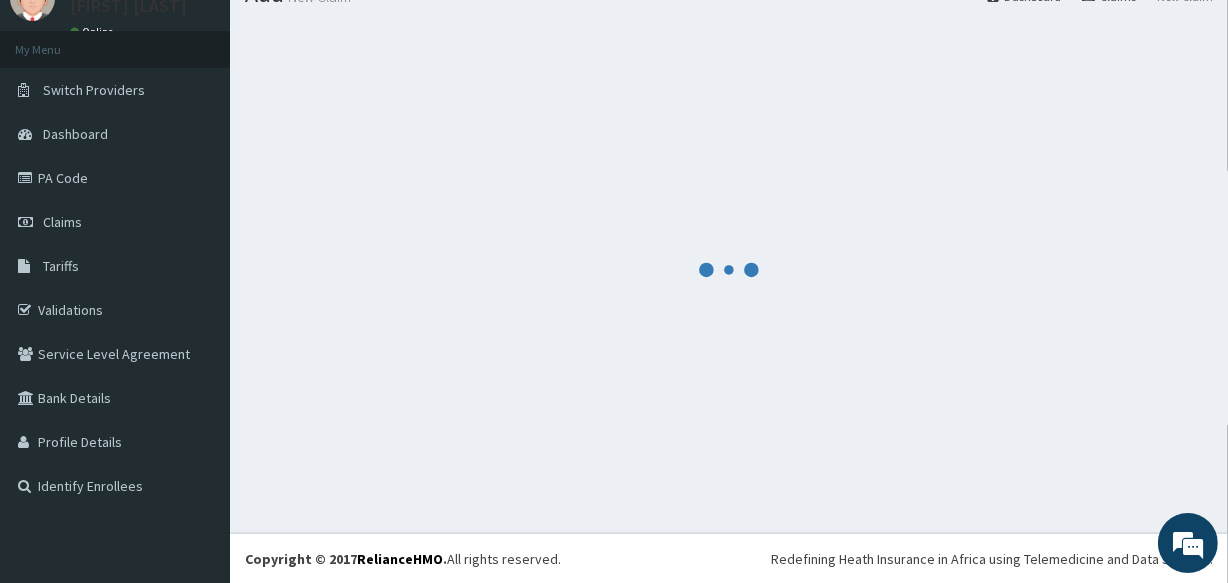 click at bounding box center [729, 270] 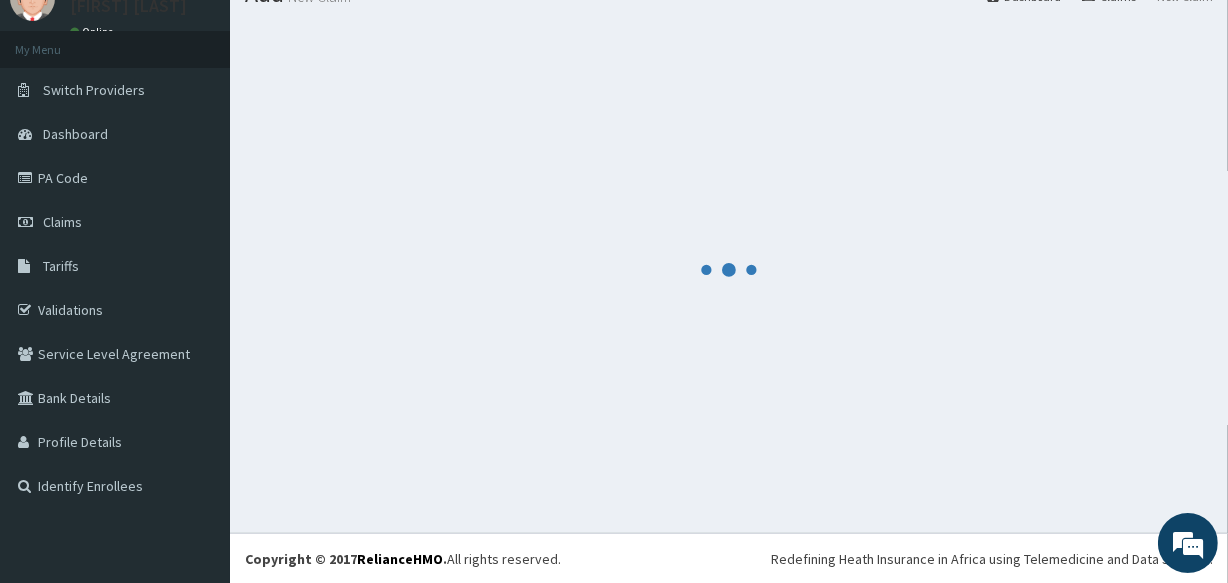 click at bounding box center (729, 270) 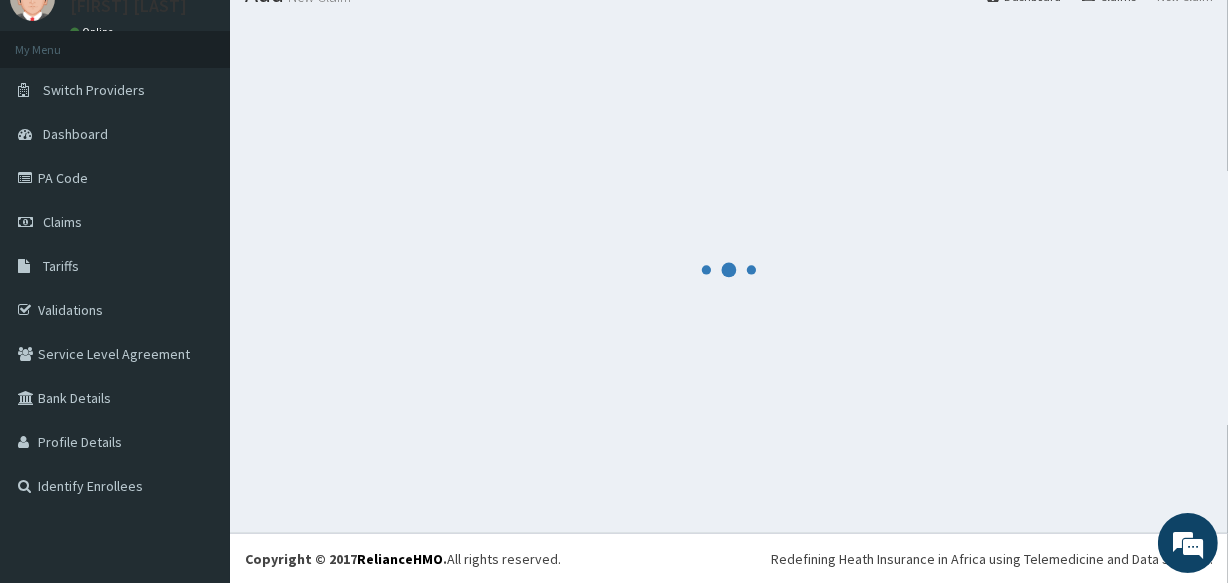 click at bounding box center [729, 270] 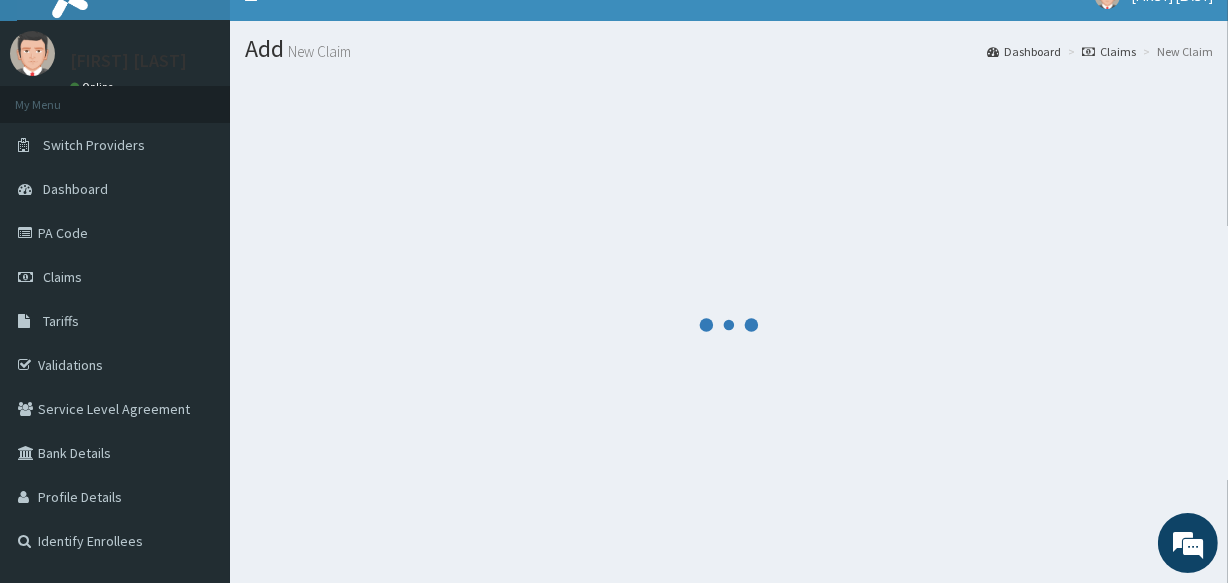 scroll, scrollTop: 0, scrollLeft: 0, axis: both 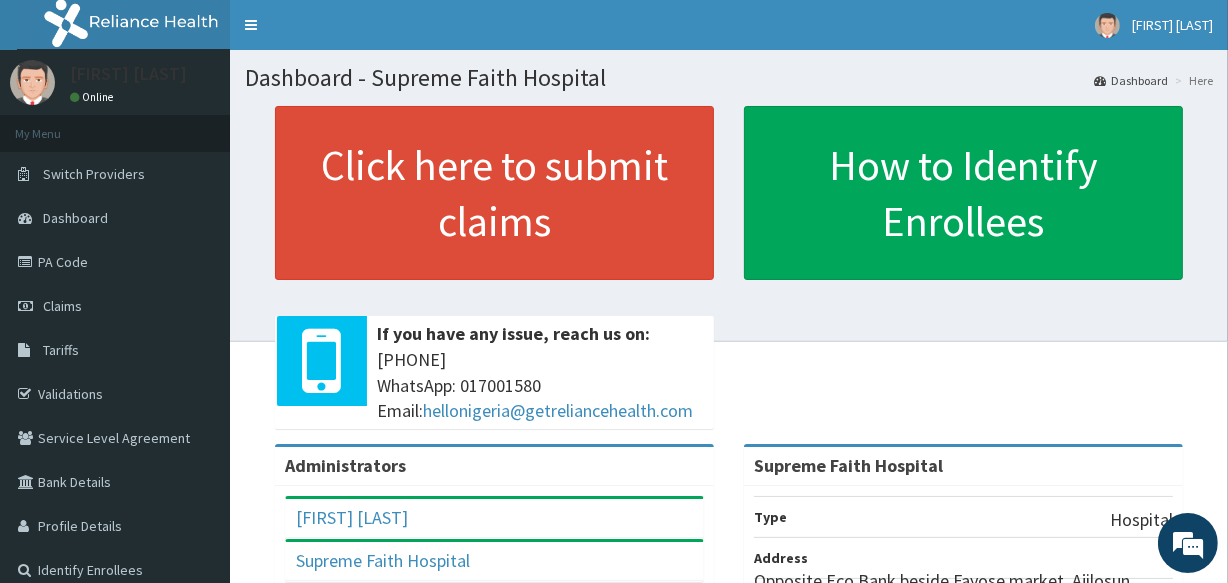 click on "If you have any issue, reach us on:
[PHONE] WhatsApp: [PHONE] Email:  [EMAIL]" at bounding box center (539, 372) 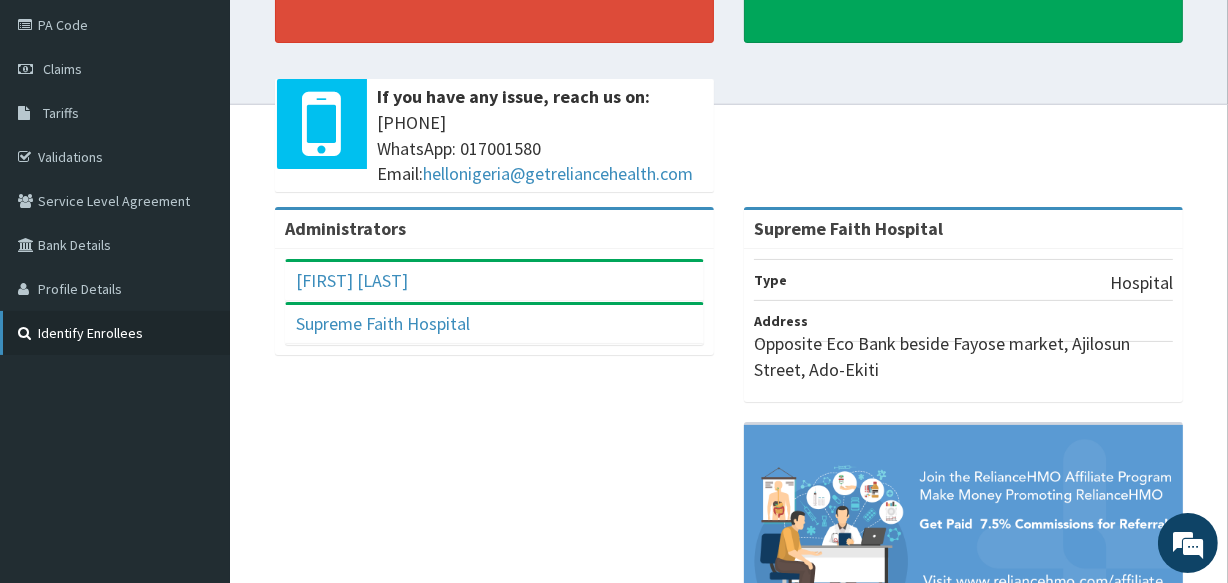 scroll, scrollTop: 0, scrollLeft: 0, axis: both 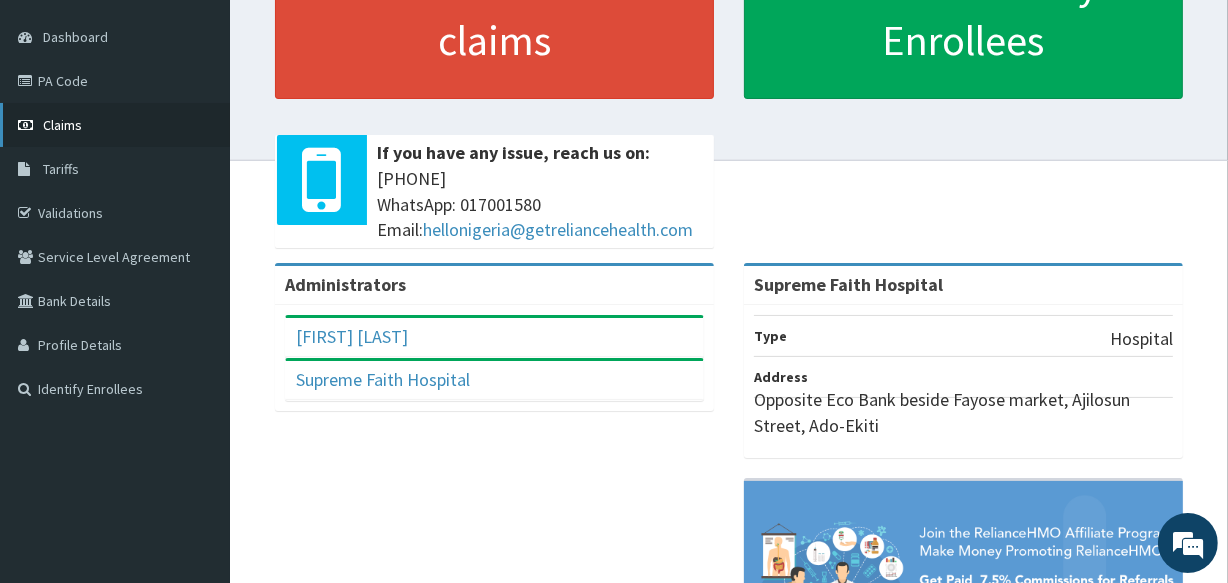 click on "Claims" at bounding box center [115, 125] 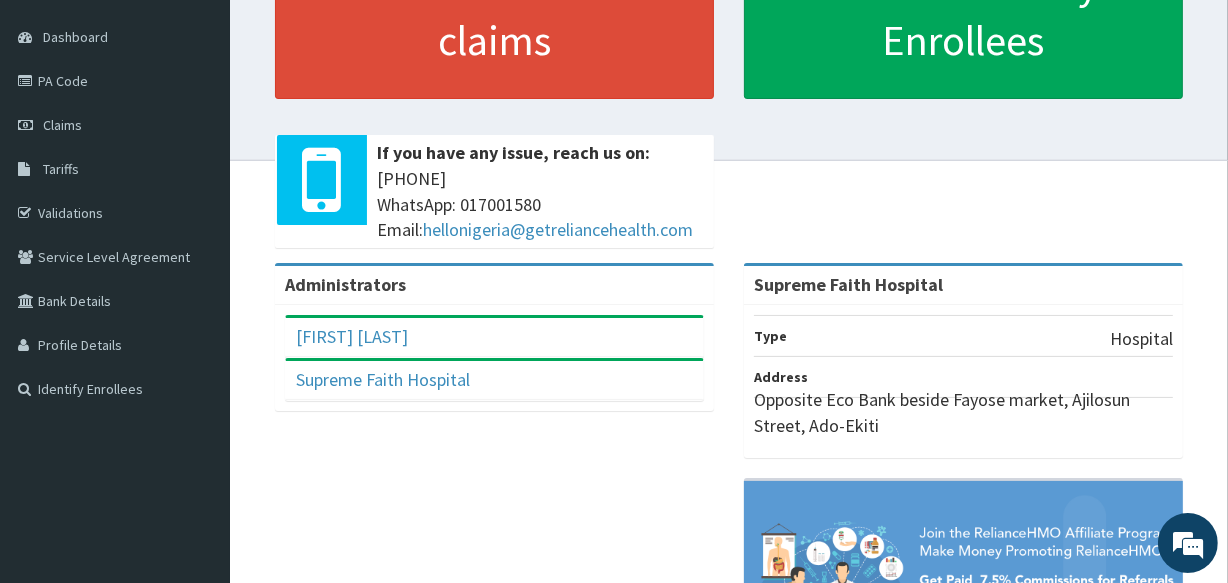 scroll, scrollTop: 83, scrollLeft: 0, axis: vertical 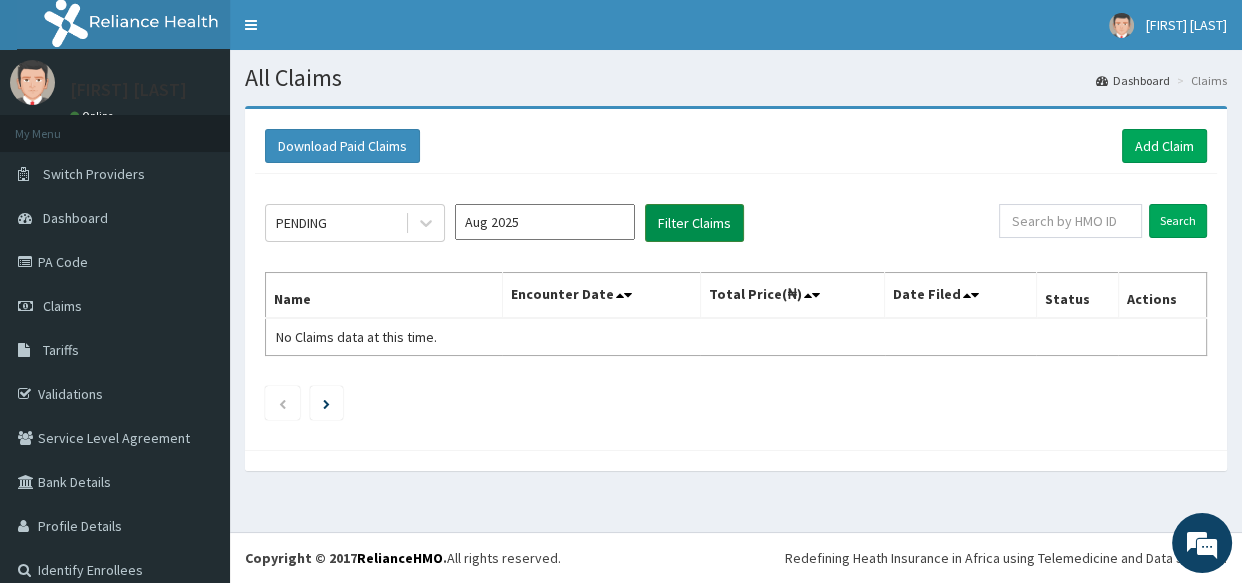 click on "Filter Claims" at bounding box center [694, 223] 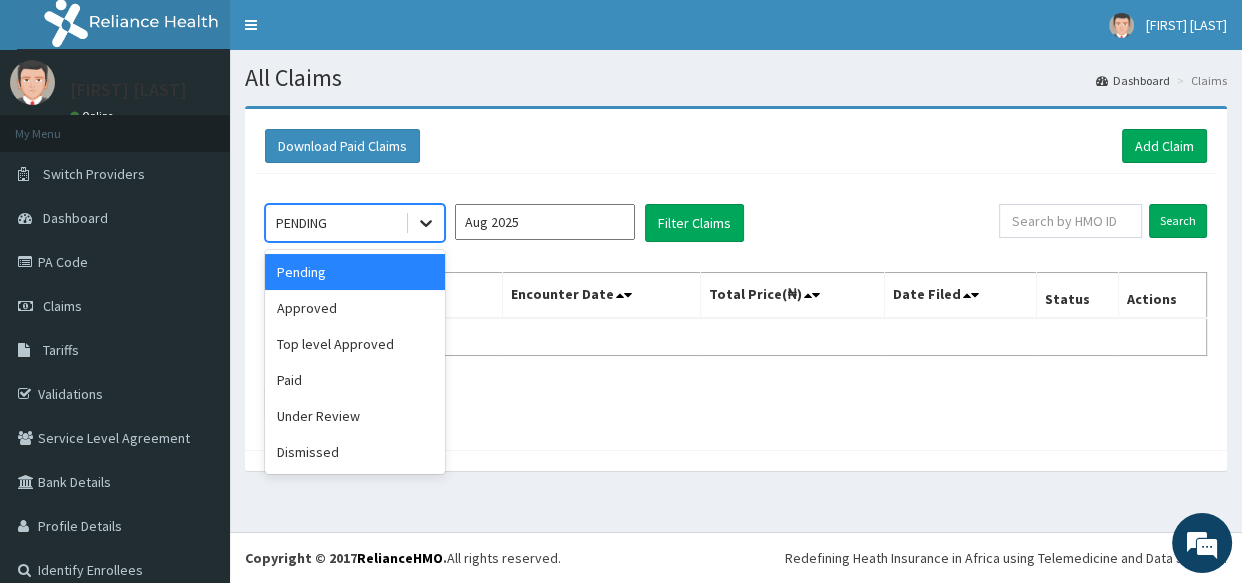 click on "PENDING" at bounding box center (355, 223) 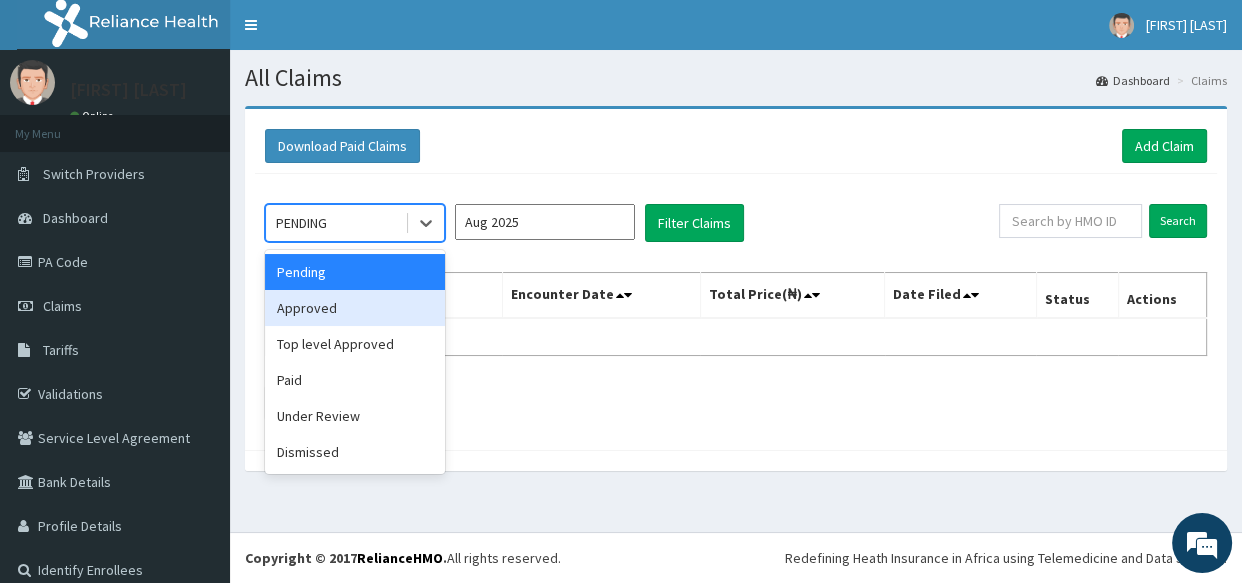 click on "Approved" at bounding box center [355, 308] 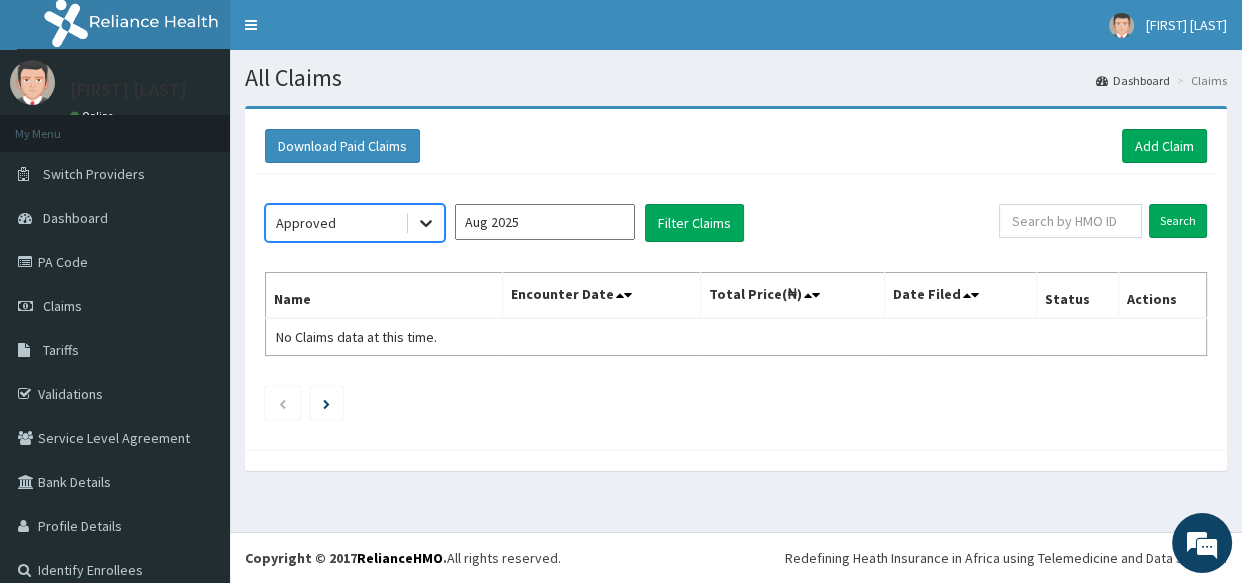 click 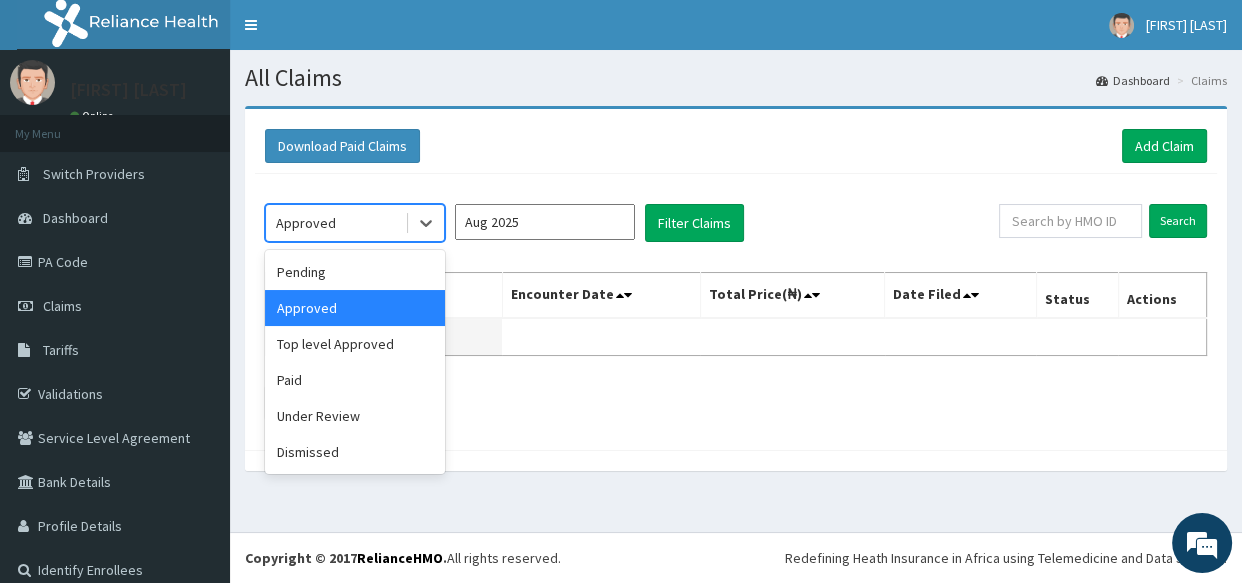 click on "Approved" at bounding box center (355, 308) 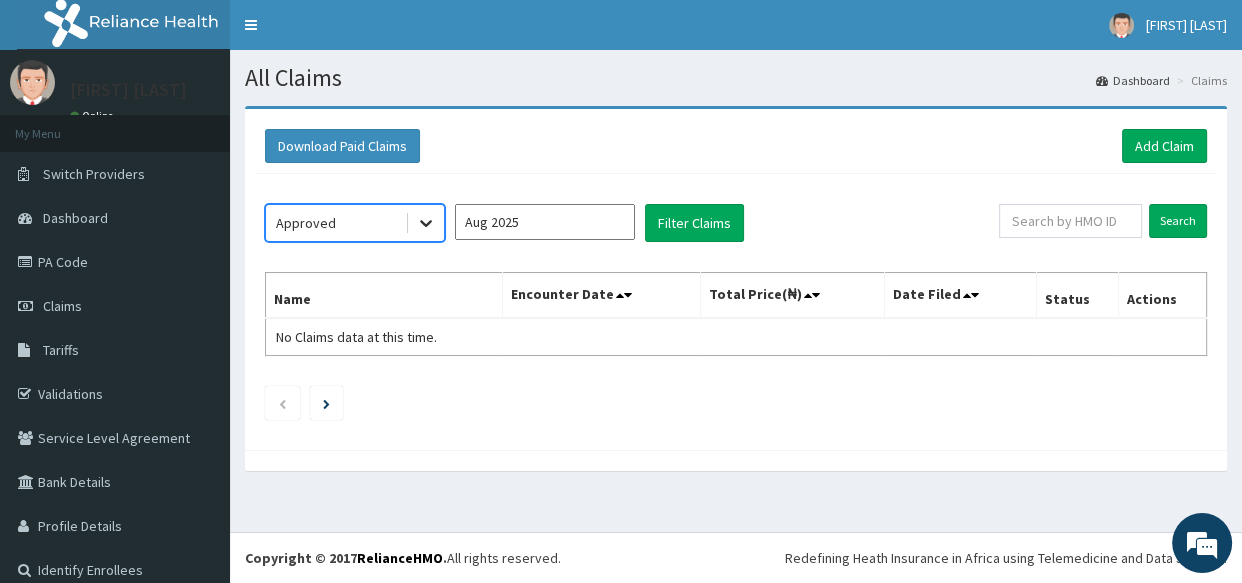 scroll, scrollTop: 0, scrollLeft: 0, axis: both 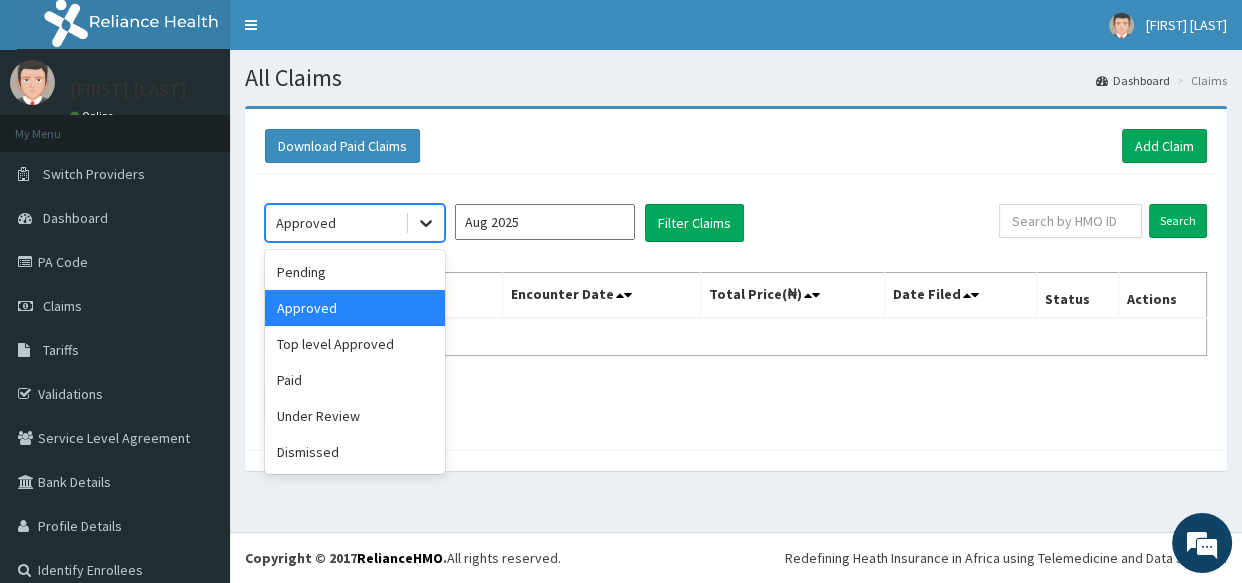 click 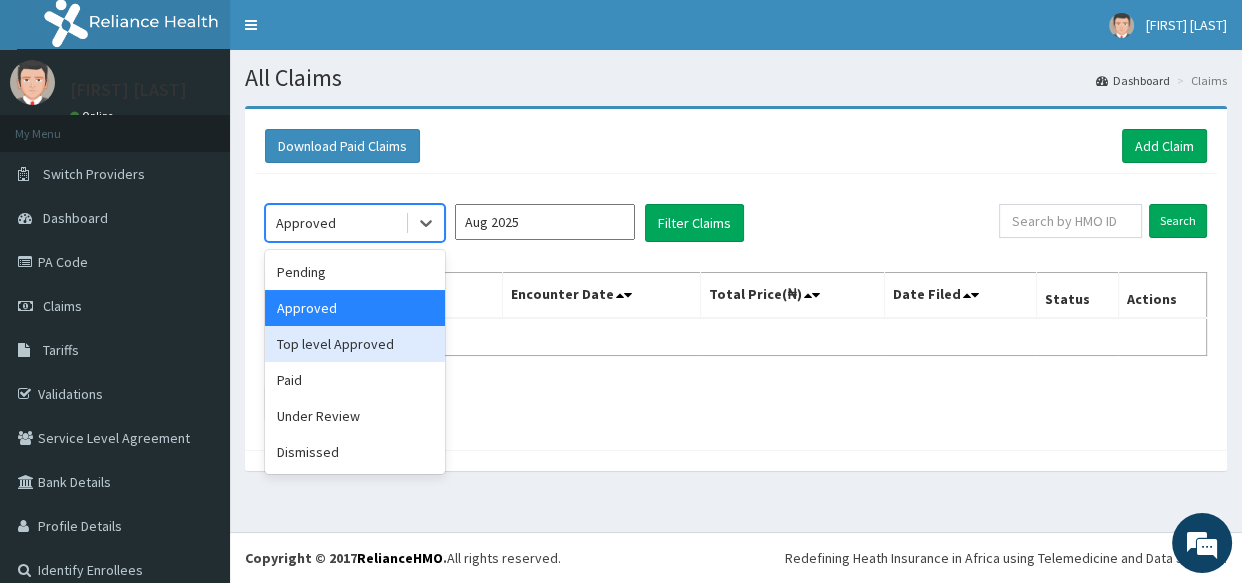 click on "Top level Approved" at bounding box center (355, 344) 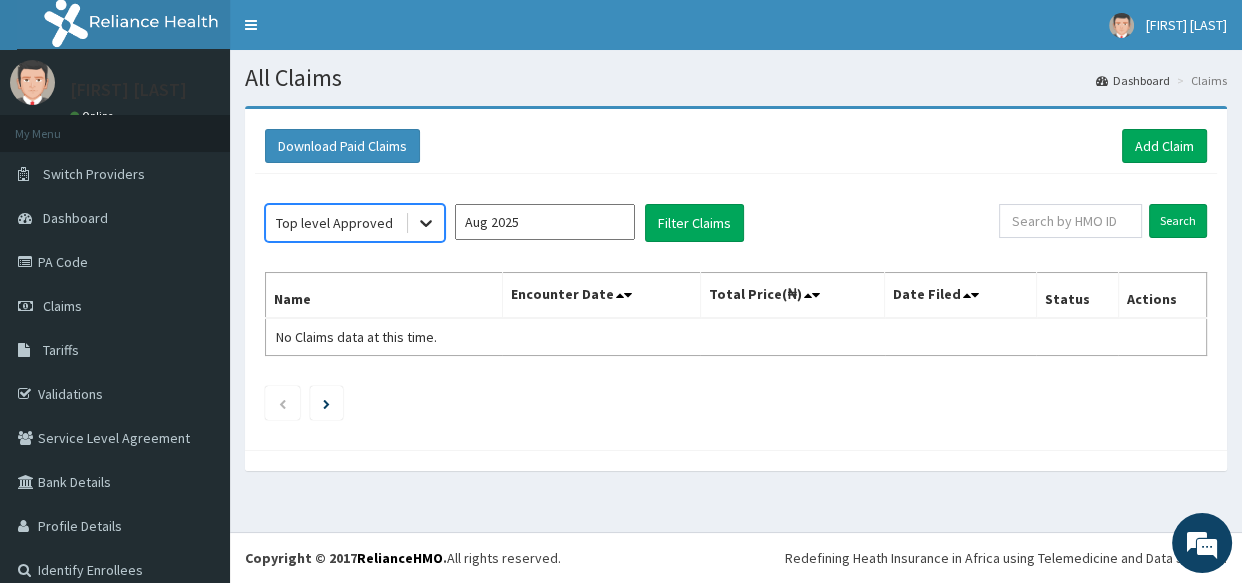 click 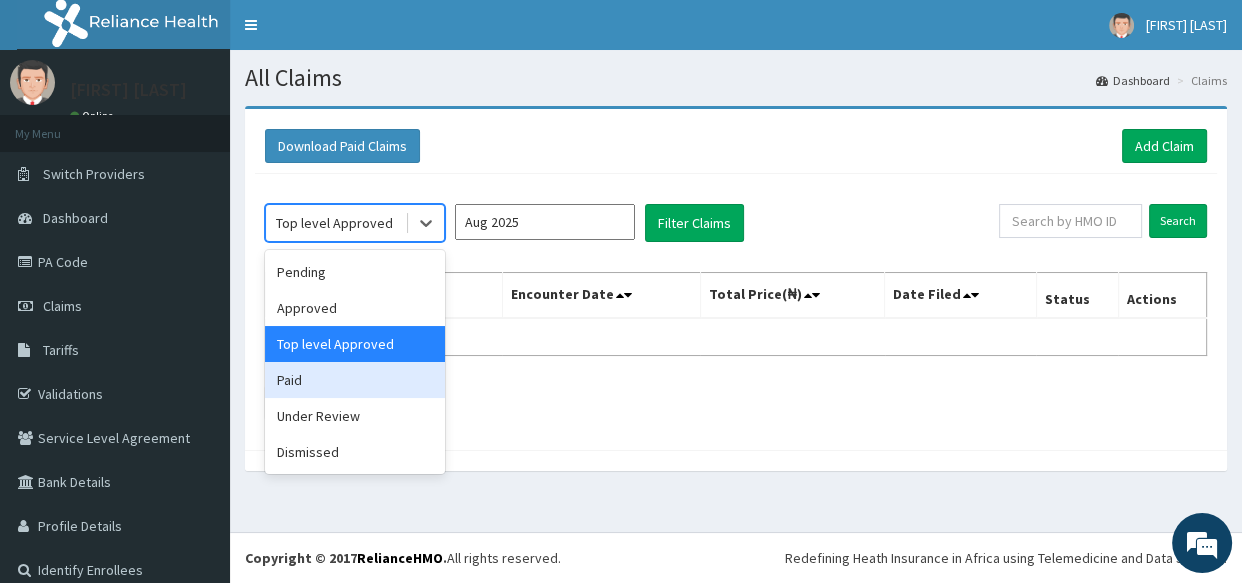 click on "Paid" at bounding box center (355, 380) 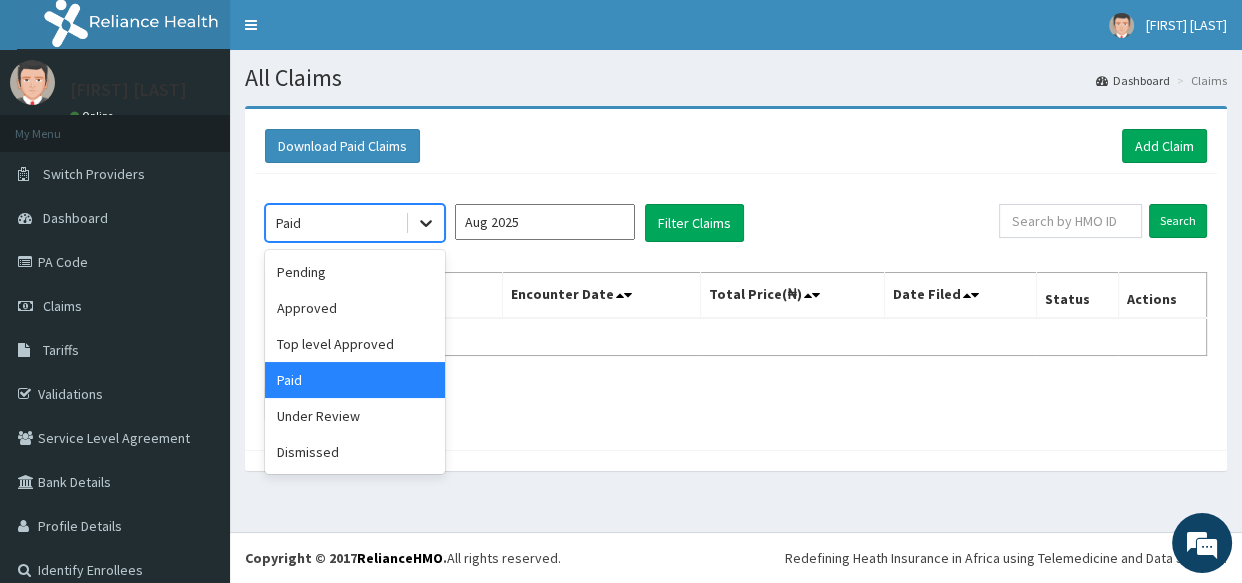 drag, startPoint x: 429, startPoint y: 214, endPoint x: 437, endPoint y: 288, distance: 74.431175 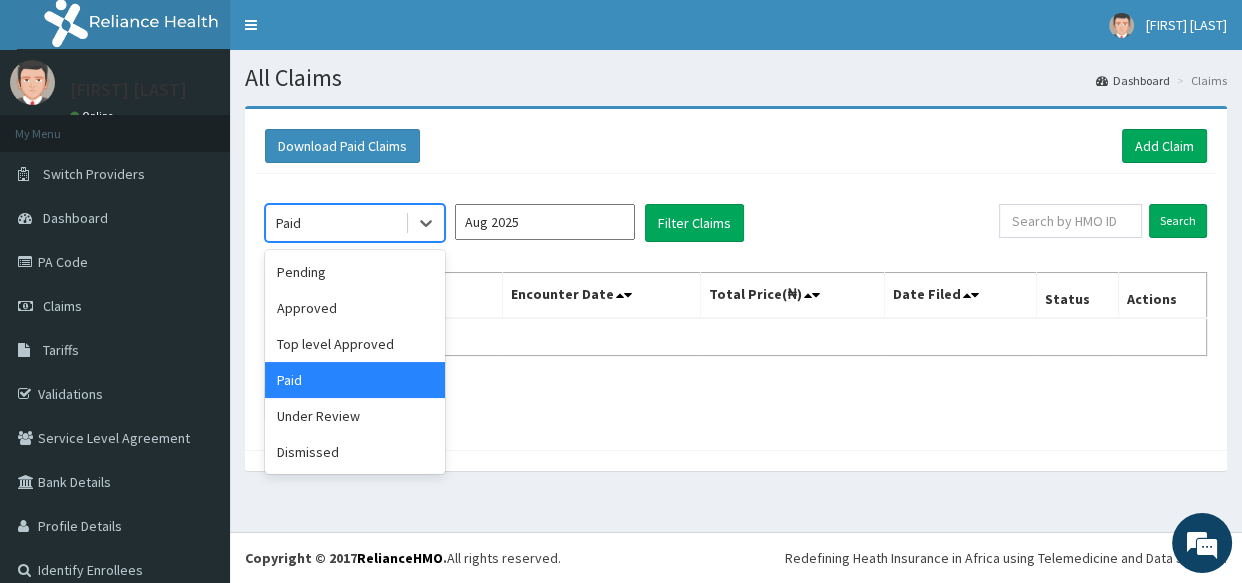 click 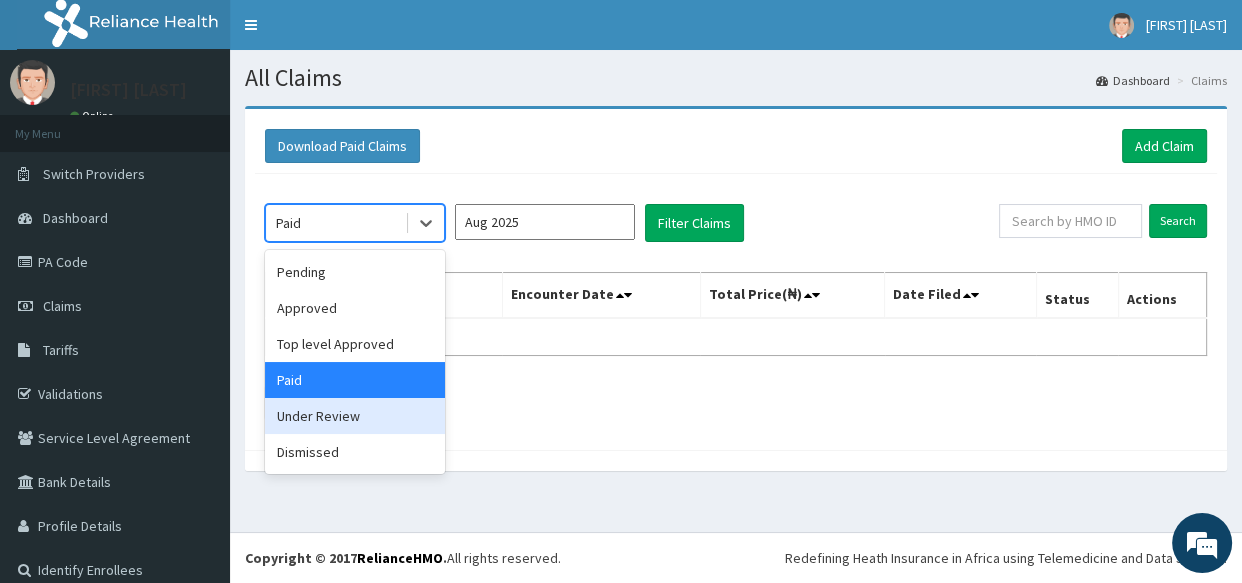 click on "Under Review" at bounding box center [355, 416] 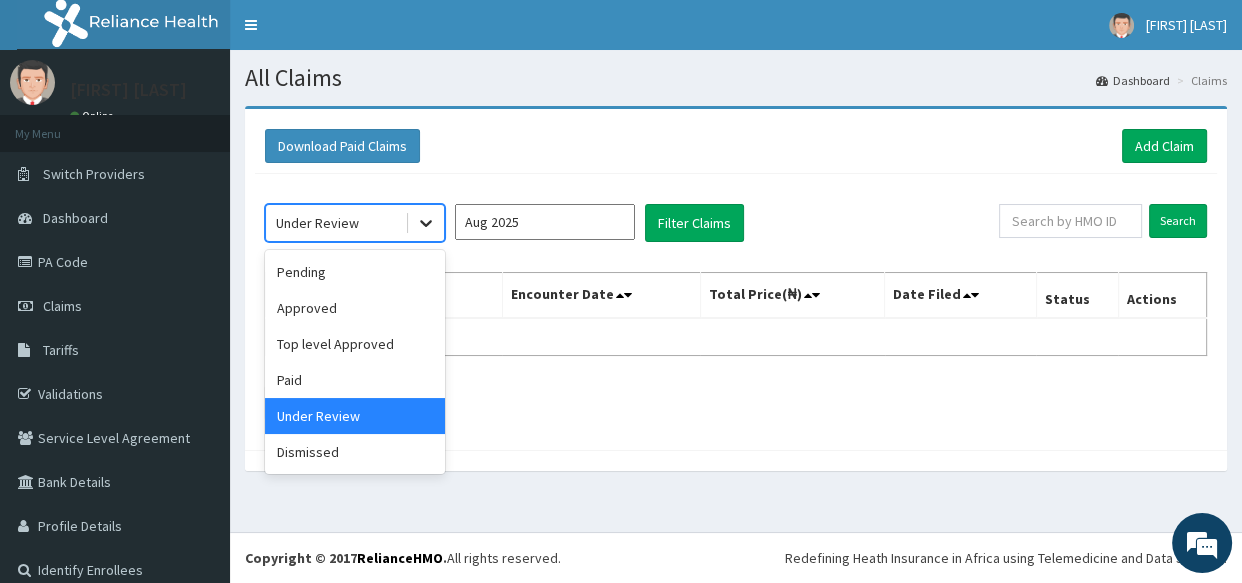 click 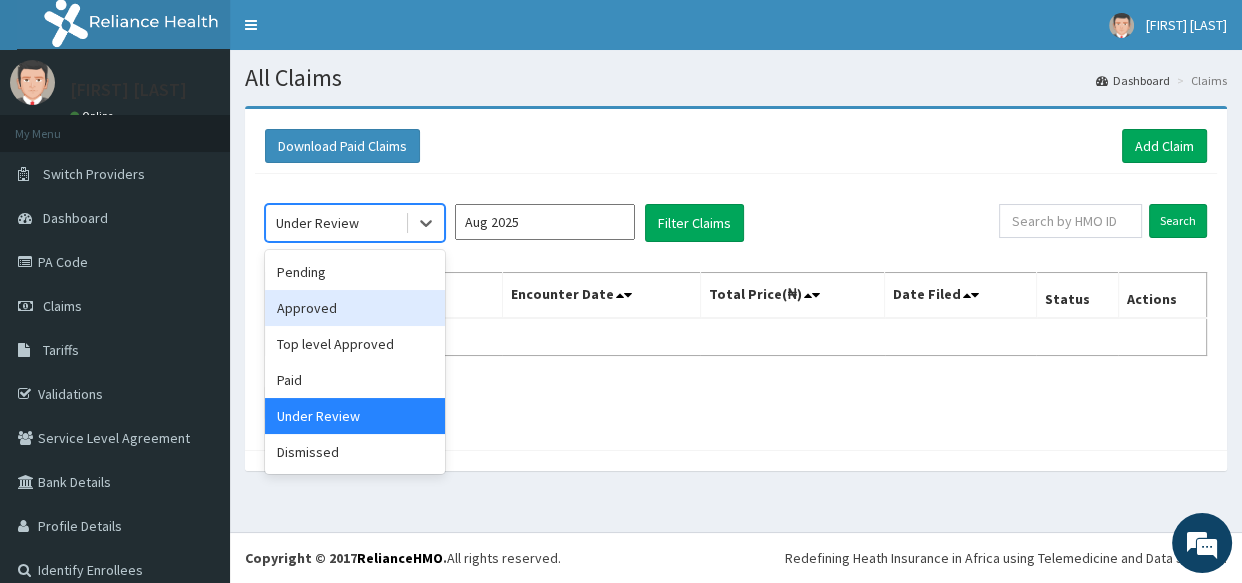 click on "Approved" at bounding box center [355, 308] 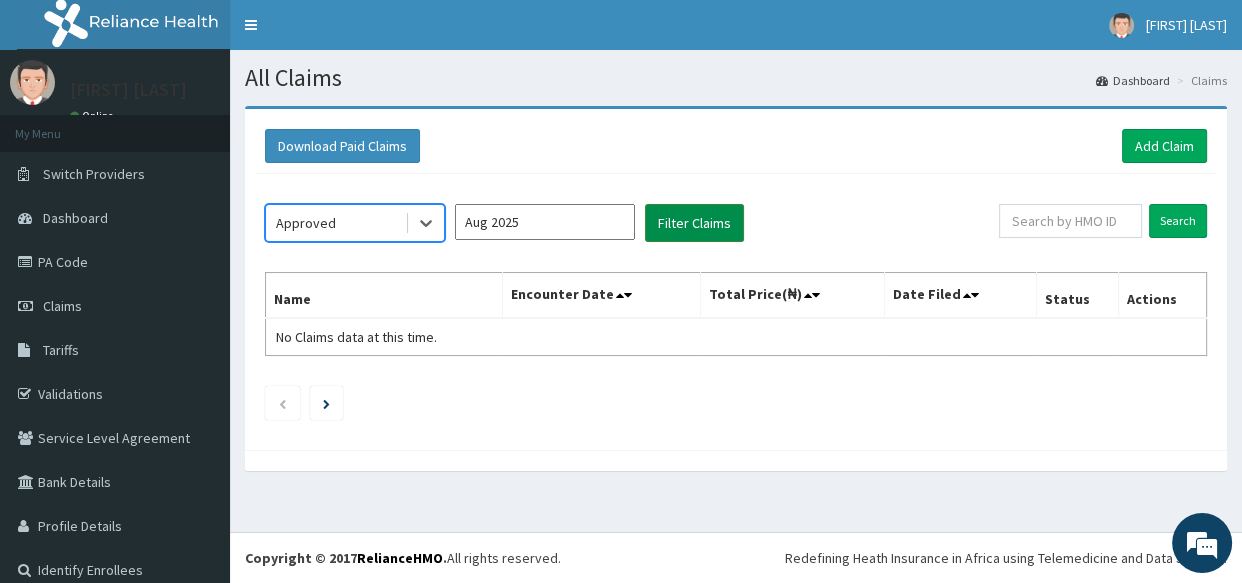 click on "Filter Claims" at bounding box center (694, 223) 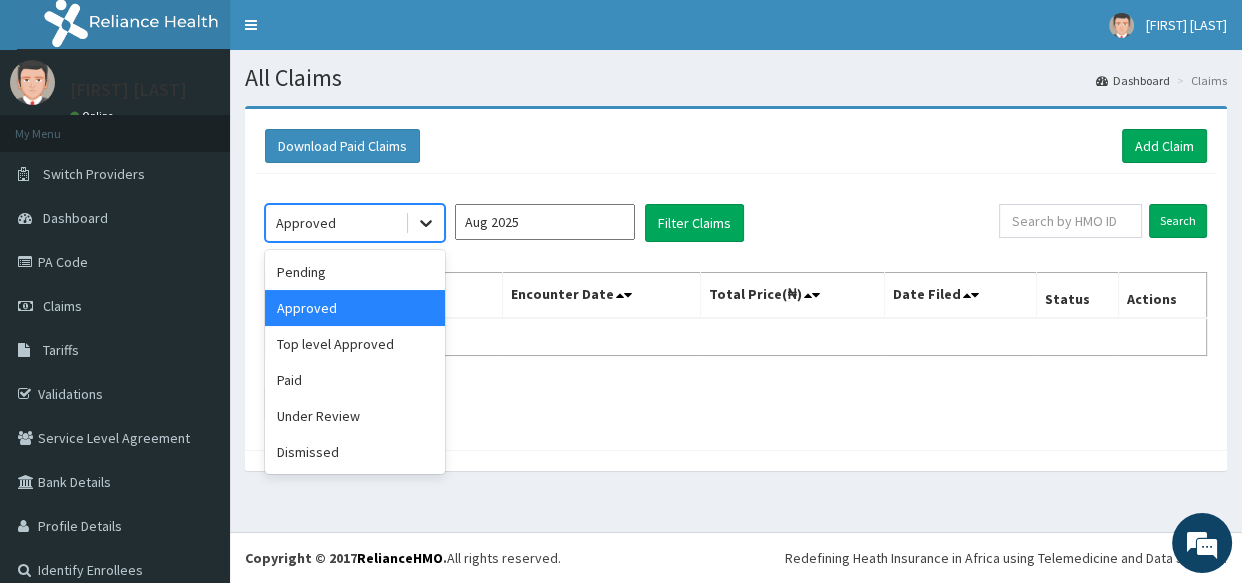 click at bounding box center (426, 223) 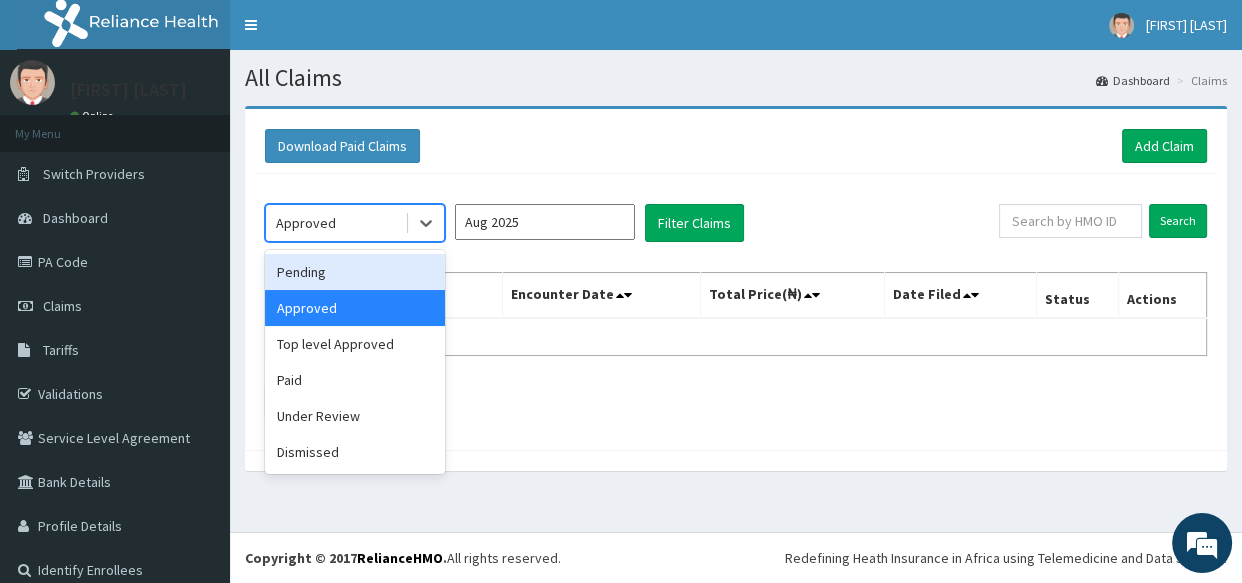 click on "Pending" at bounding box center (355, 272) 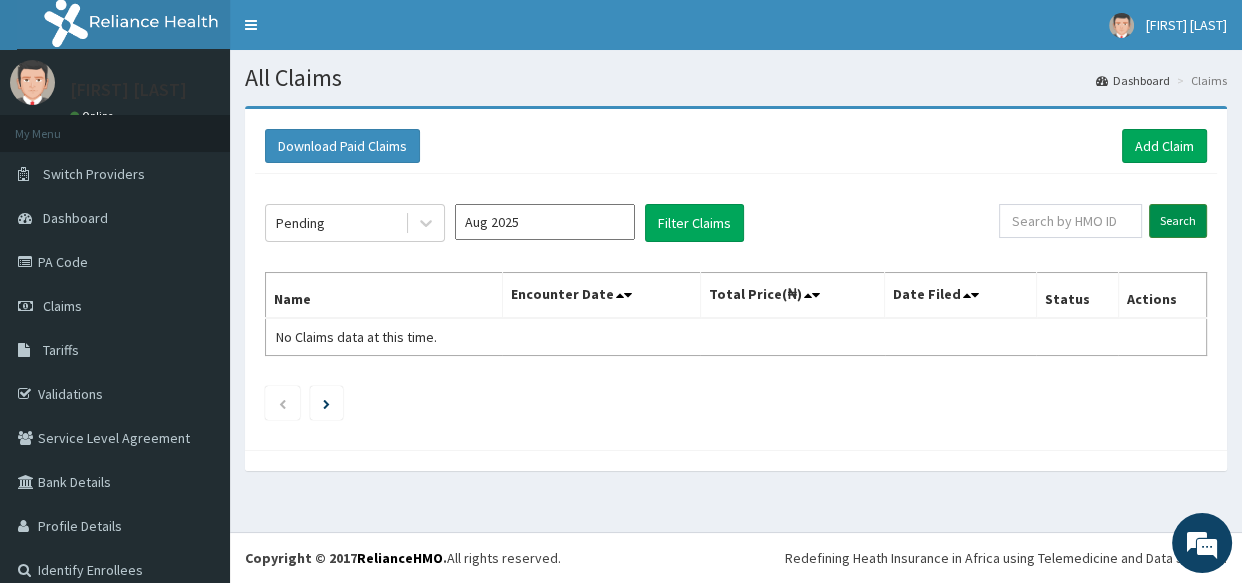 click on "Search" at bounding box center [1178, 221] 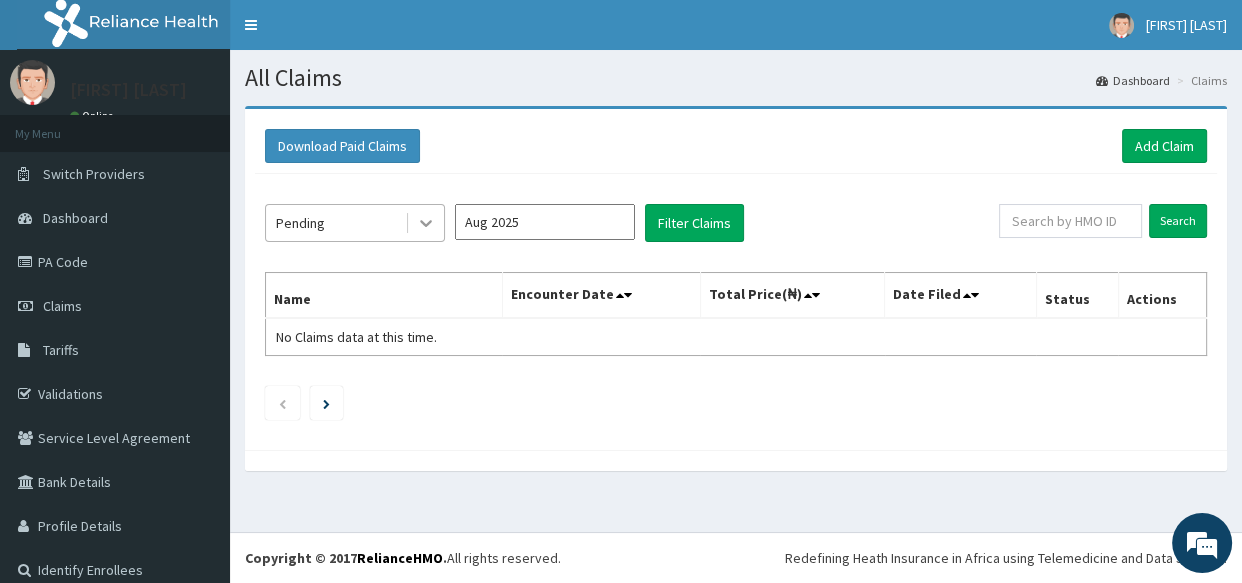 click at bounding box center (426, 223) 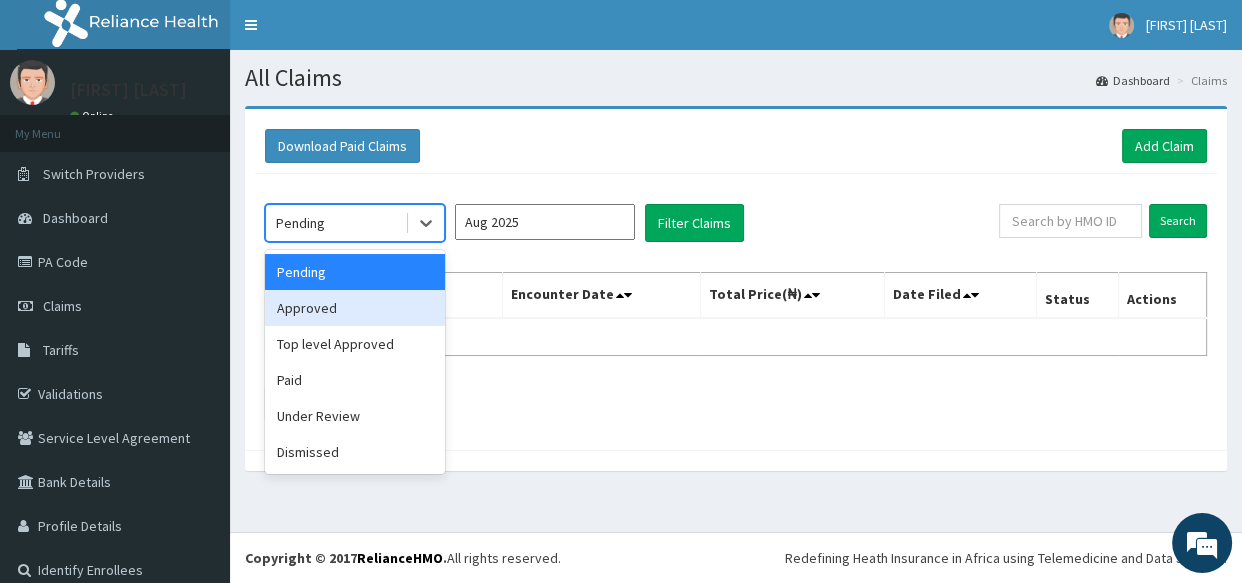click on "Approved" at bounding box center [355, 308] 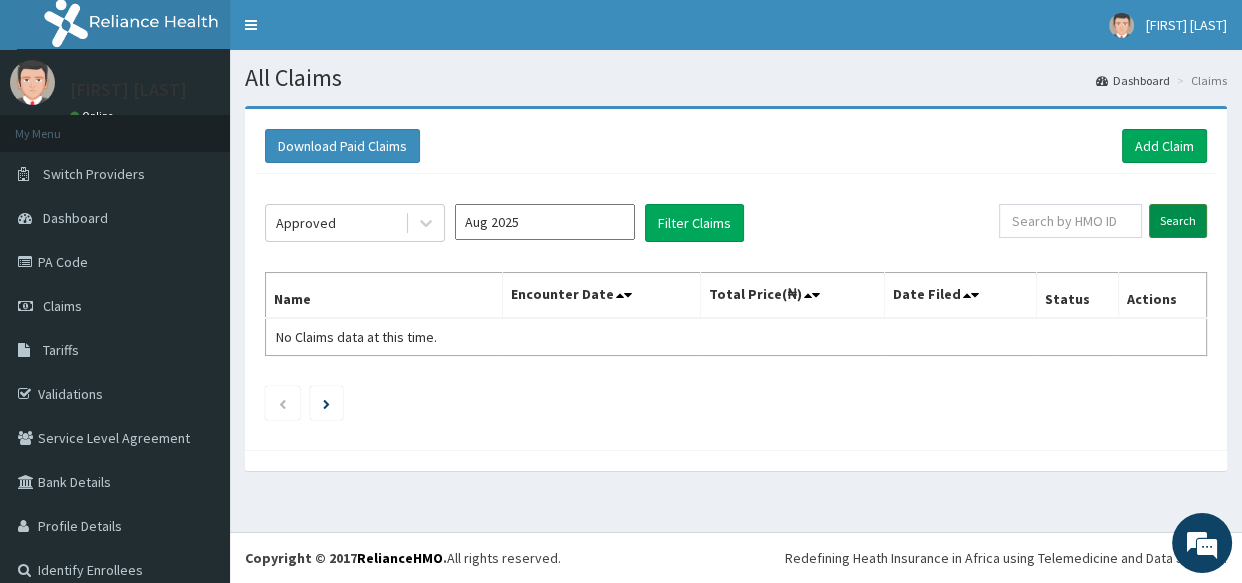 click on "Search" at bounding box center [1178, 221] 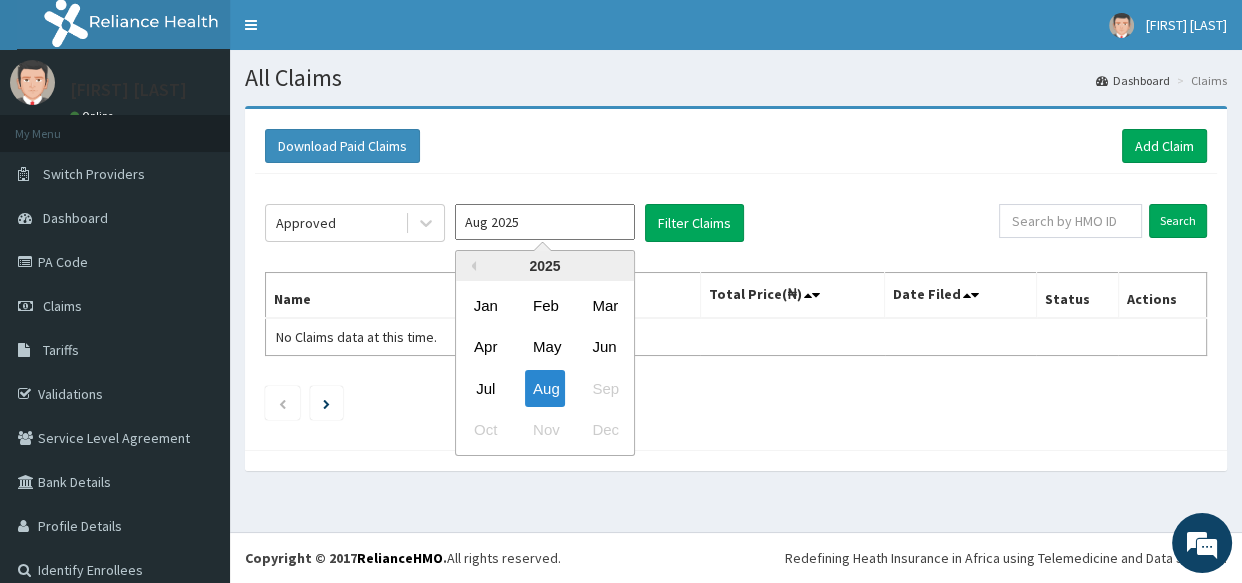 click on "Aug 2025" at bounding box center [545, 222] 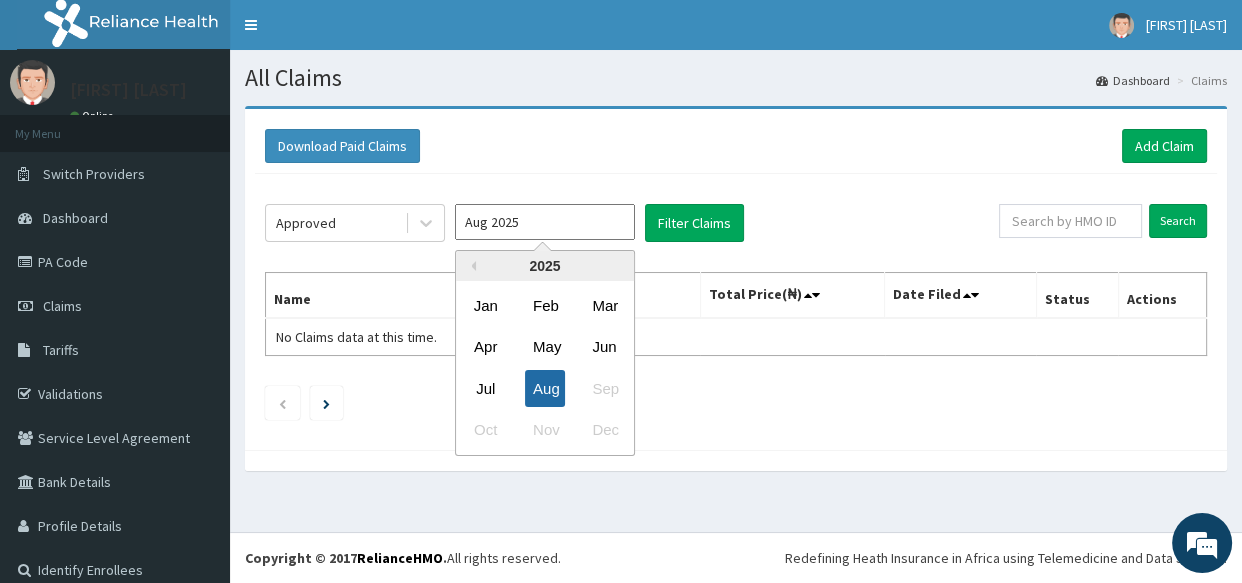 click on "Aug" at bounding box center (545, 388) 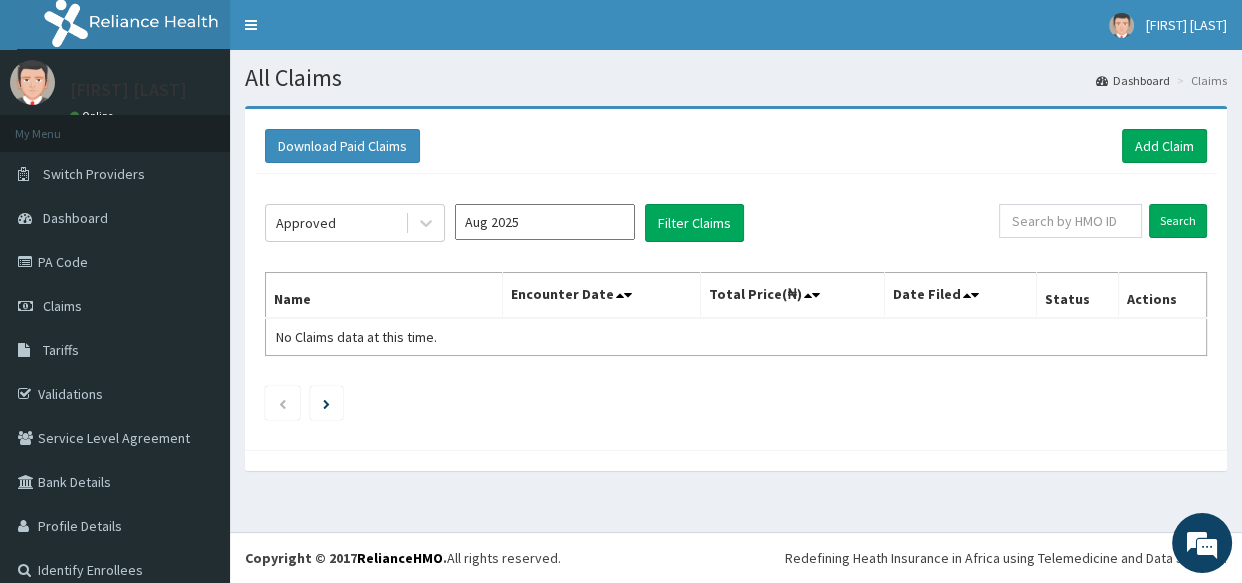 click on "Approved Aug 2025 Filter Claims Search Name Encounter Date Total Price(₦) Date Filed Status Actions No Claims data at this time." 